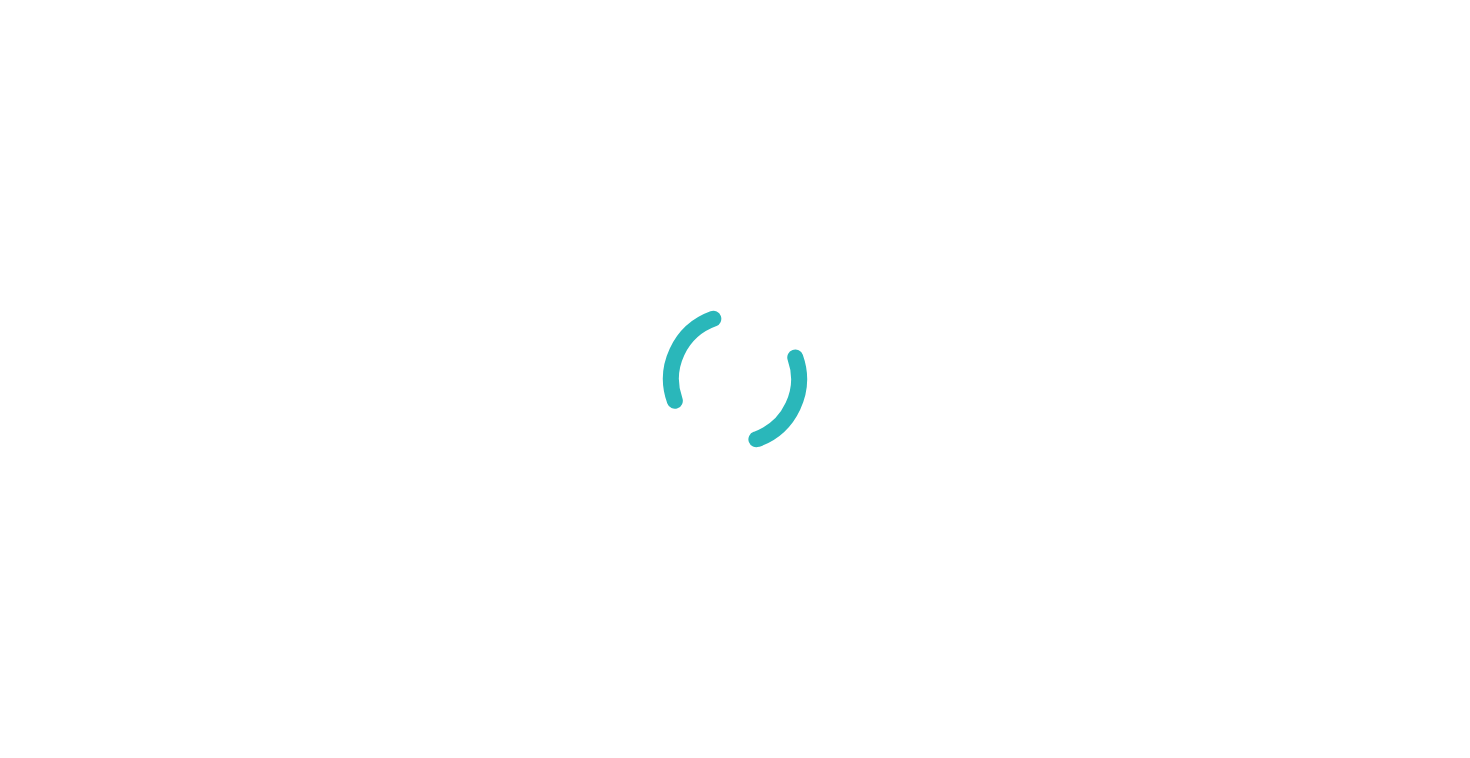 scroll, scrollTop: 0, scrollLeft: 0, axis: both 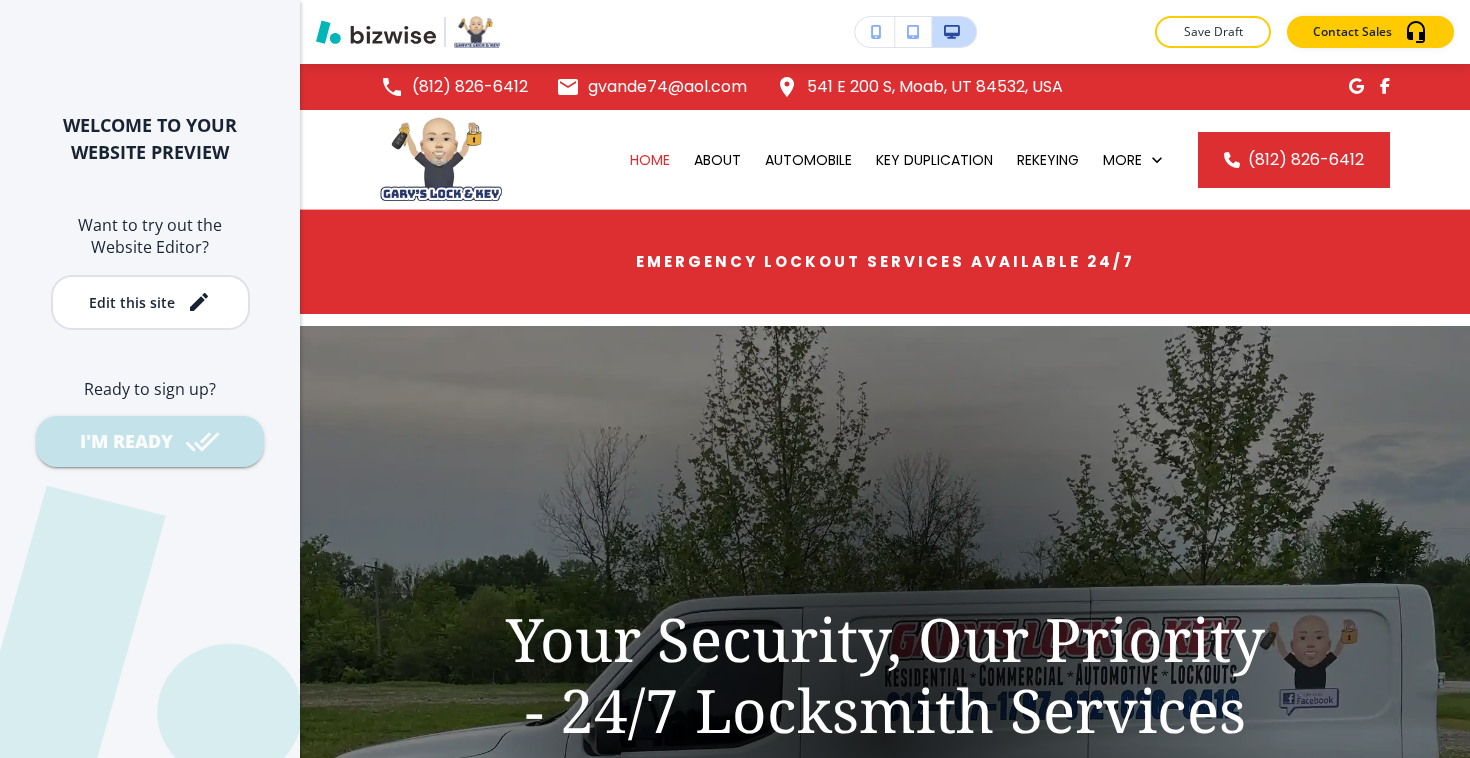 click on "I'M READY" at bounding box center (150, 441) 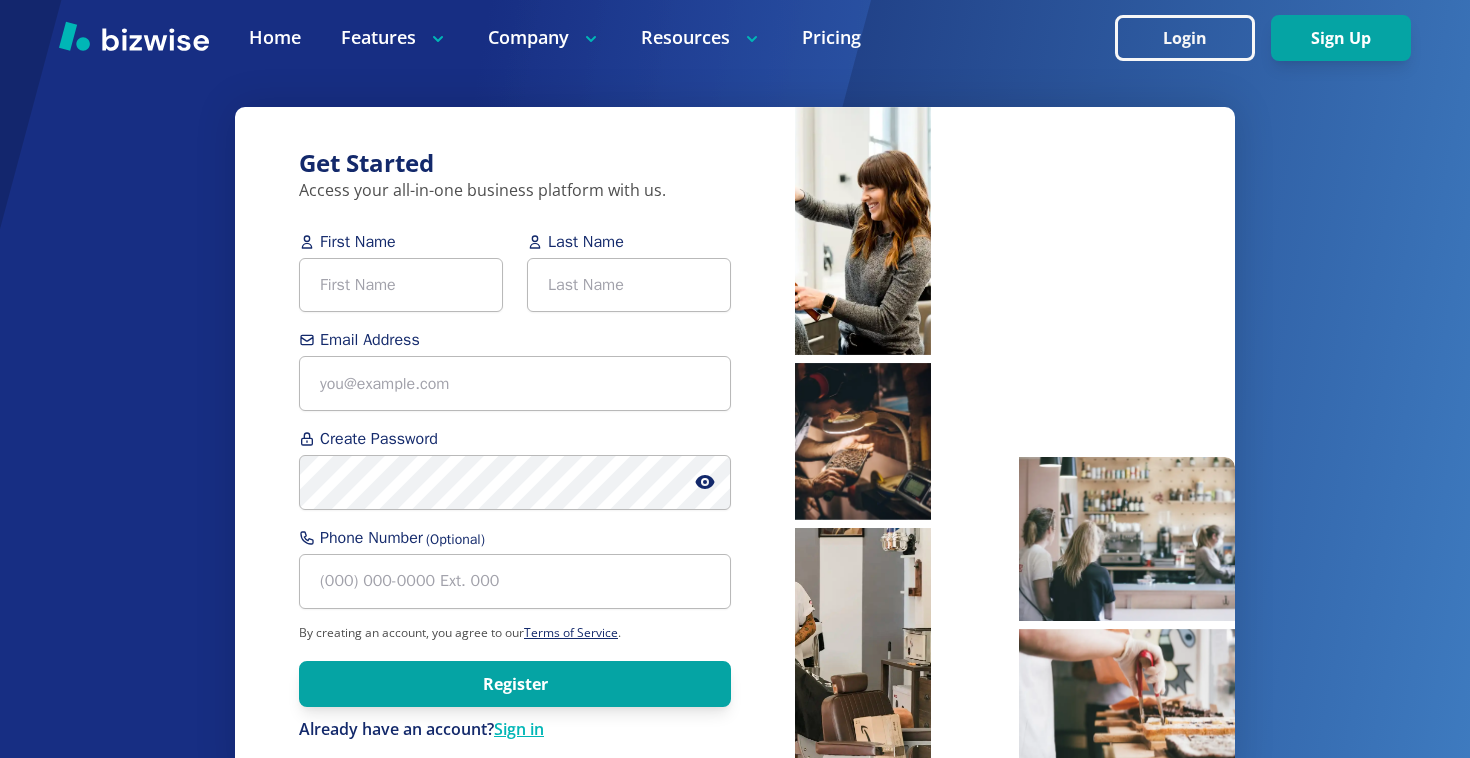 scroll, scrollTop: 0, scrollLeft: 0, axis: both 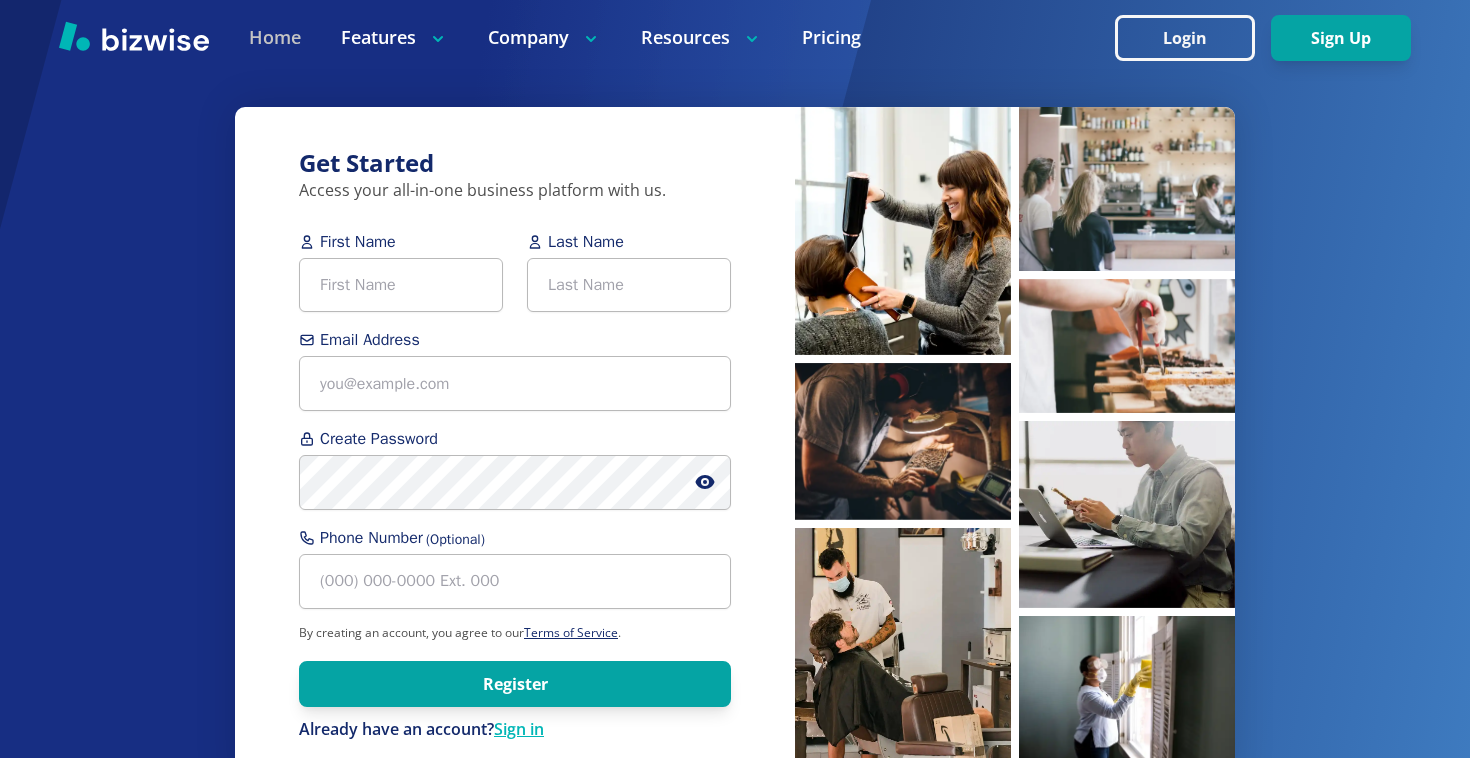 click on "Home" at bounding box center (275, 37) 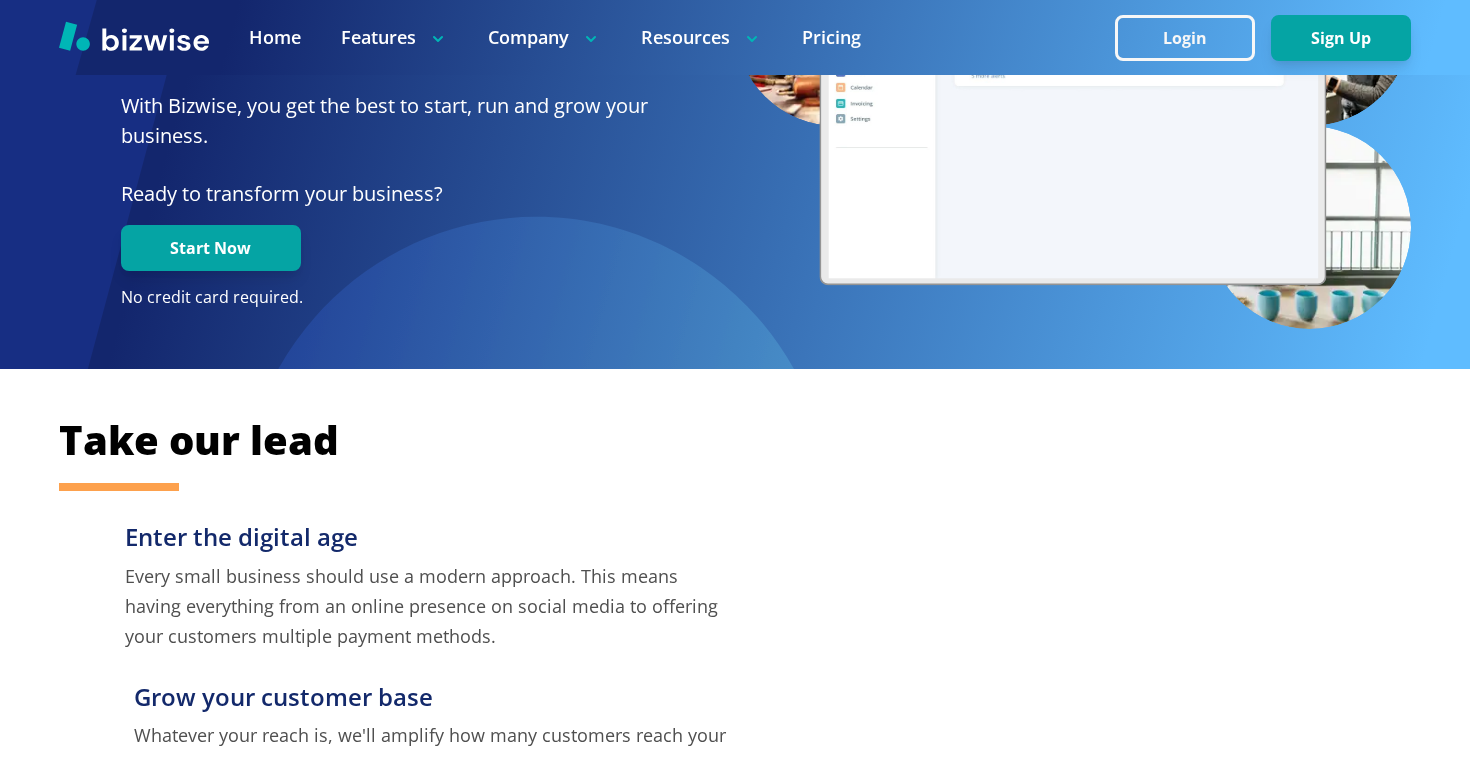 scroll, scrollTop: 0, scrollLeft: 0, axis: both 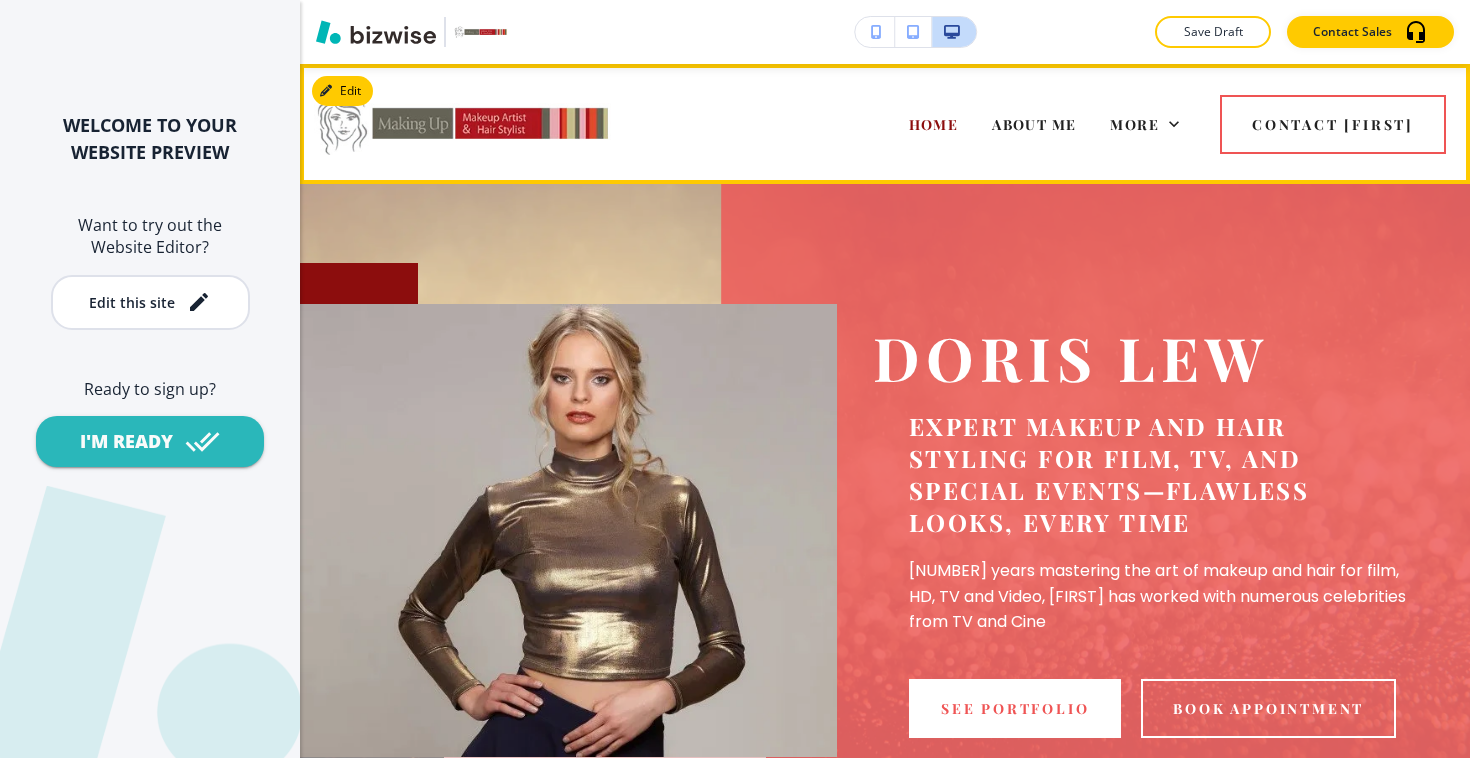click on "More" at bounding box center [1144, 124] 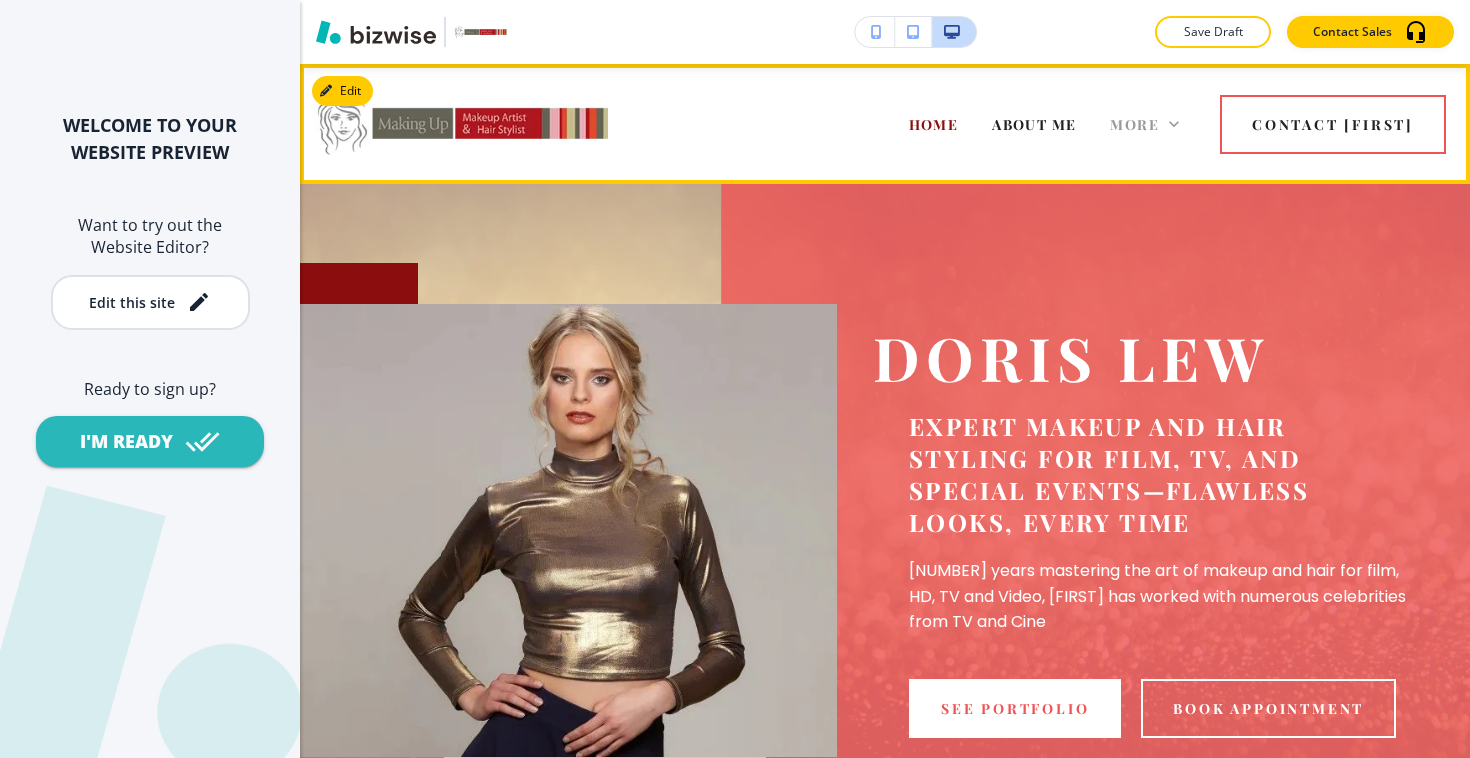 click on "More" at bounding box center (1134, 124) 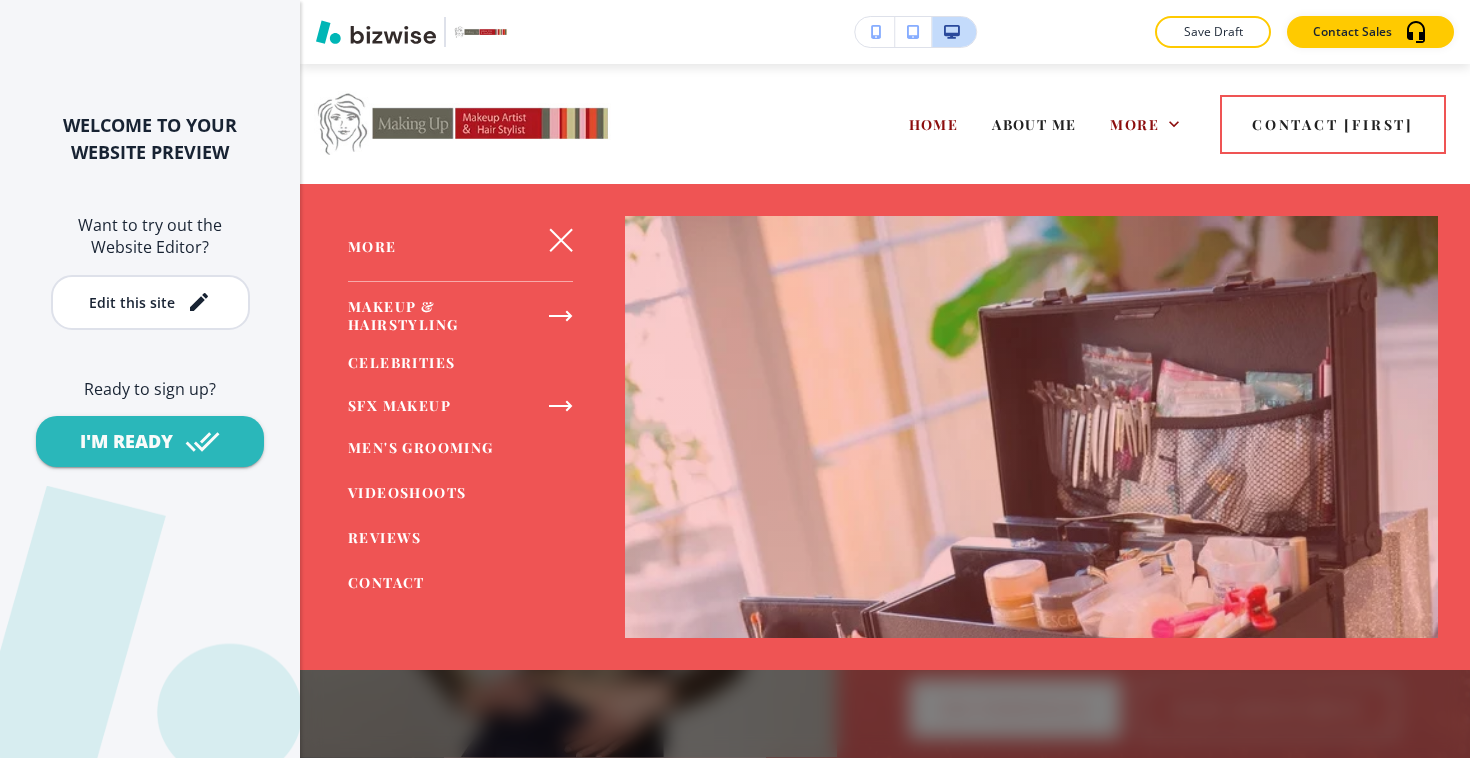 click 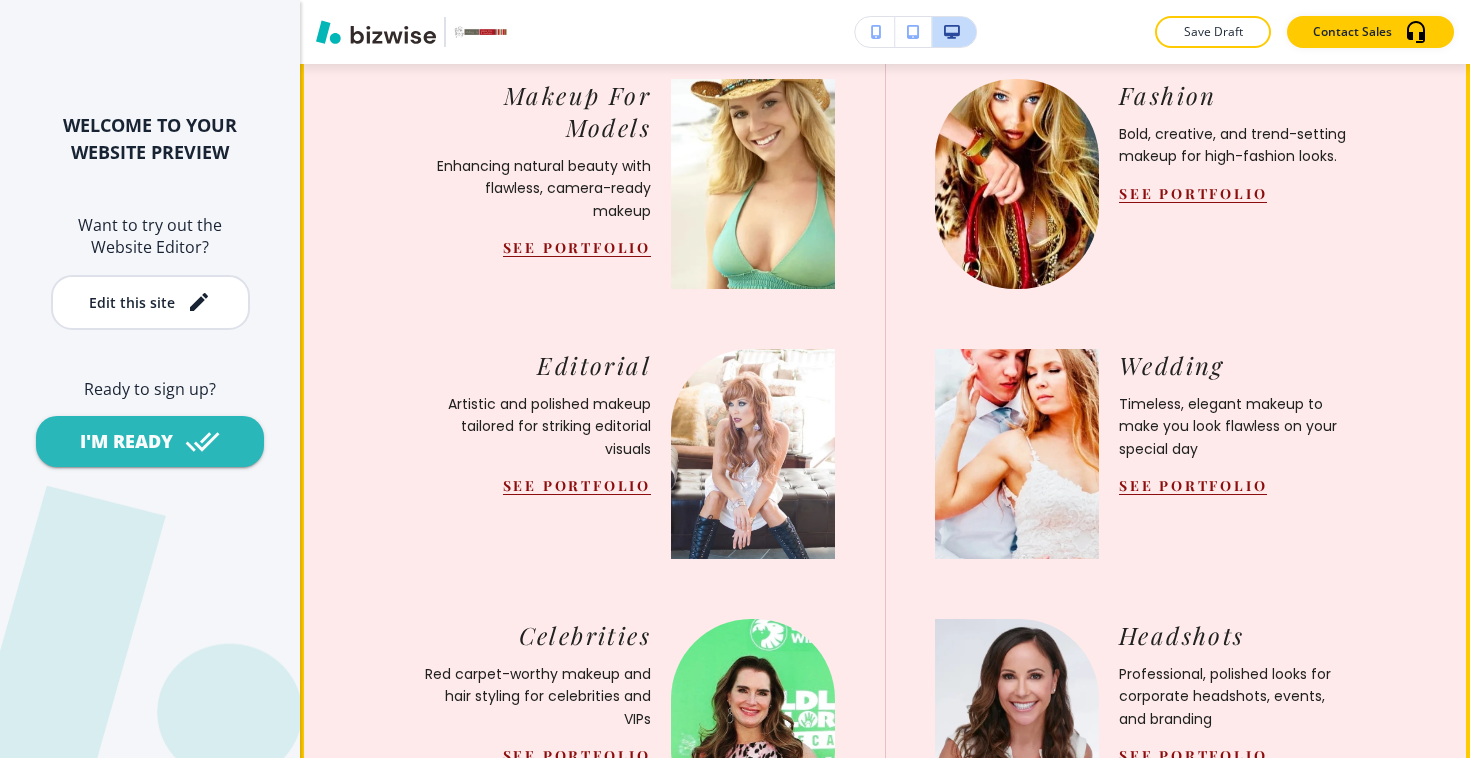 scroll, scrollTop: 2769, scrollLeft: 0, axis: vertical 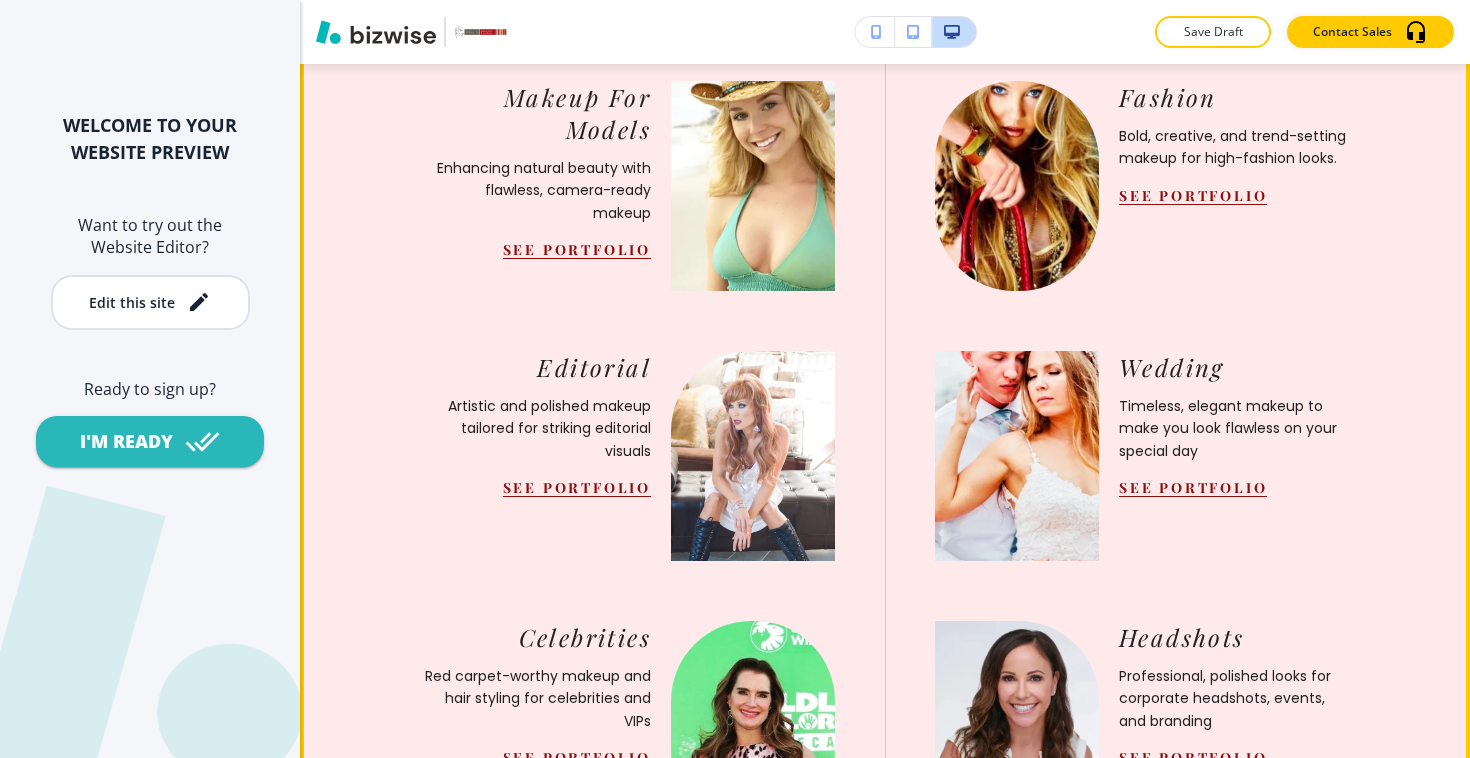 click on "See Portfolio" at bounding box center (1193, 195) 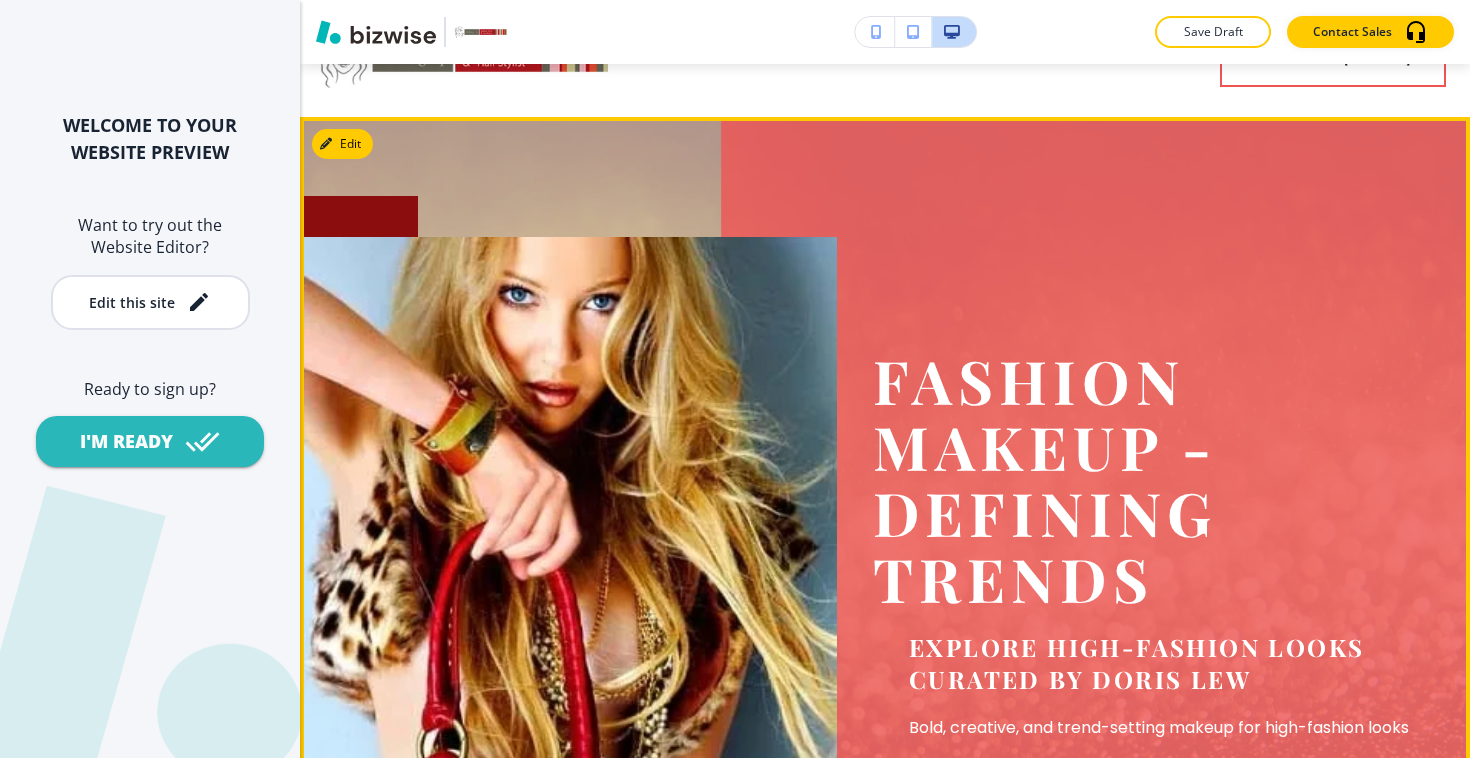 scroll, scrollTop: 0, scrollLeft: 0, axis: both 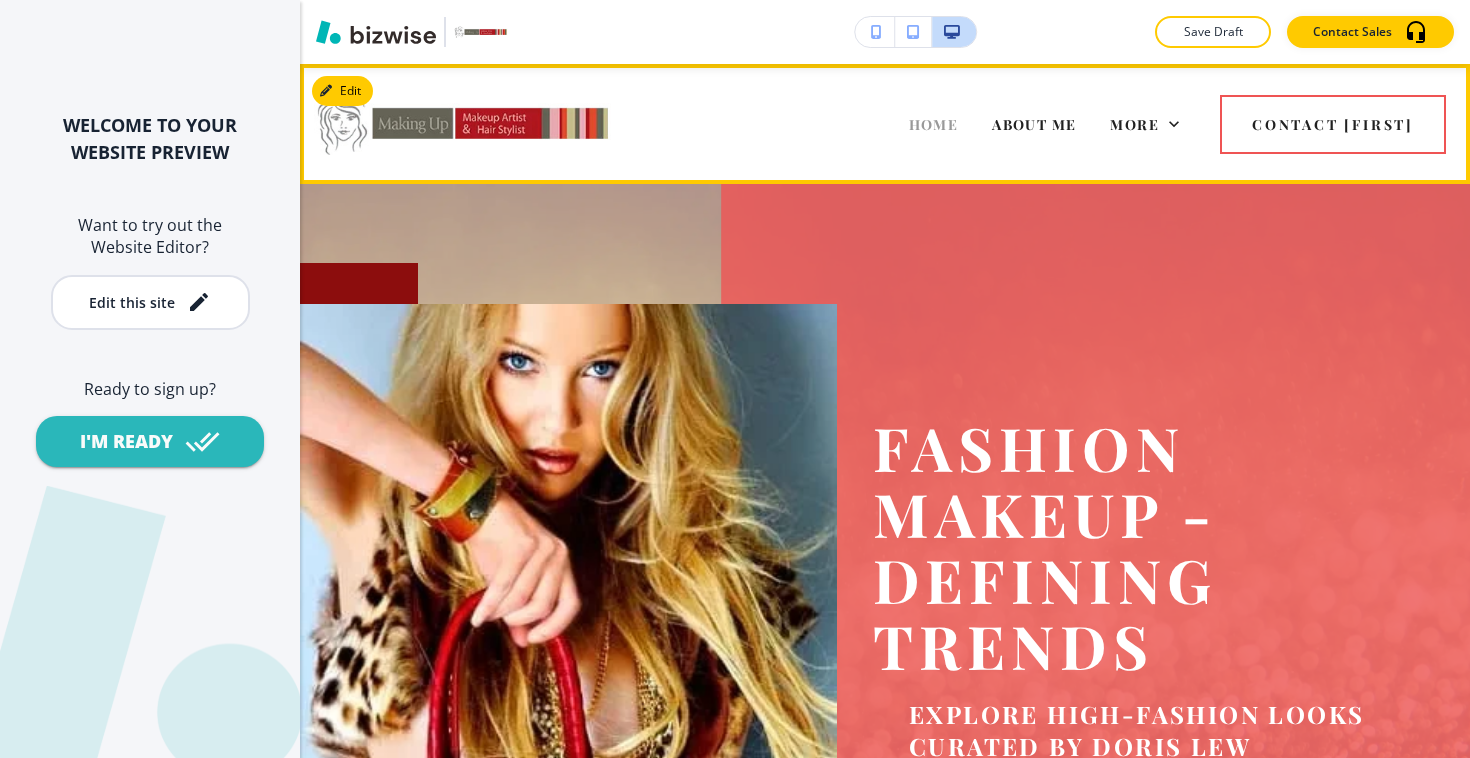 click on "HOME" at bounding box center [934, 124] 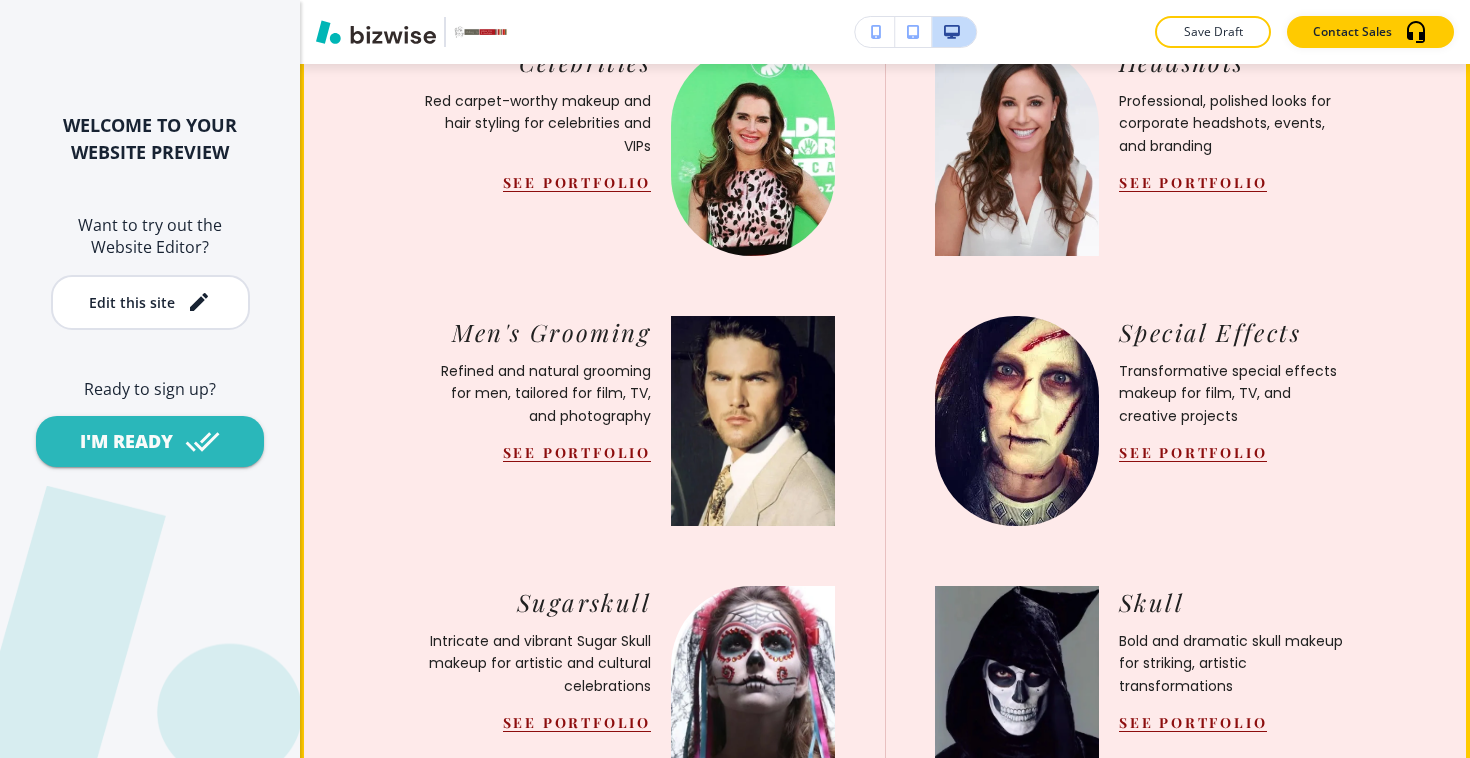 scroll, scrollTop: 3315, scrollLeft: 0, axis: vertical 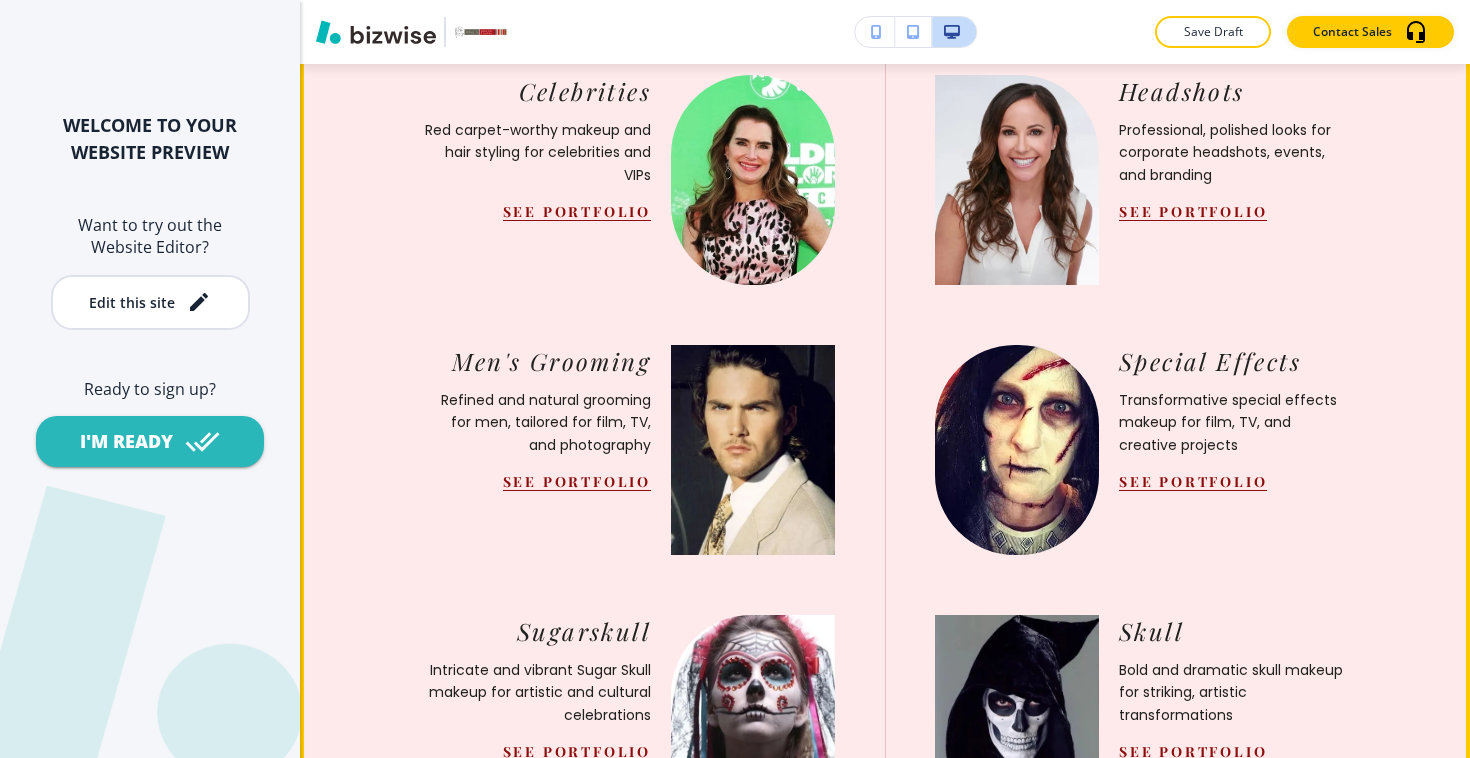 click at bounding box center [753, 180] 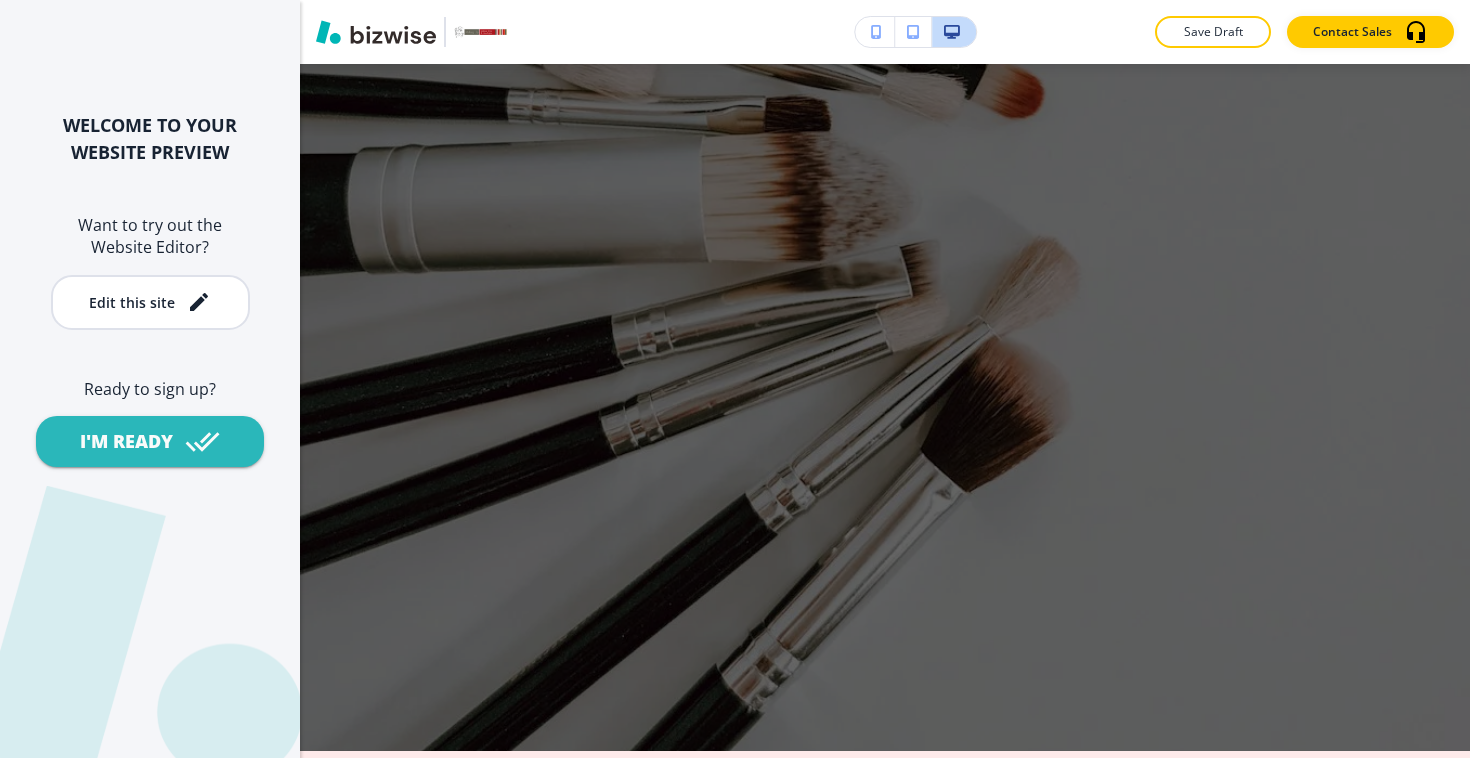 scroll, scrollTop: 4132, scrollLeft: 0, axis: vertical 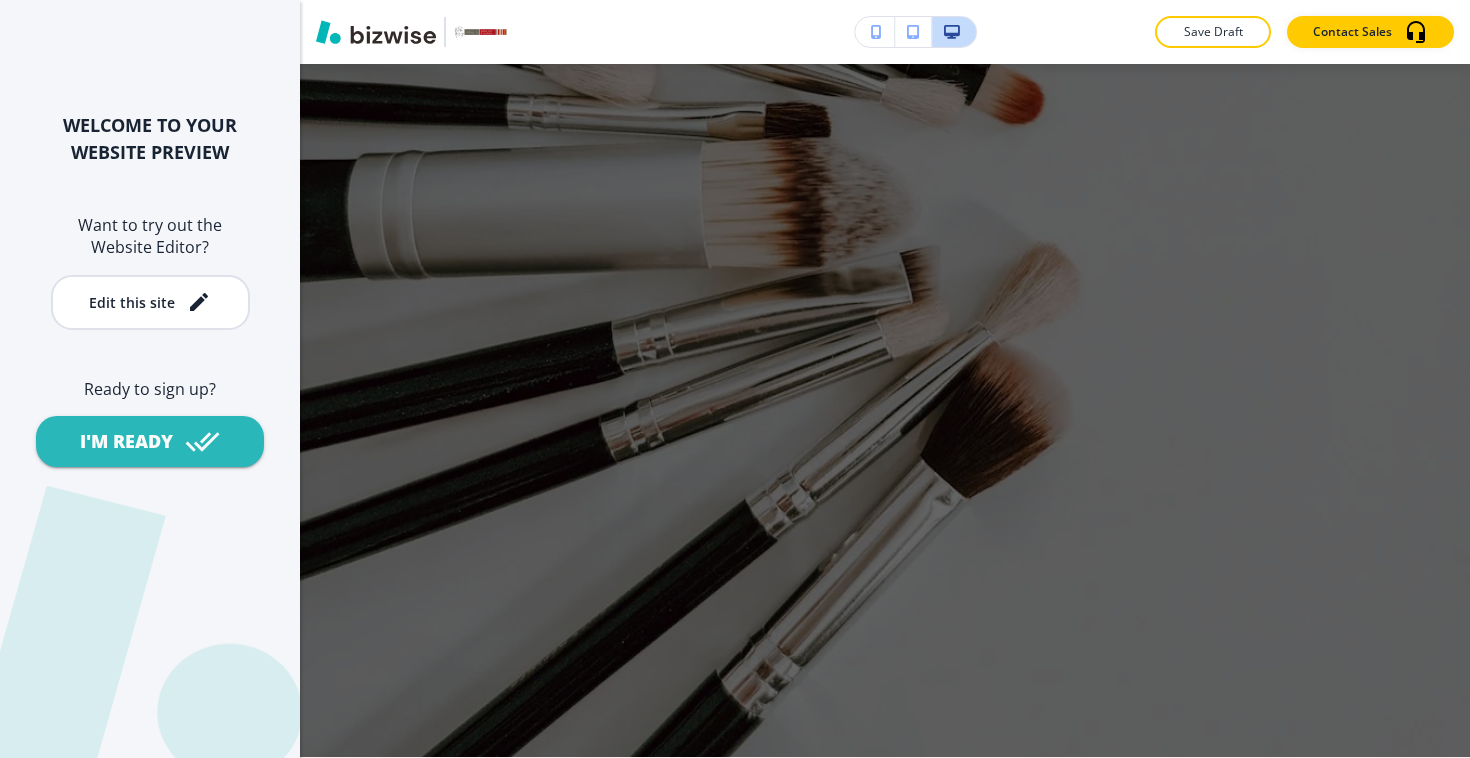 click at bounding box center (885, -1481) 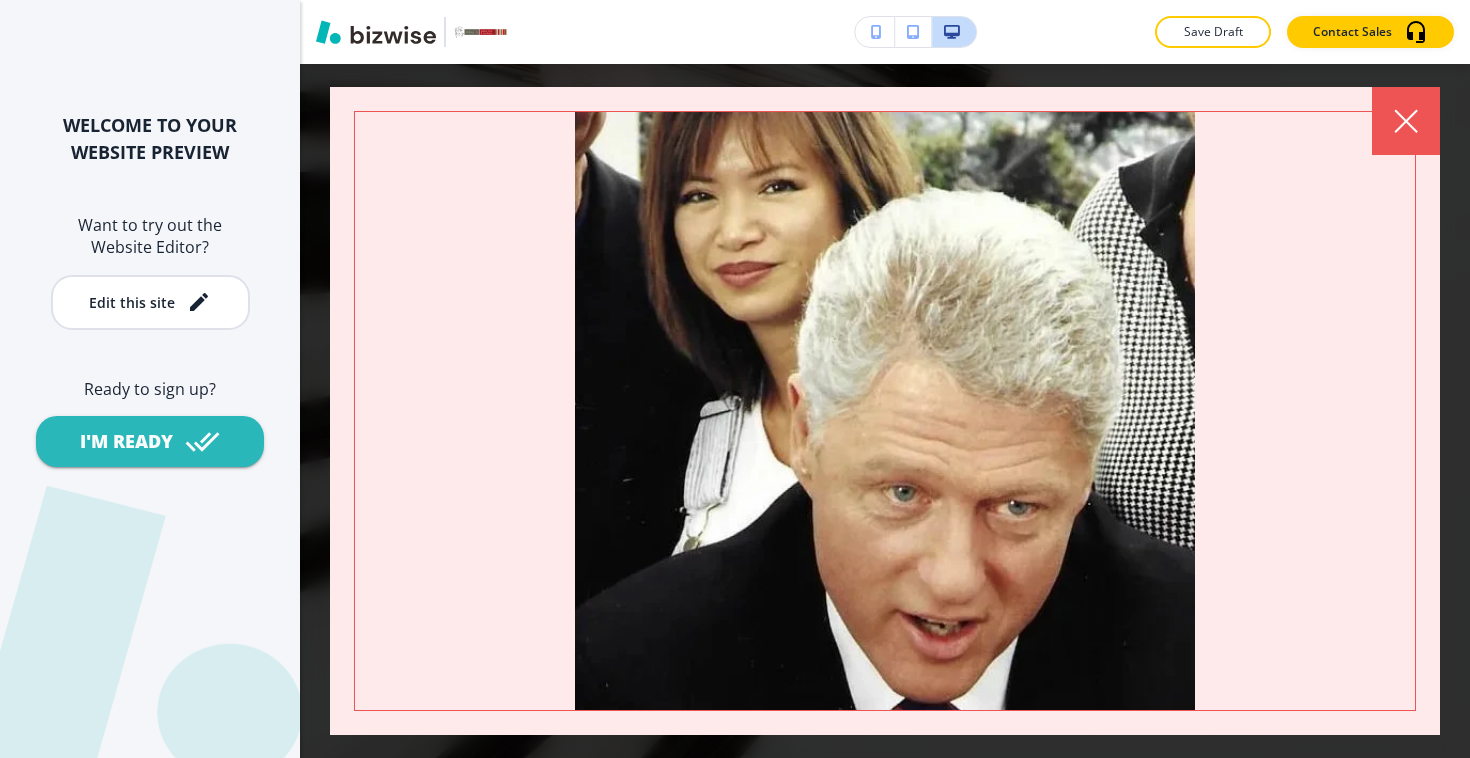 click at bounding box center (1406, 121) 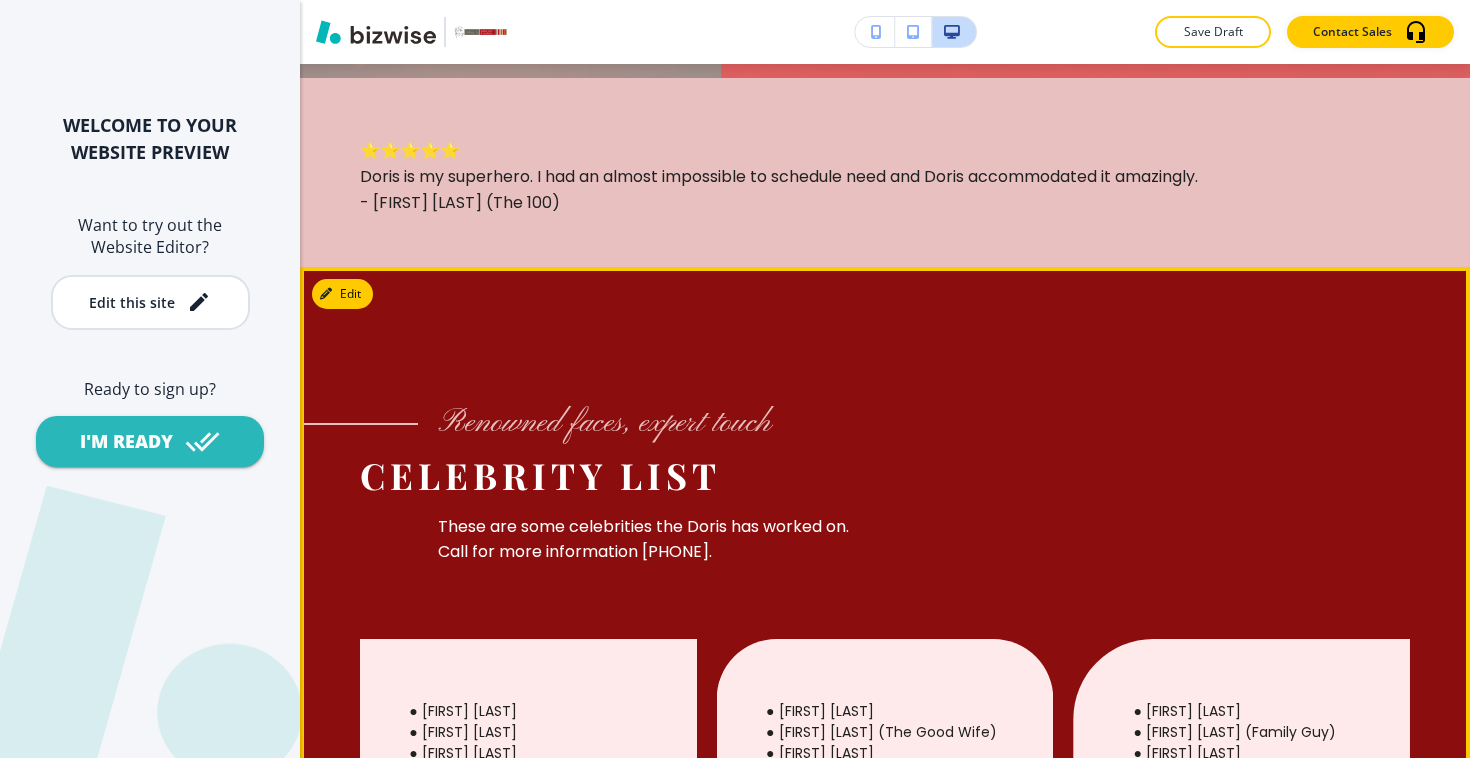scroll, scrollTop: 0, scrollLeft: 0, axis: both 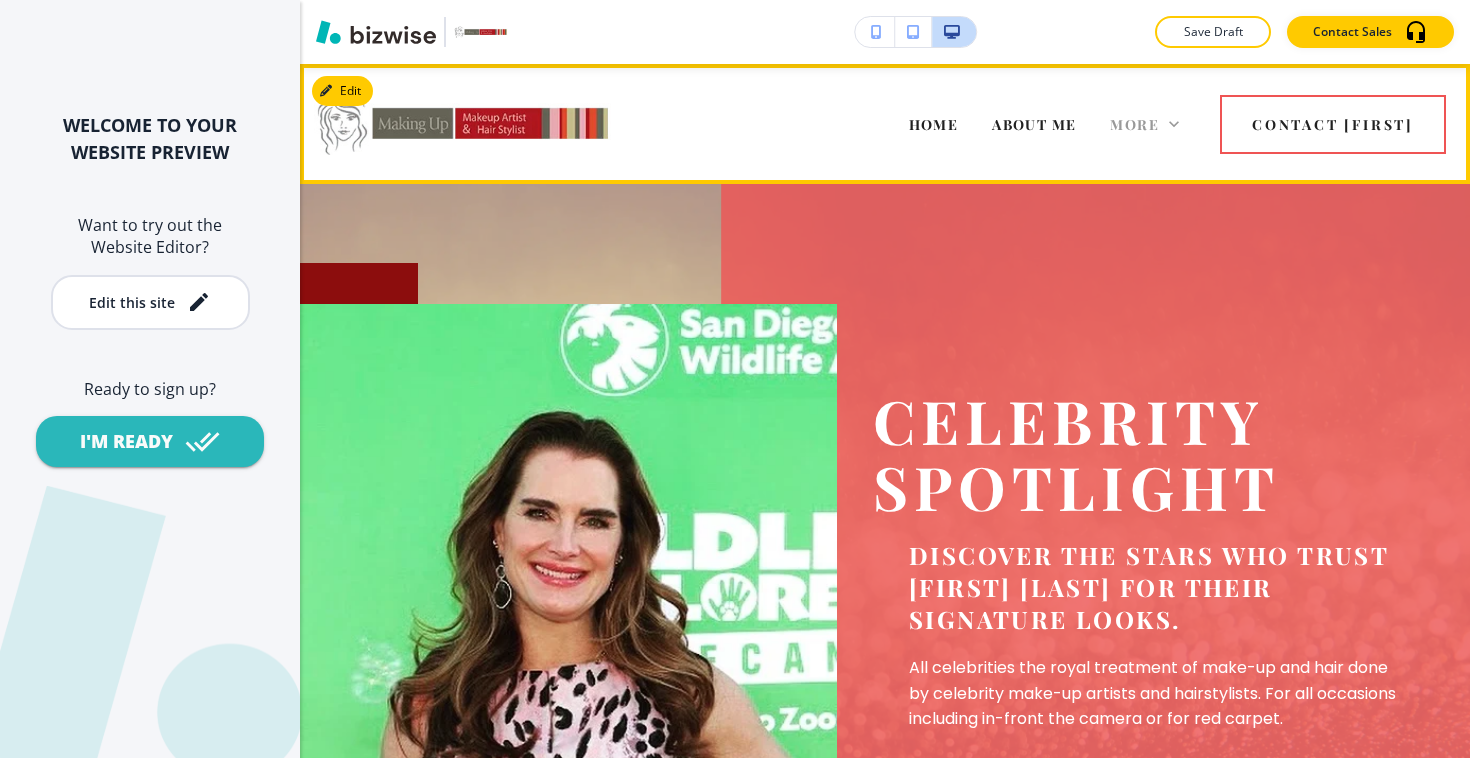 click on "More" at bounding box center [1134, 124] 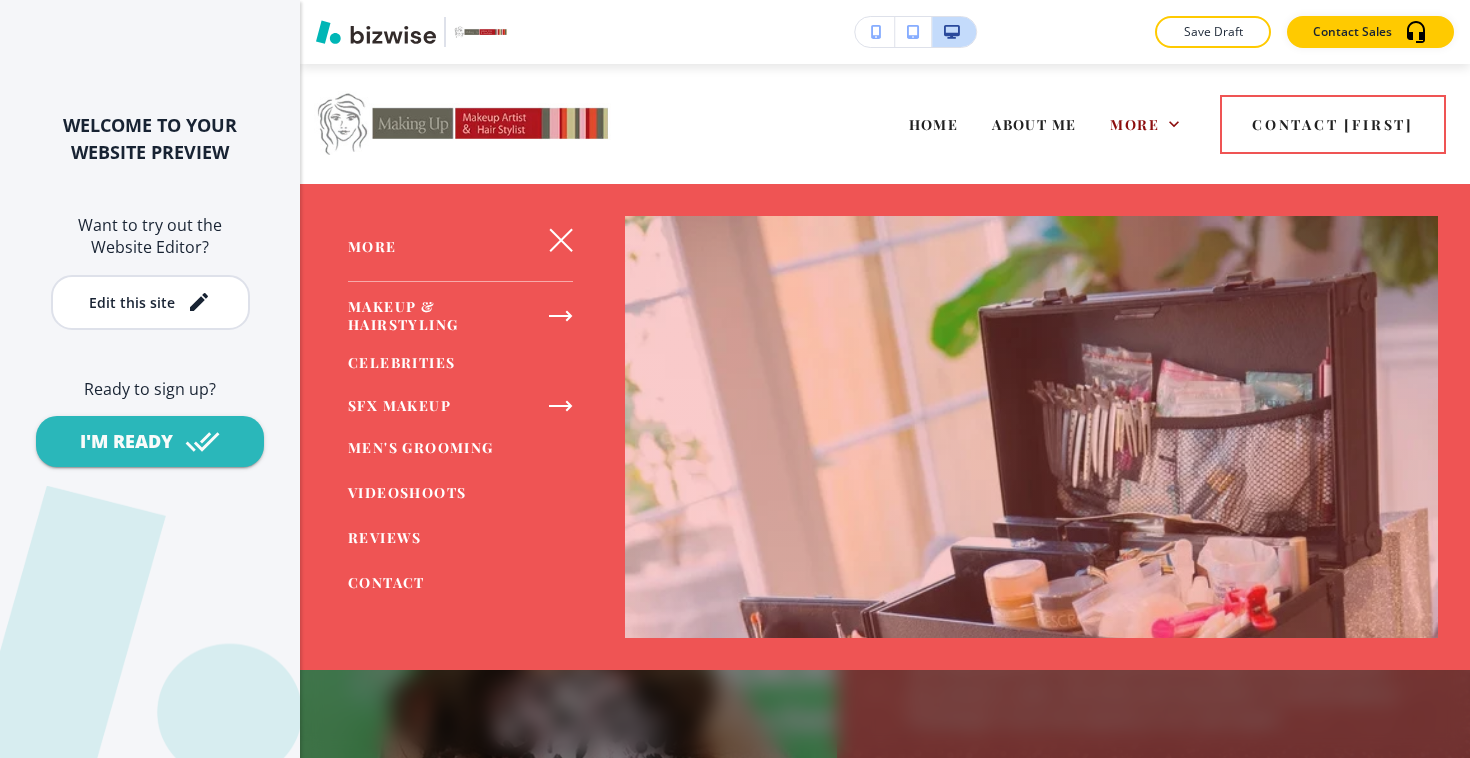 click on "MENS GROOMING" at bounding box center (421, 447) 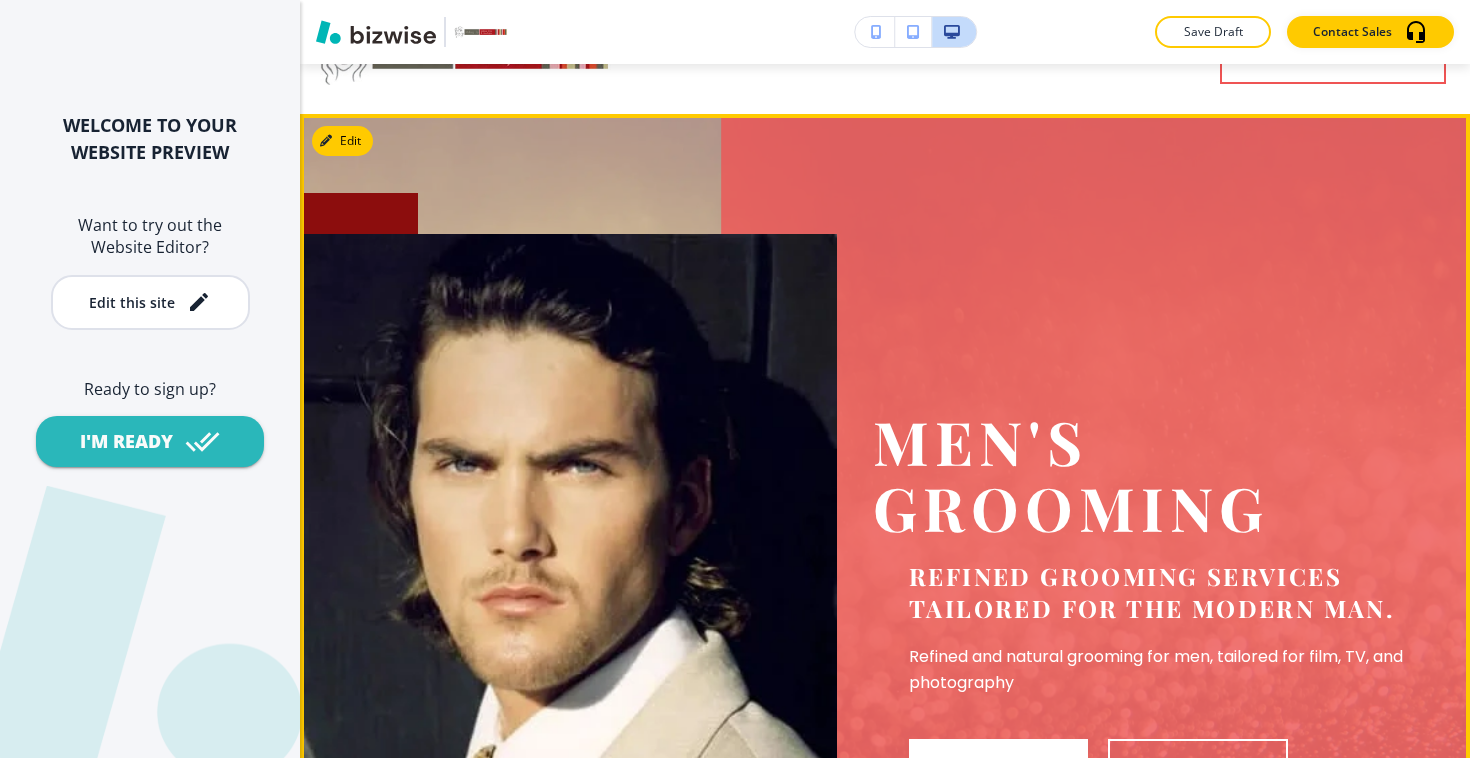 scroll, scrollTop: 0, scrollLeft: 0, axis: both 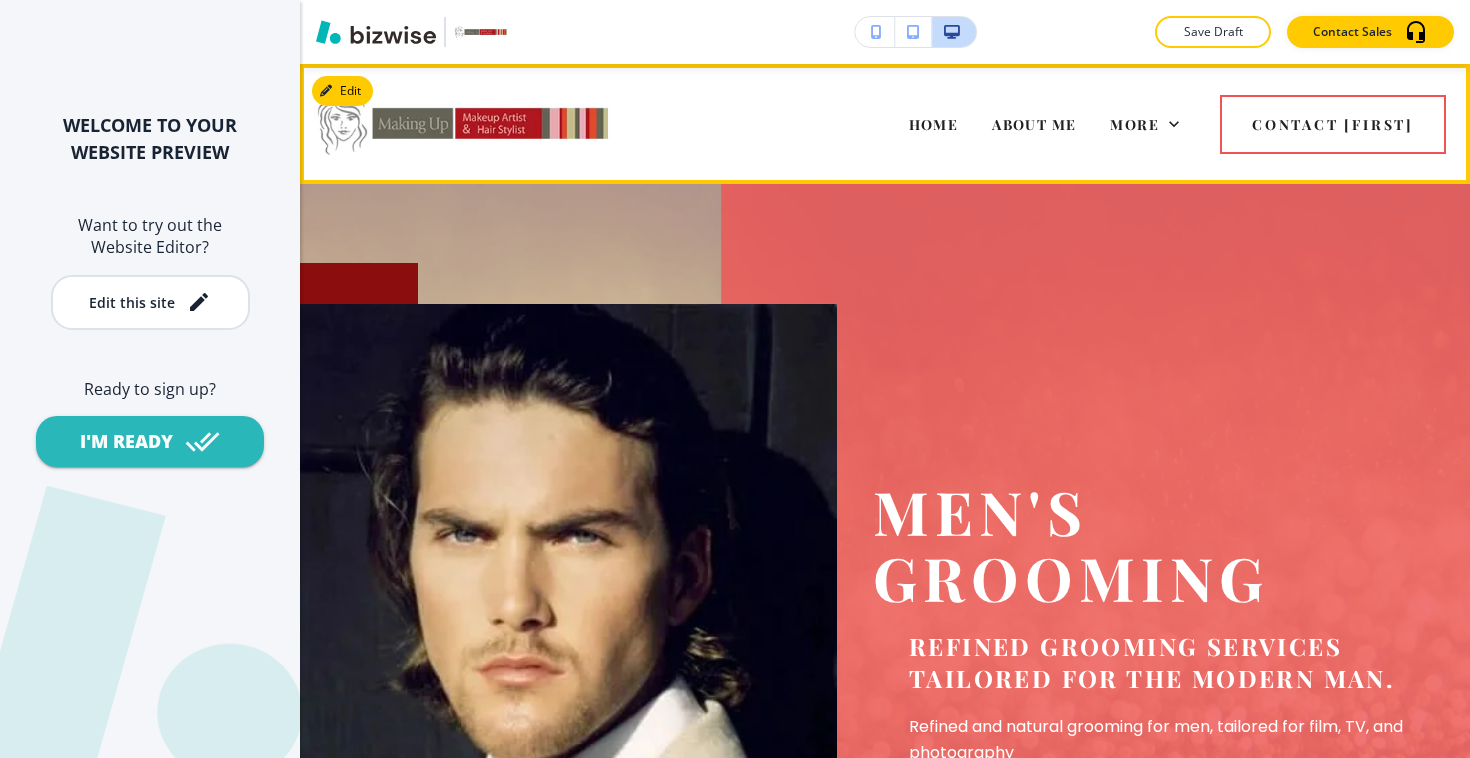 click on "HOME" at bounding box center [934, 124] 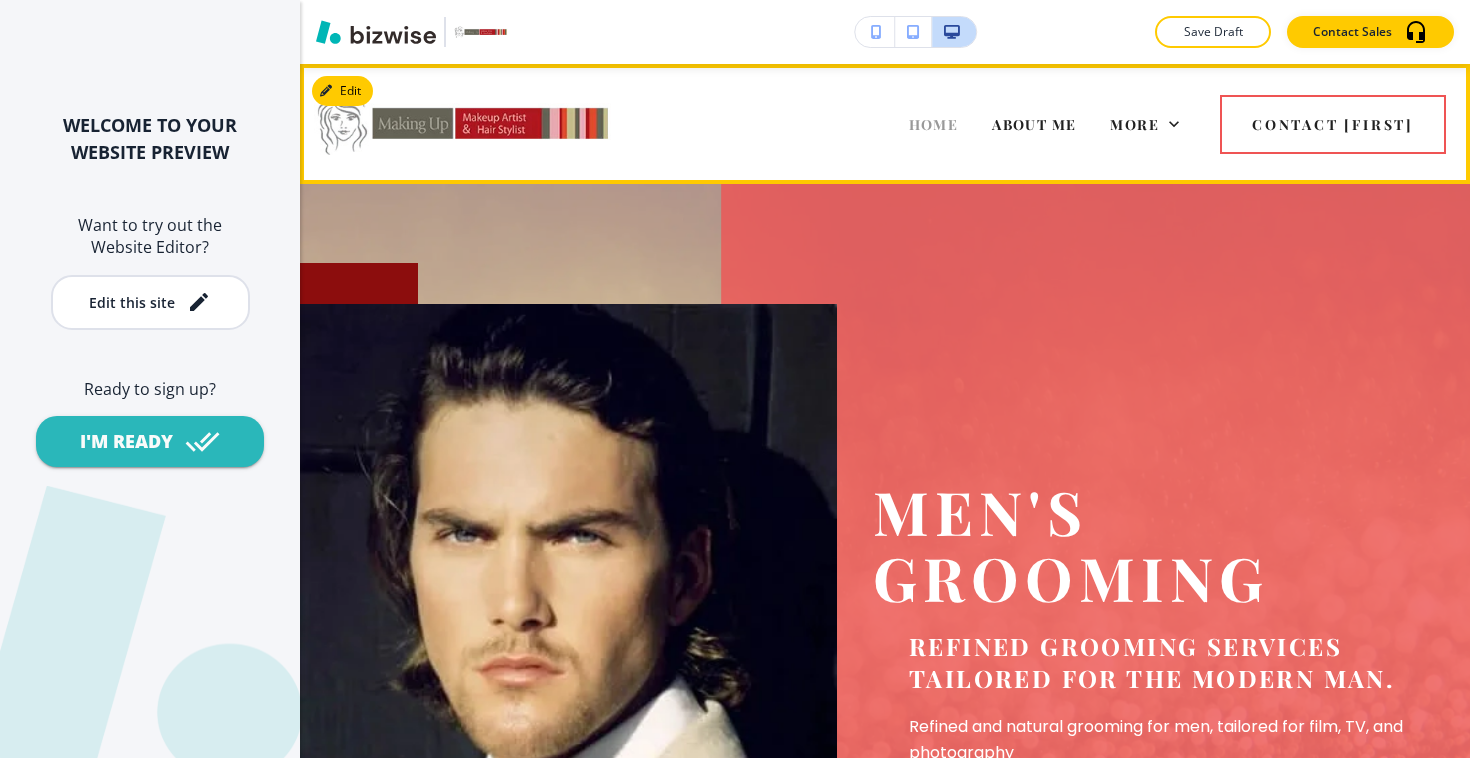 click on "HOME" at bounding box center (934, 124) 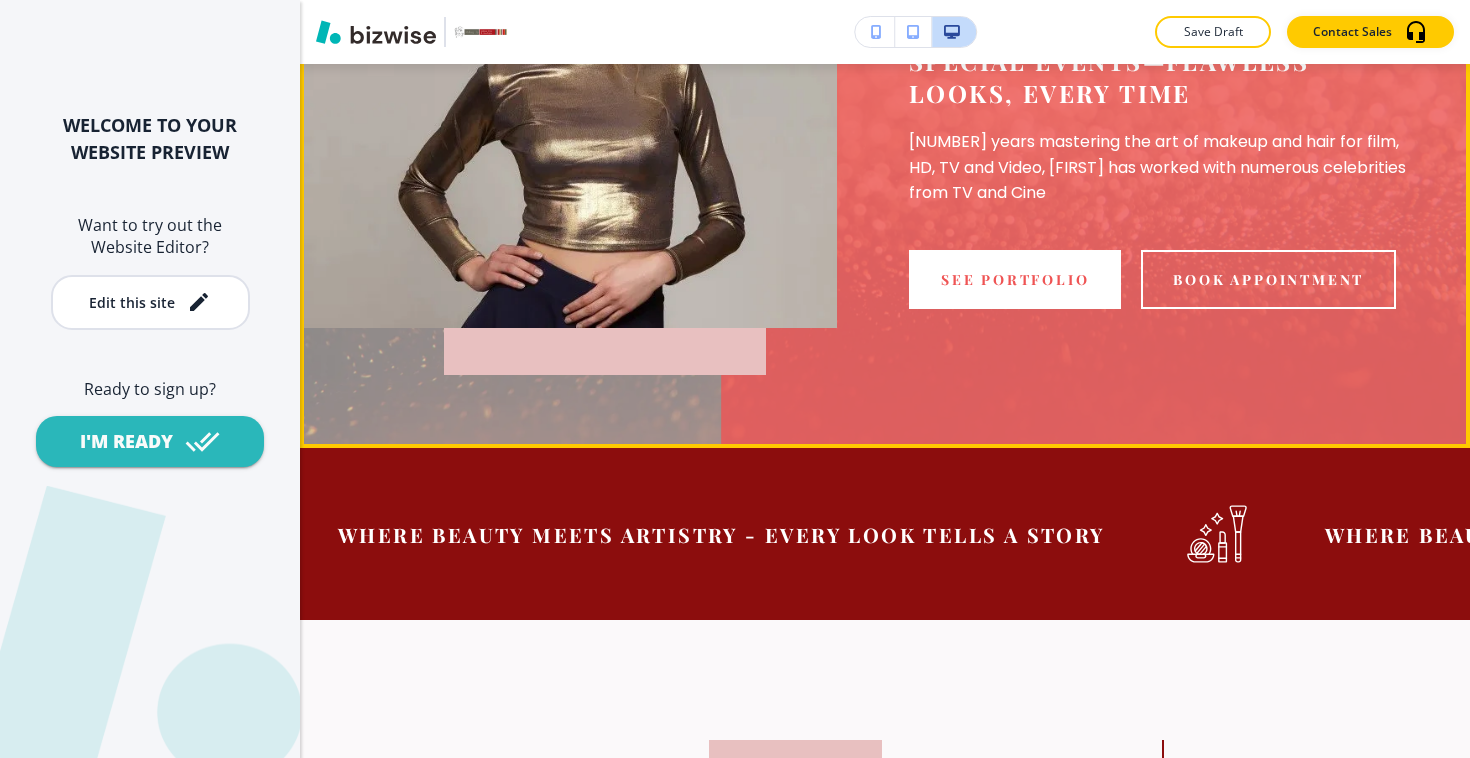 scroll, scrollTop: 0, scrollLeft: 0, axis: both 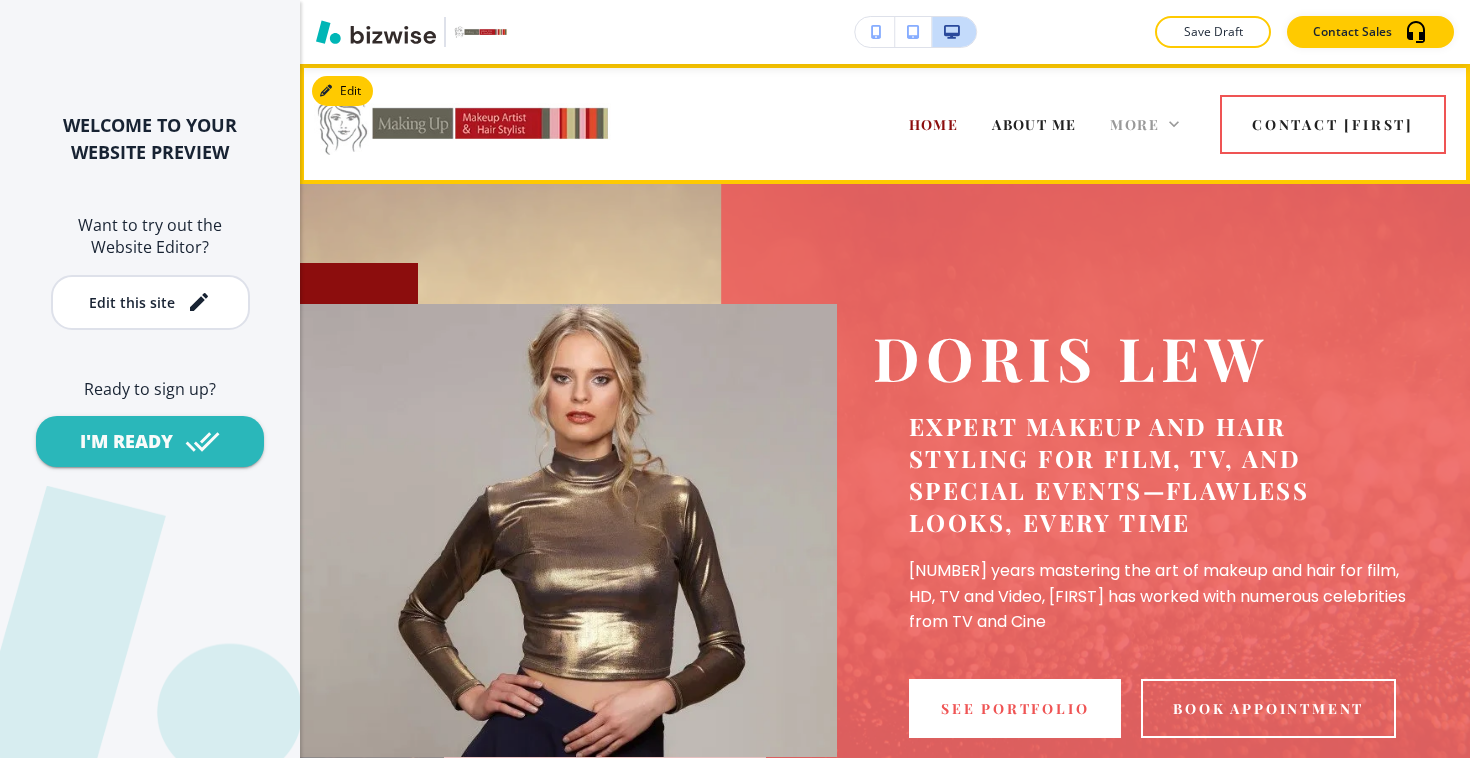 click on "More" at bounding box center (1134, 124) 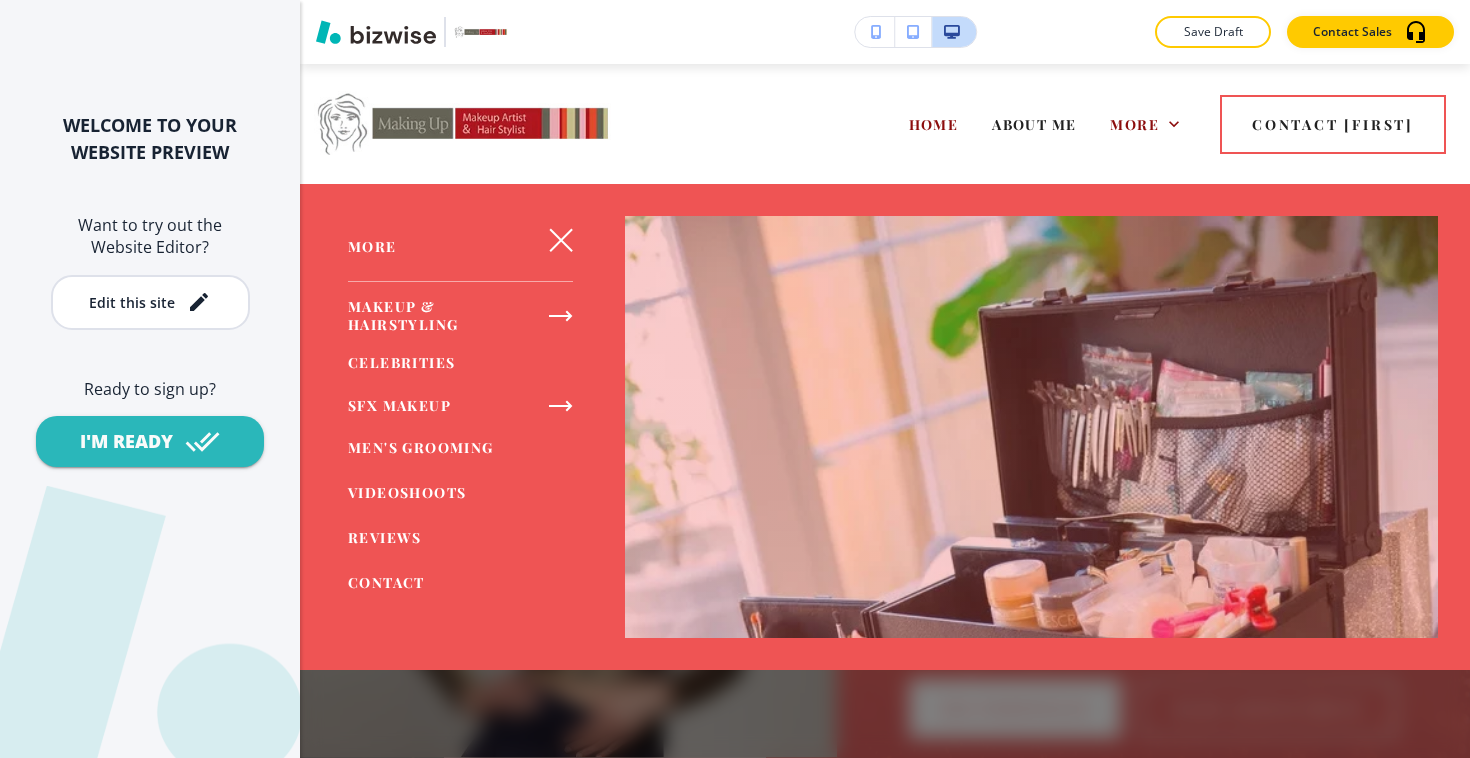click on "HOME ABOUT ME MAKEUP & HAIRSTYLING CELEBRITIES SFX MAKEUP MENS GROOMING VIDEOSHOOTS REVIEWS CONTACT" at bounding box center [873, 124] 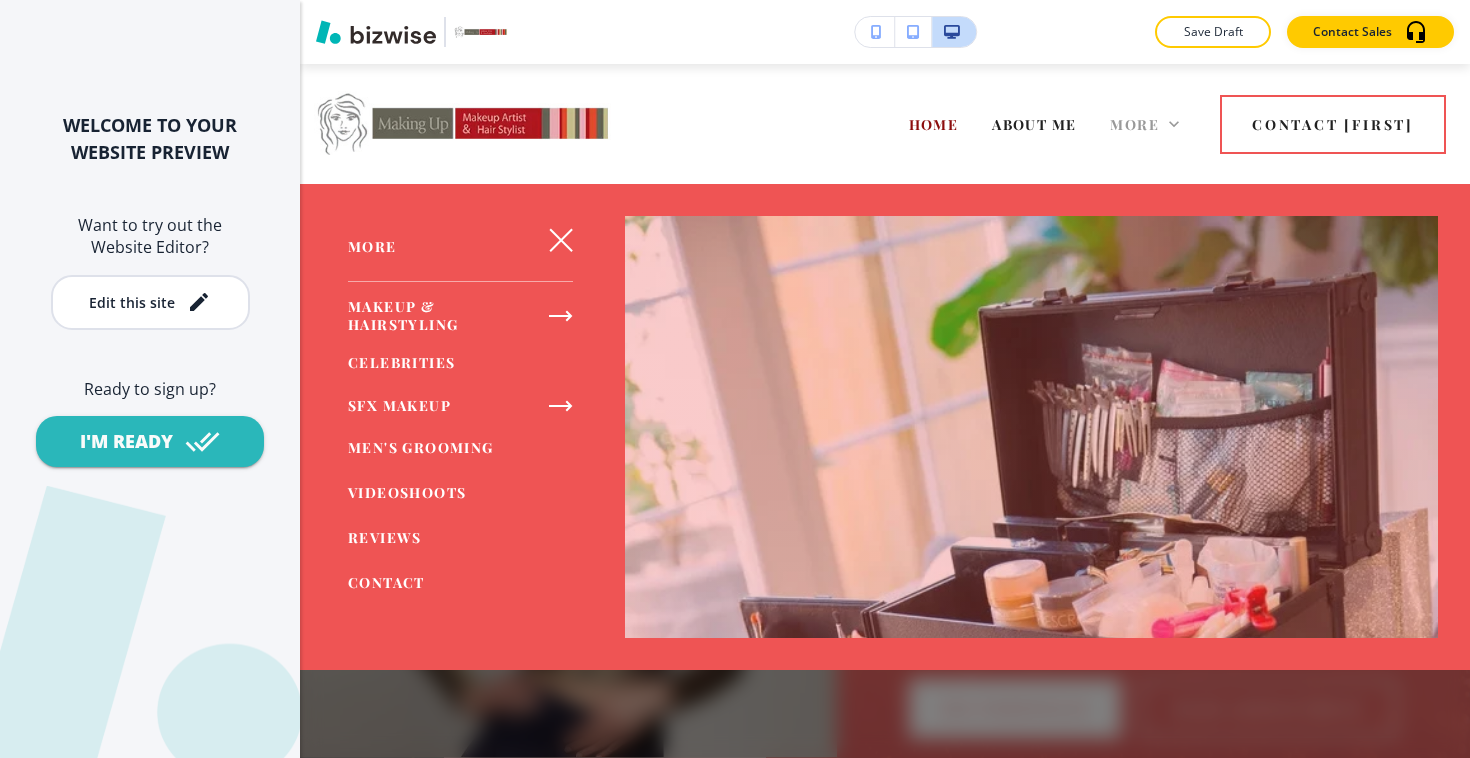 click on "More" at bounding box center (1134, 124) 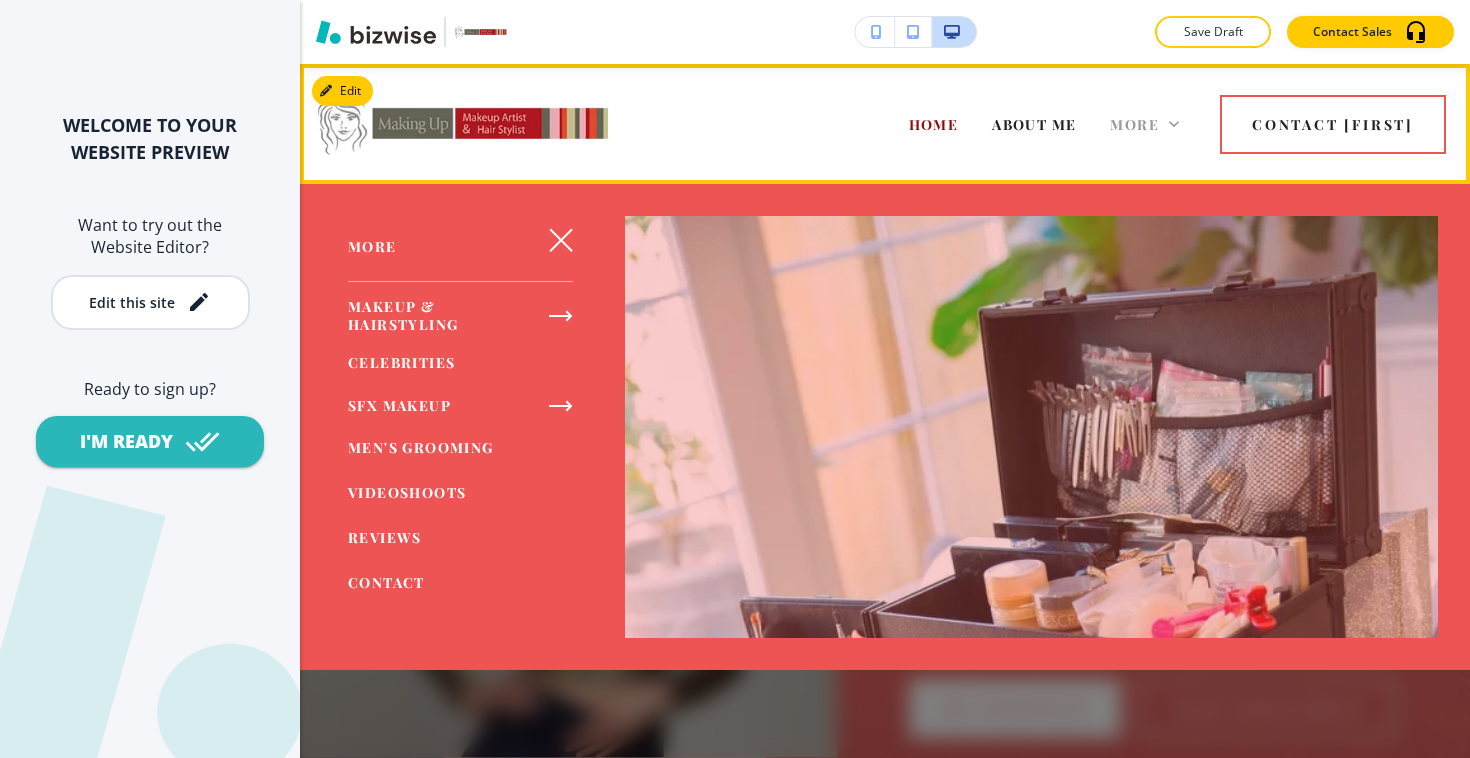 click 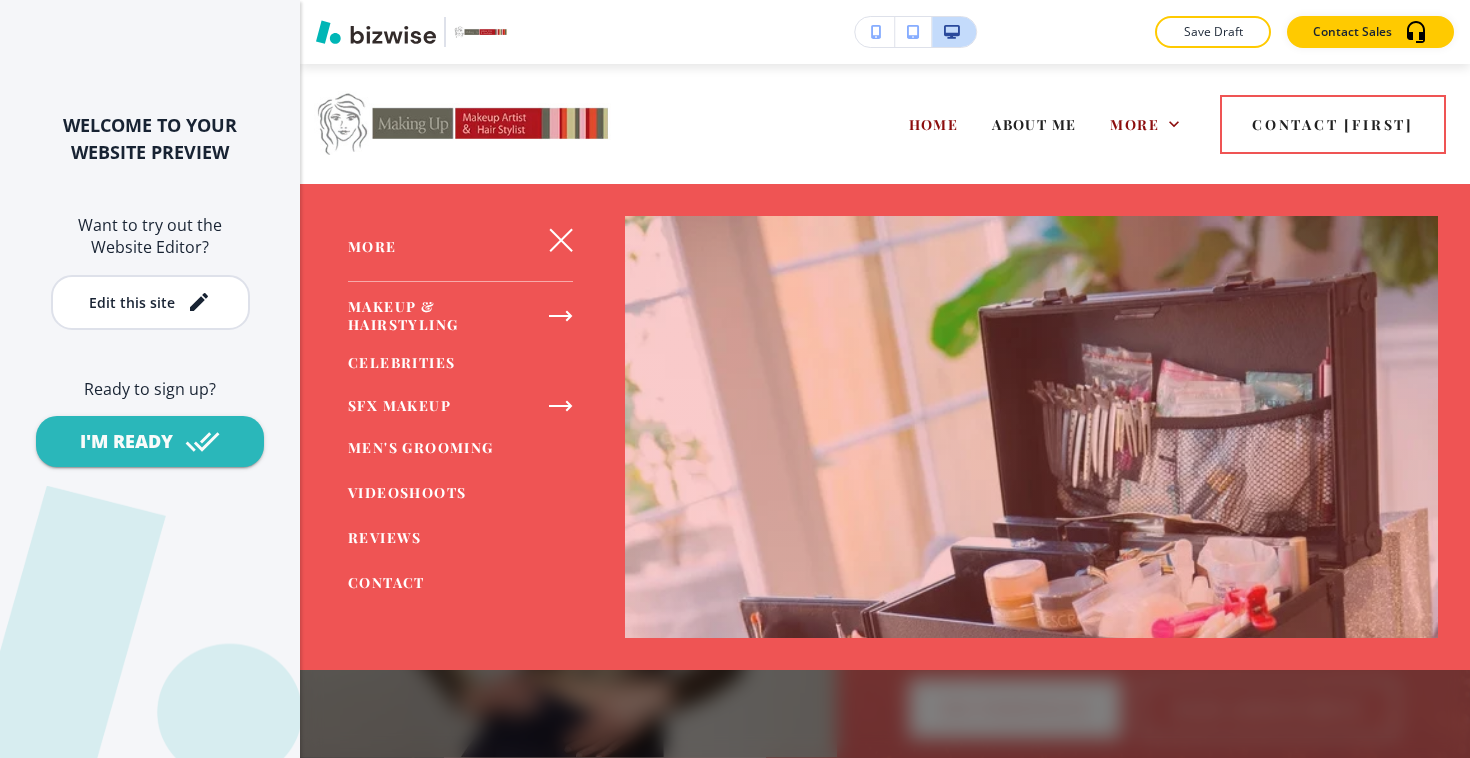 click on "More MAKEUP & HAIRSTYLING CELEBRITIES SFX MAKEUP MENS GROOMING VIDEOSHOOTS REVIEWS CONTACT" at bounding box center (446, 427) 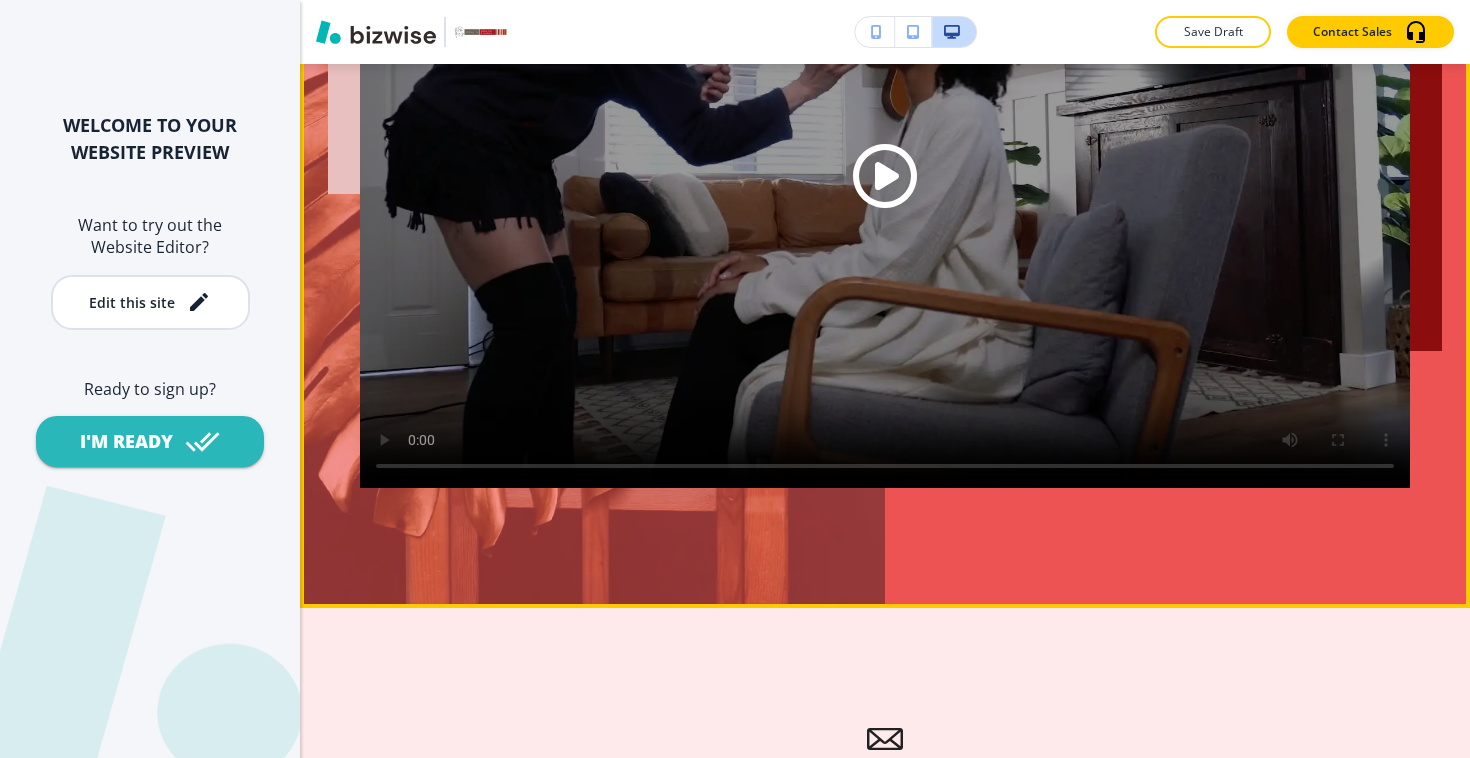 scroll, scrollTop: 8350, scrollLeft: 0, axis: vertical 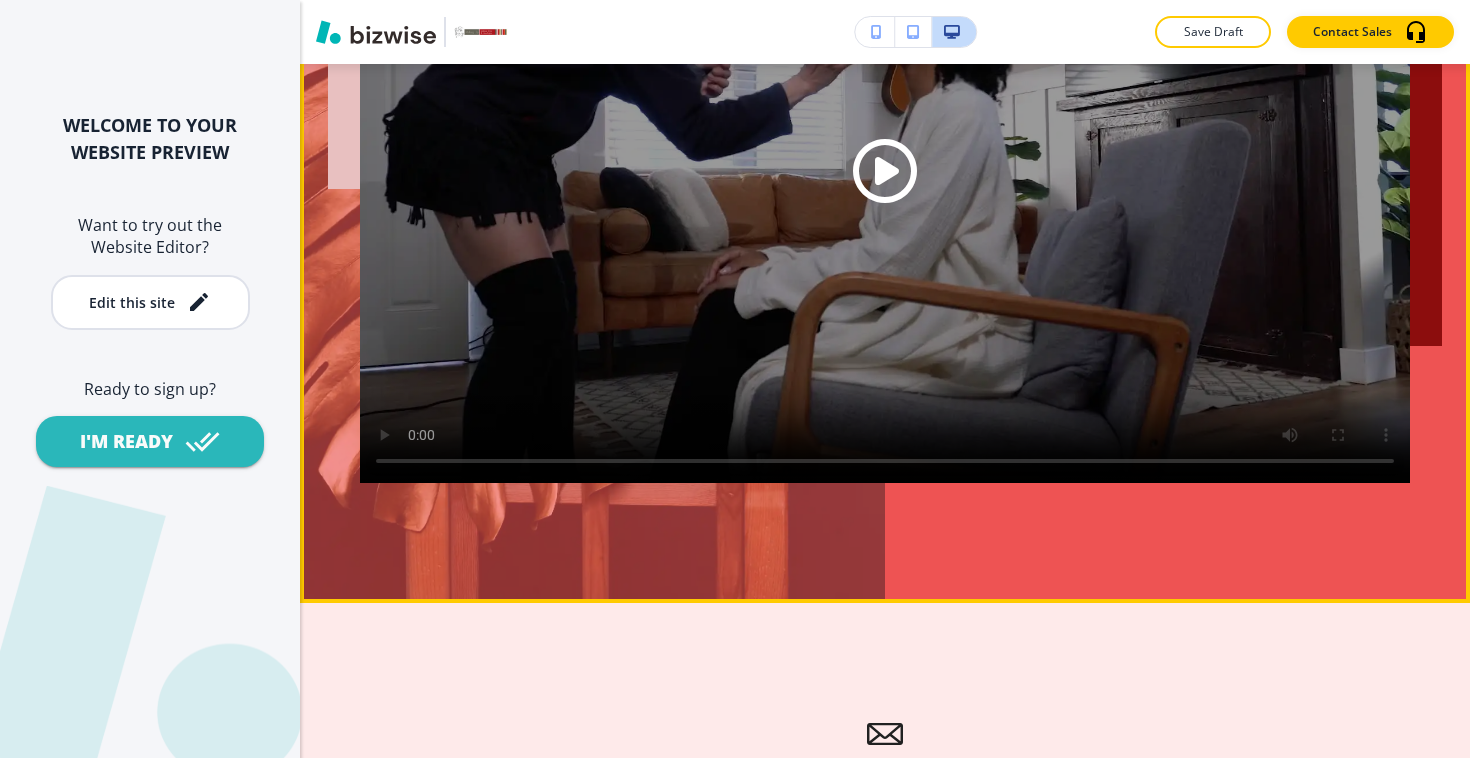 click on "The Experience The Art of Beauty: Makeup by Doris Lew Watch as Doris transforms her client with expert makeup artistry, enhancing natural beauty with precision and care" at bounding box center (885, 37) 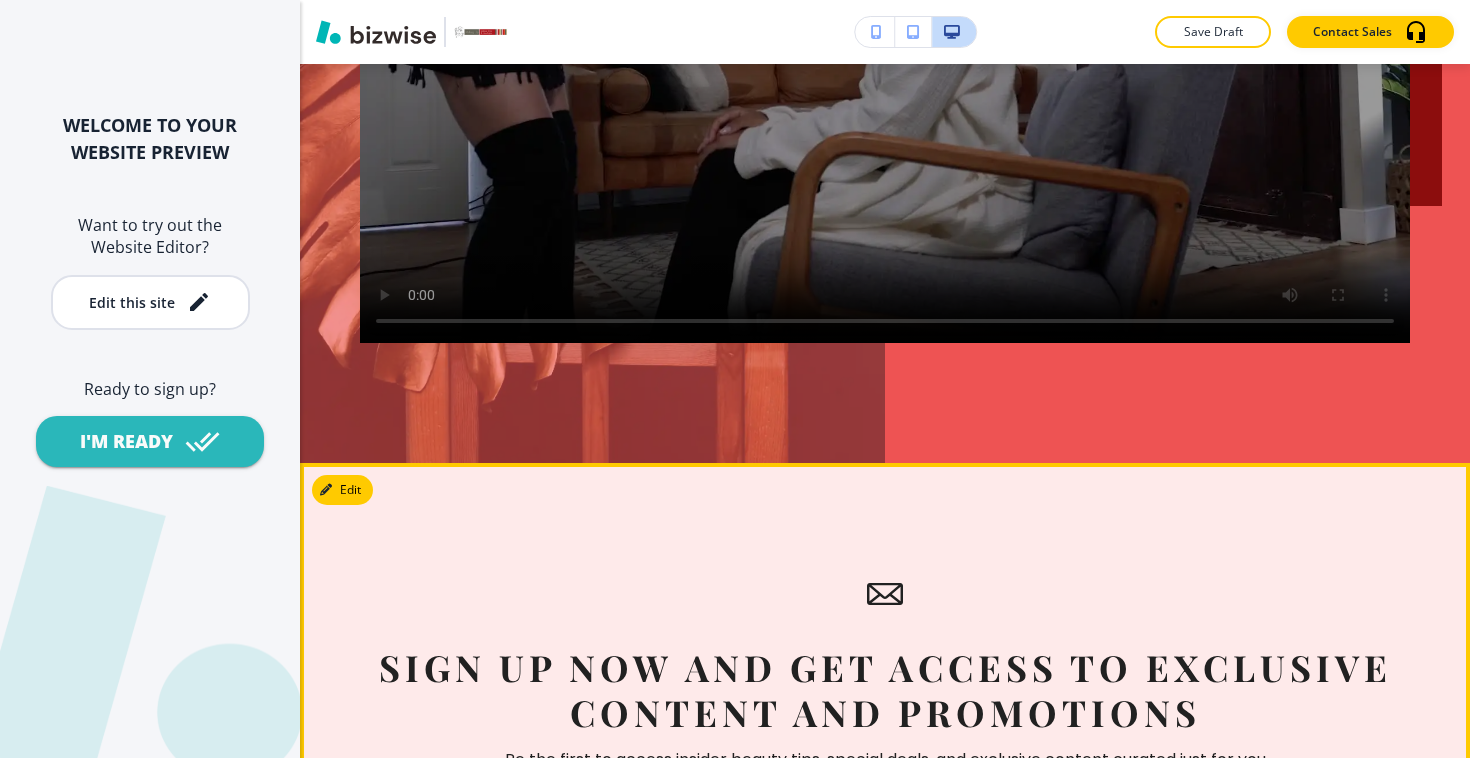 scroll, scrollTop: 8455, scrollLeft: 0, axis: vertical 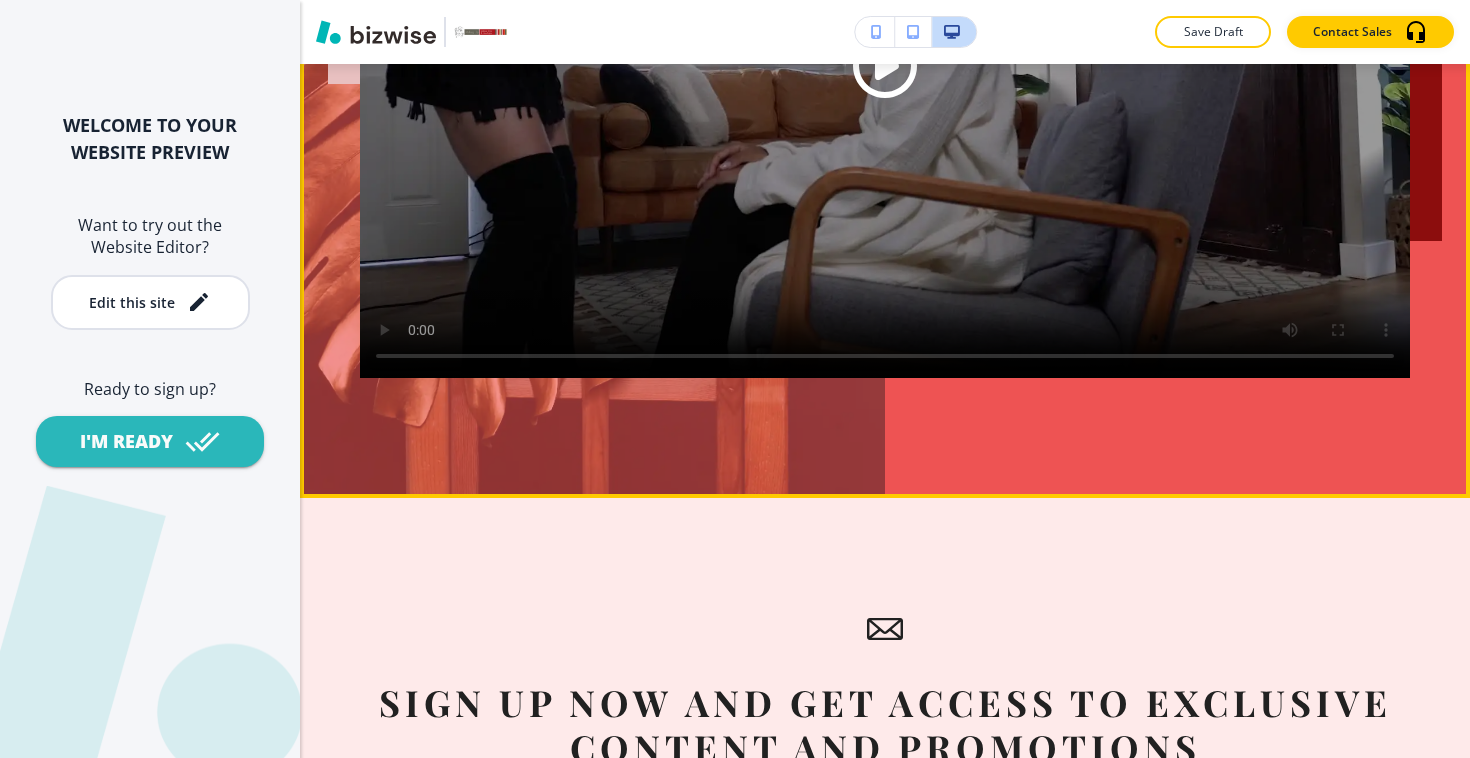 click at bounding box center [885, 66] 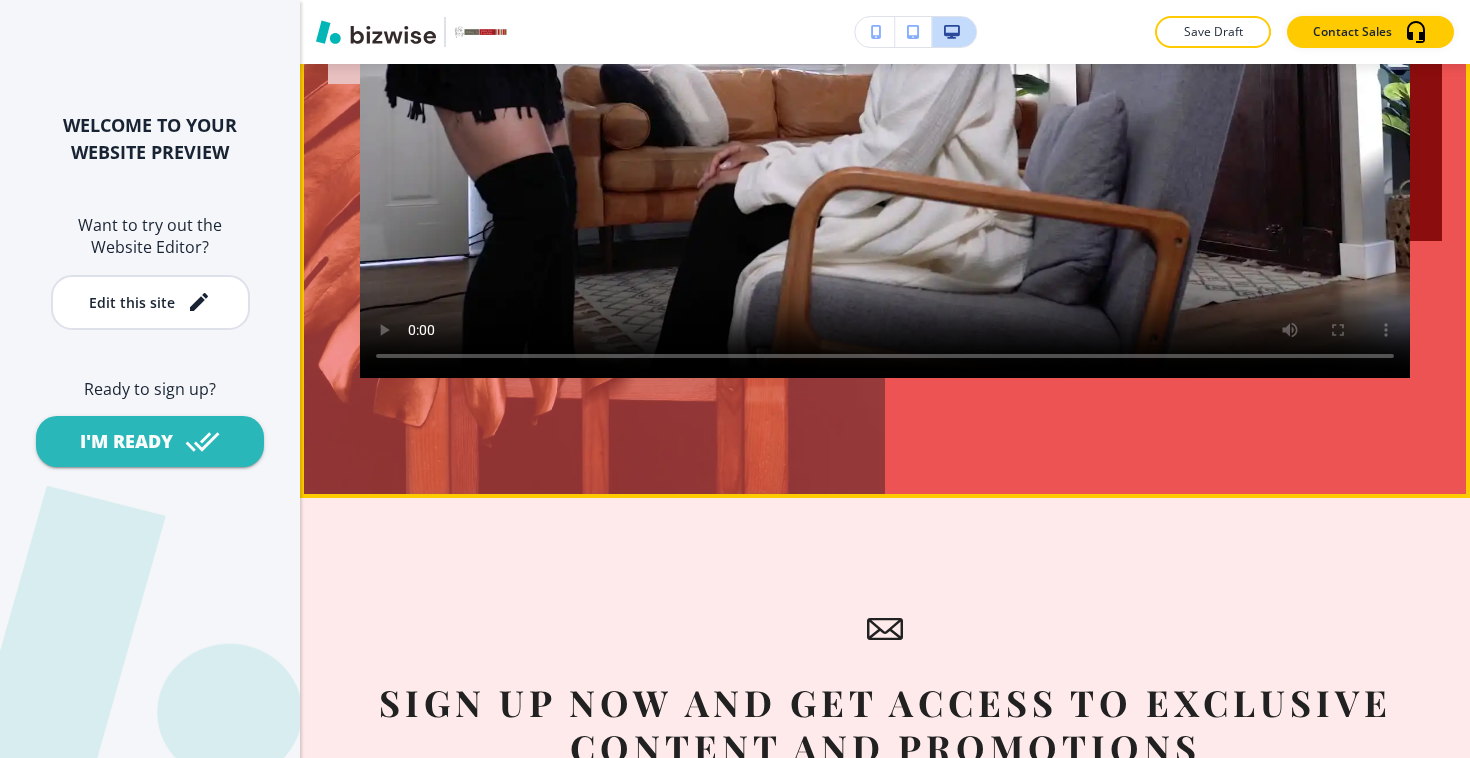 type 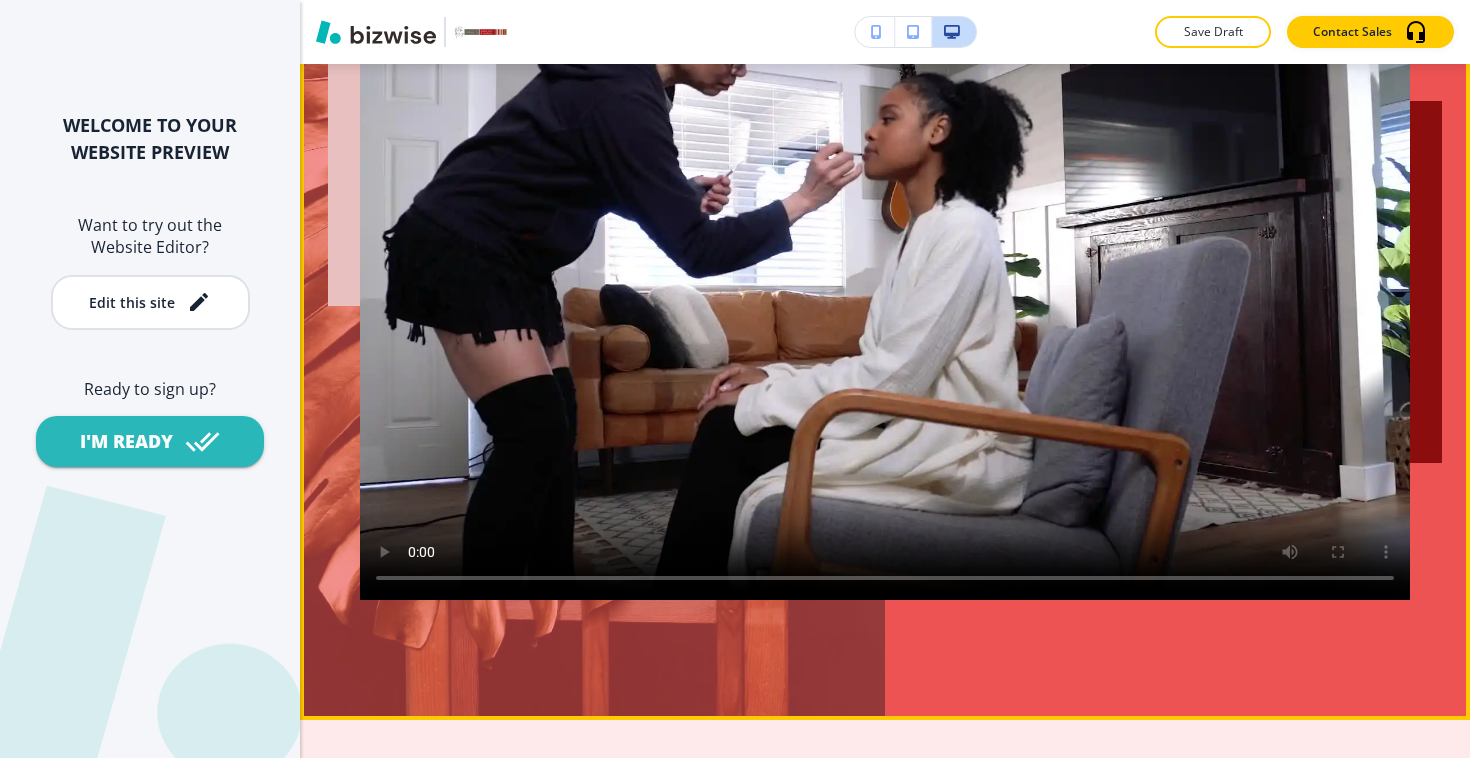 scroll, scrollTop: 8307, scrollLeft: 0, axis: vertical 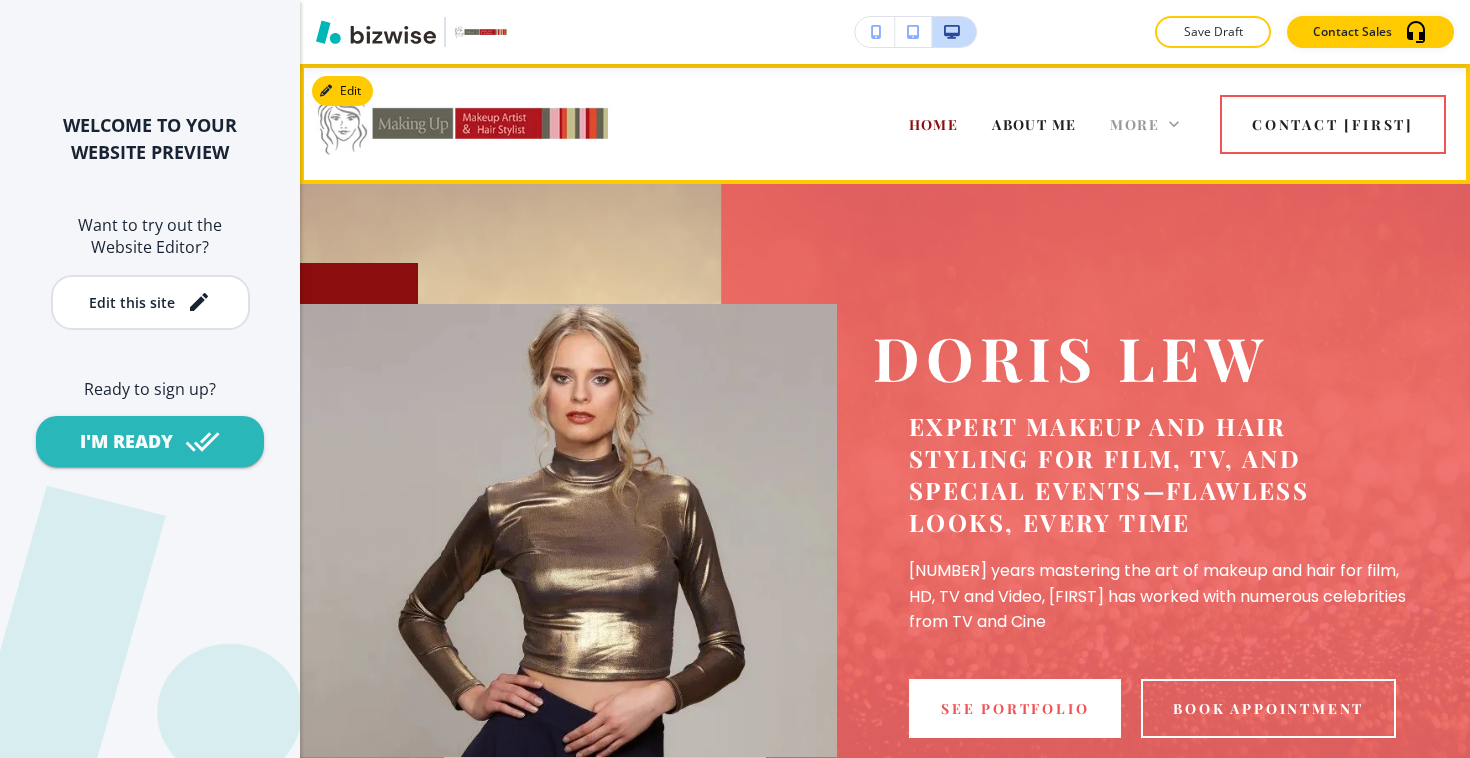click on "More" at bounding box center (1144, 124) 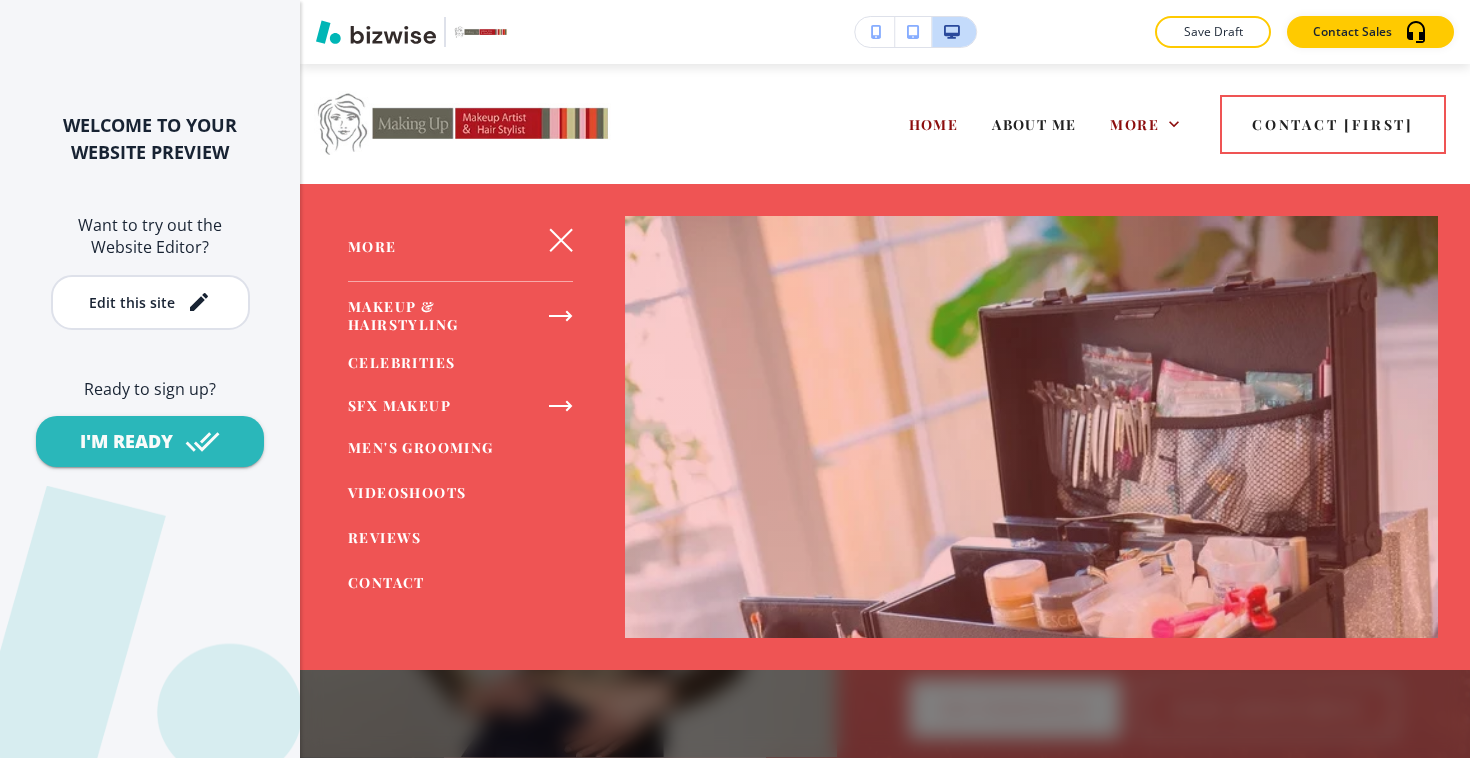 click on "VIDEOSHOOTS" at bounding box center [407, 492] 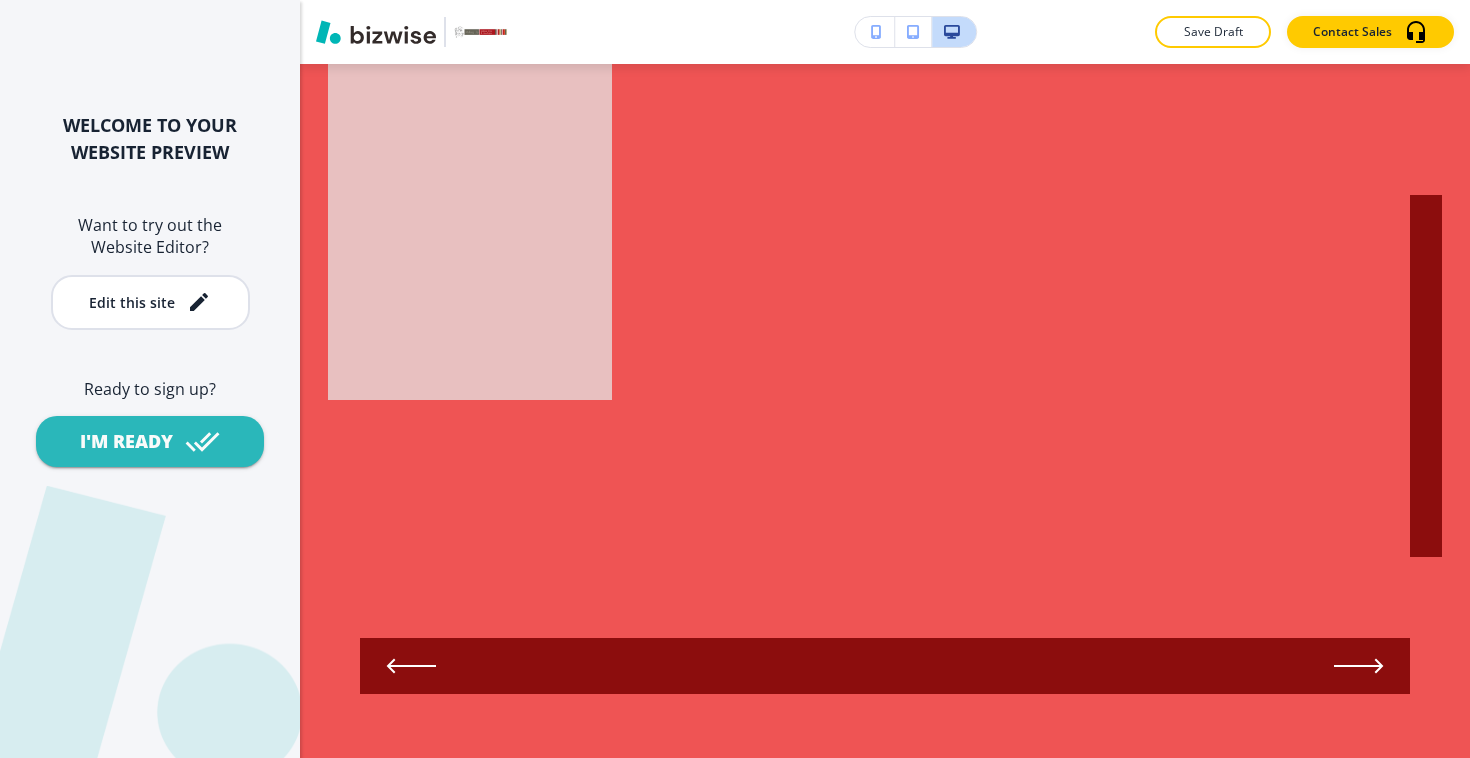 scroll, scrollTop: 1259, scrollLeft: 0, axis: vertical 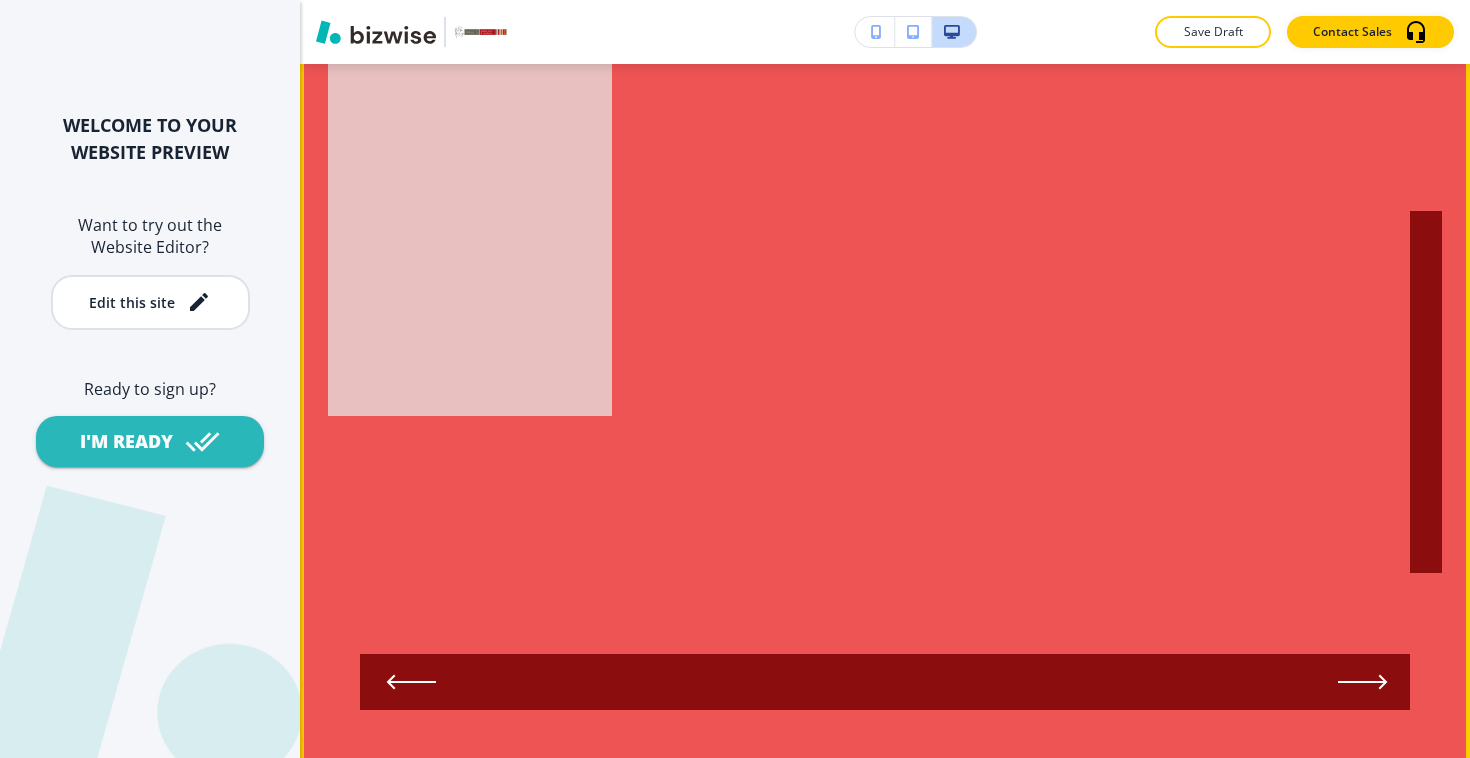 click 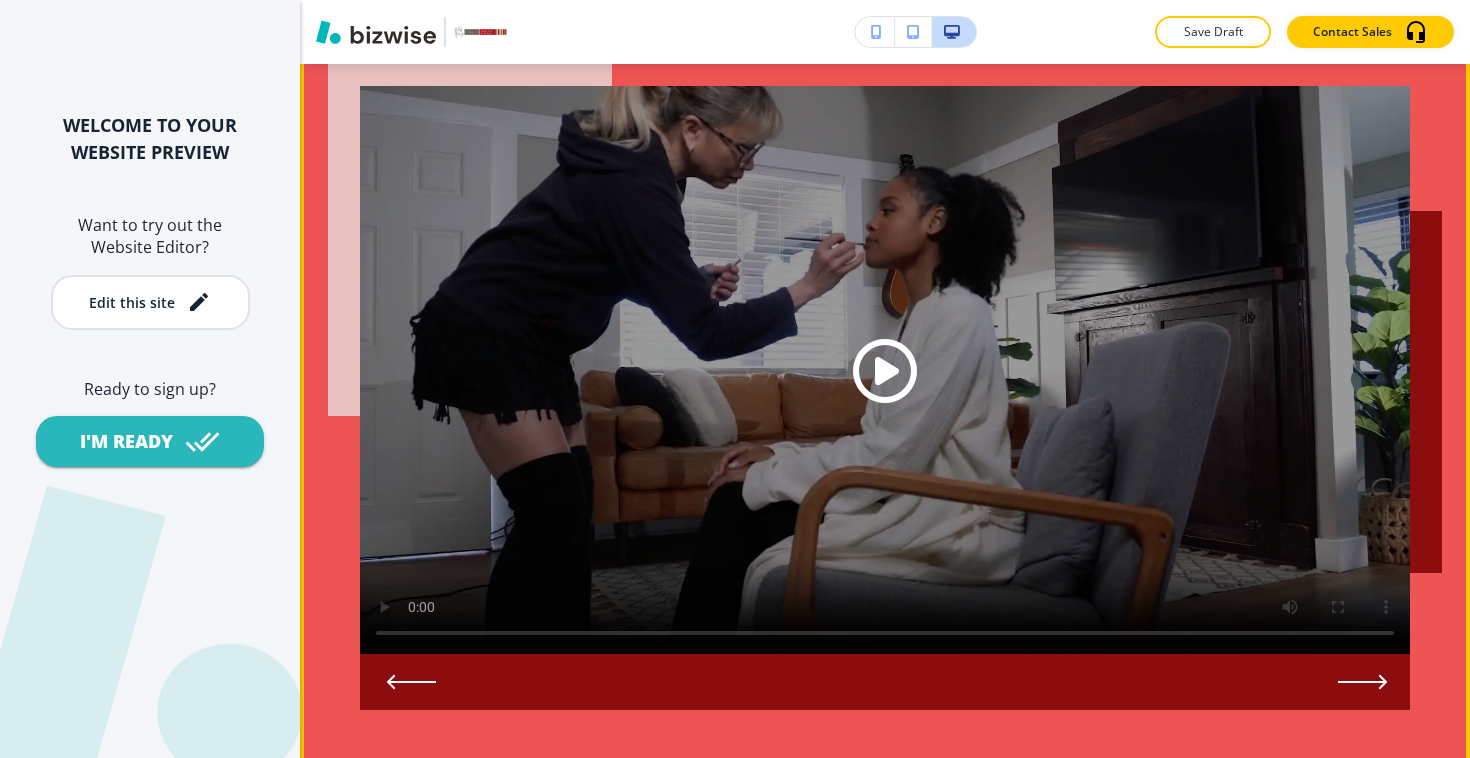 click 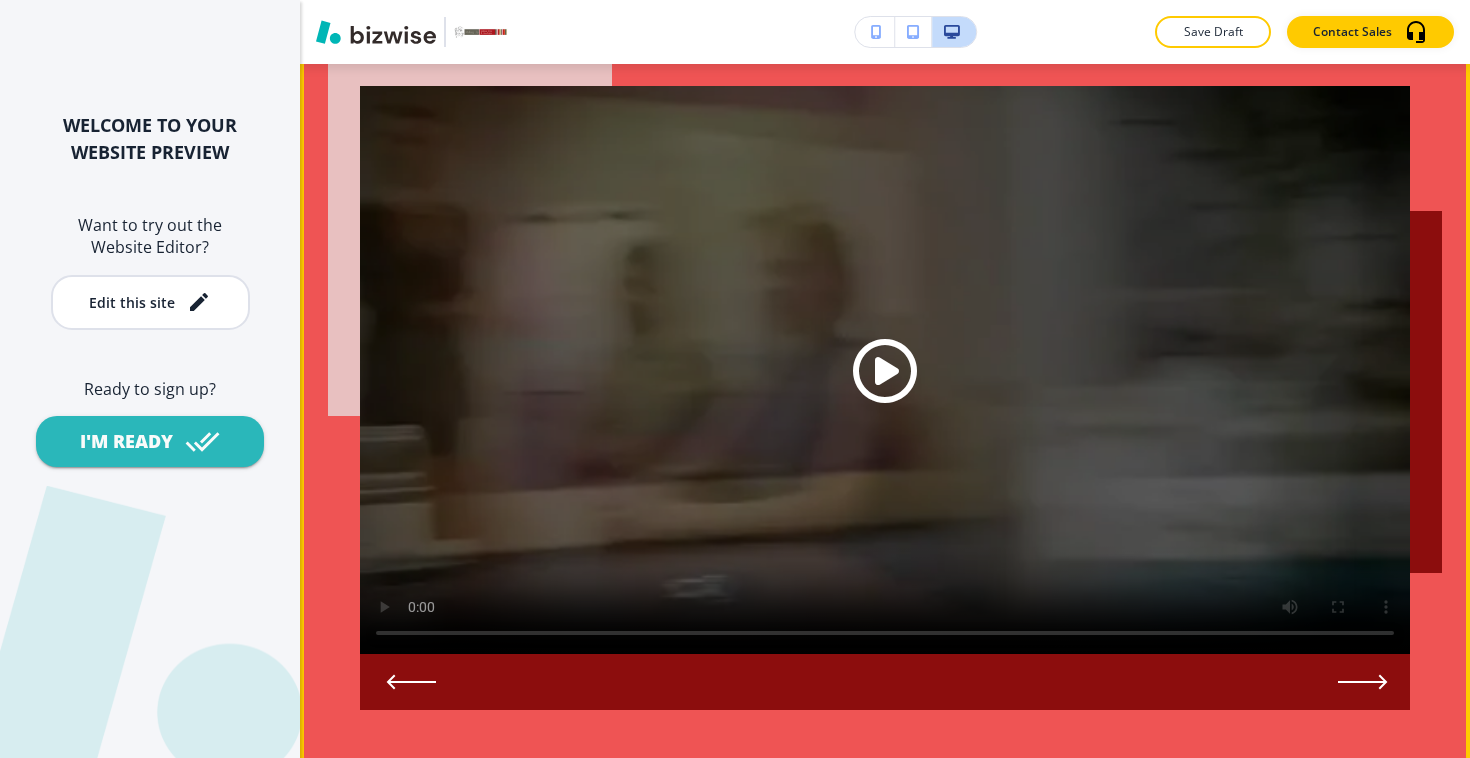 click 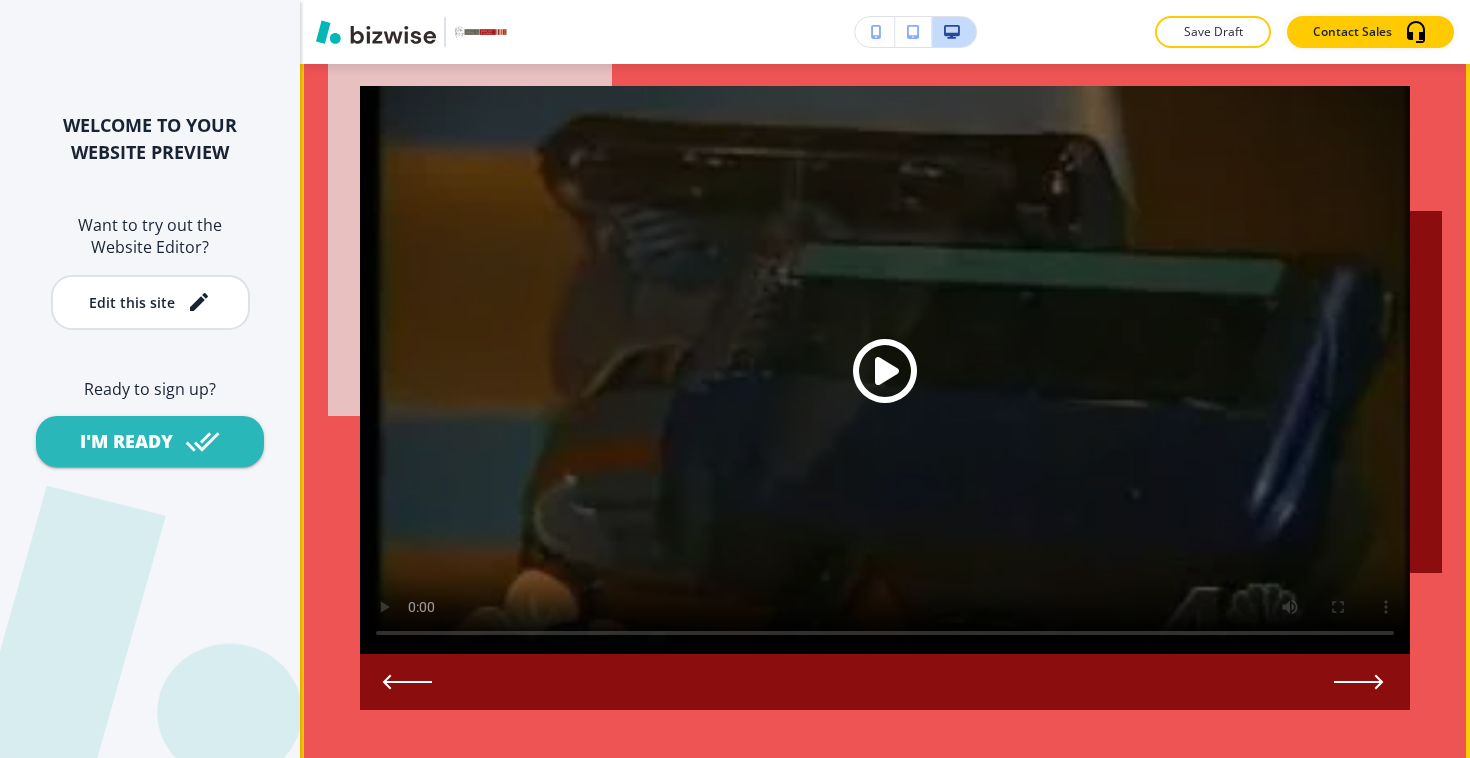 click 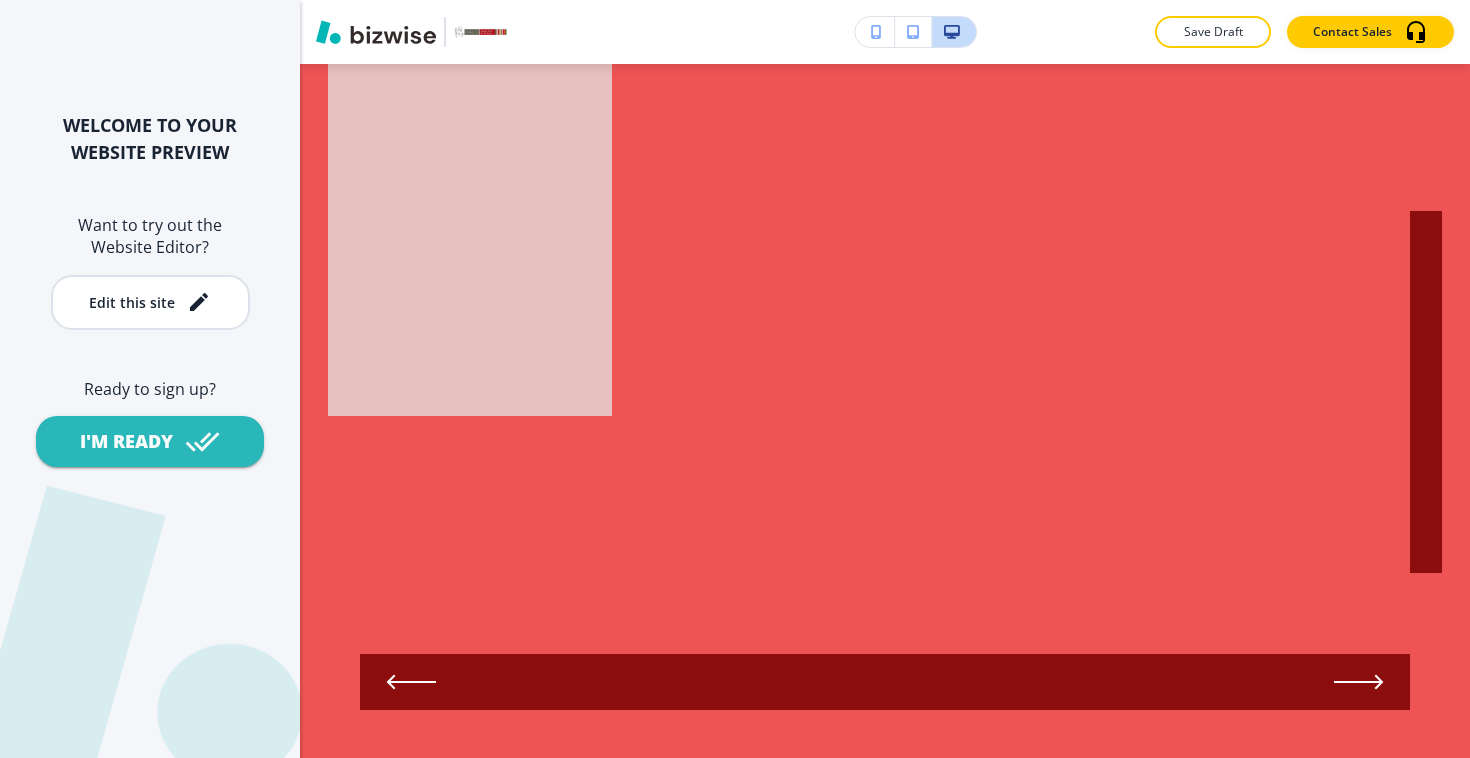 click at bounding box center [885, 682] 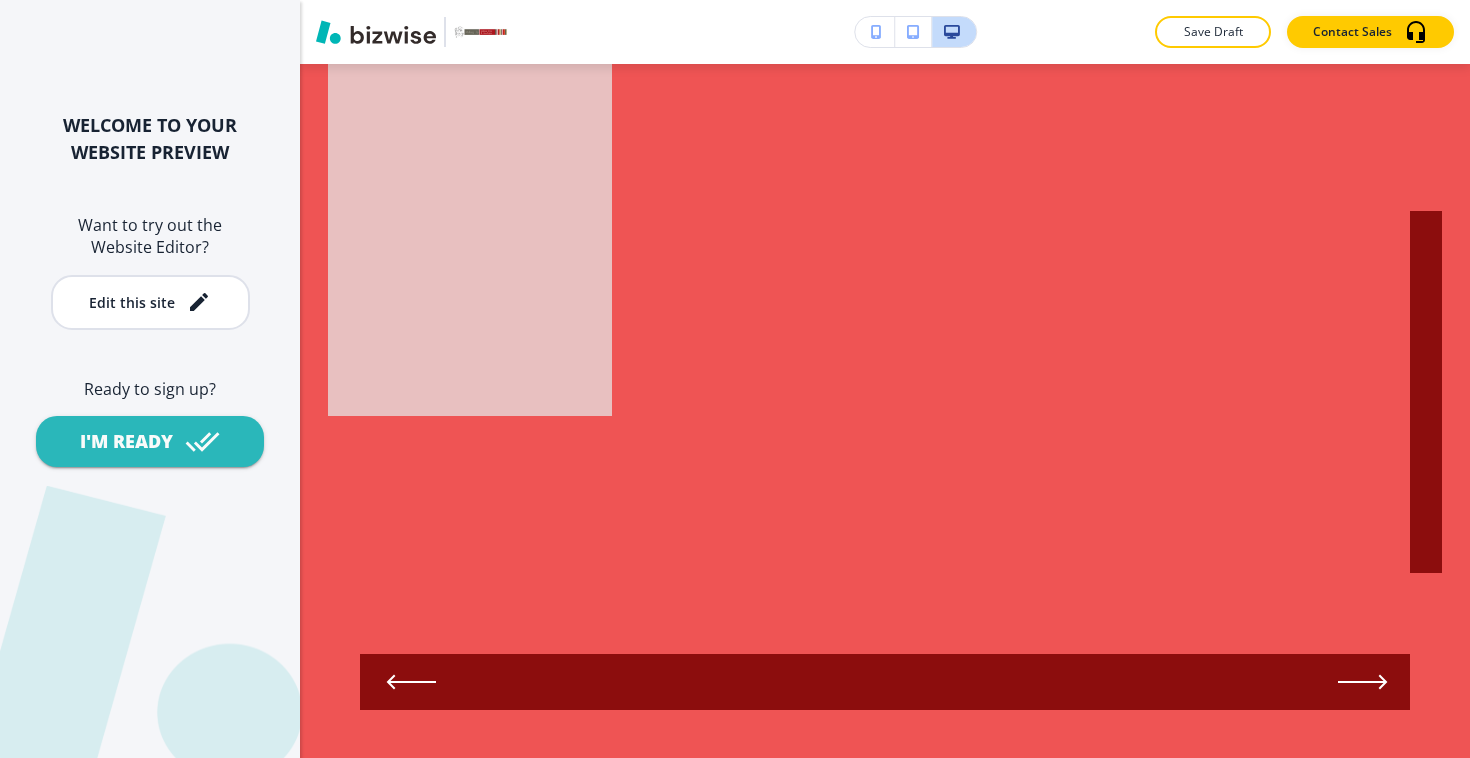 click 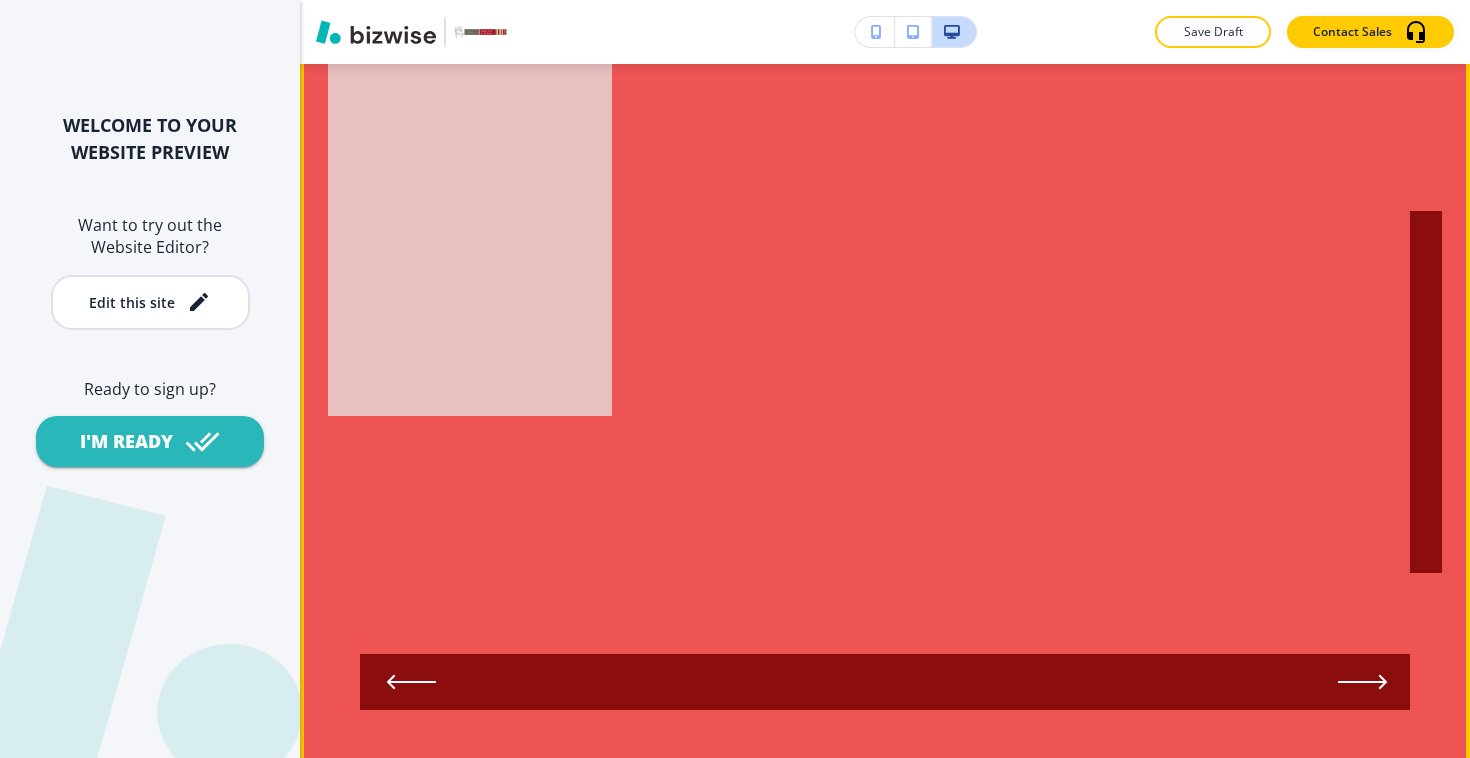 click 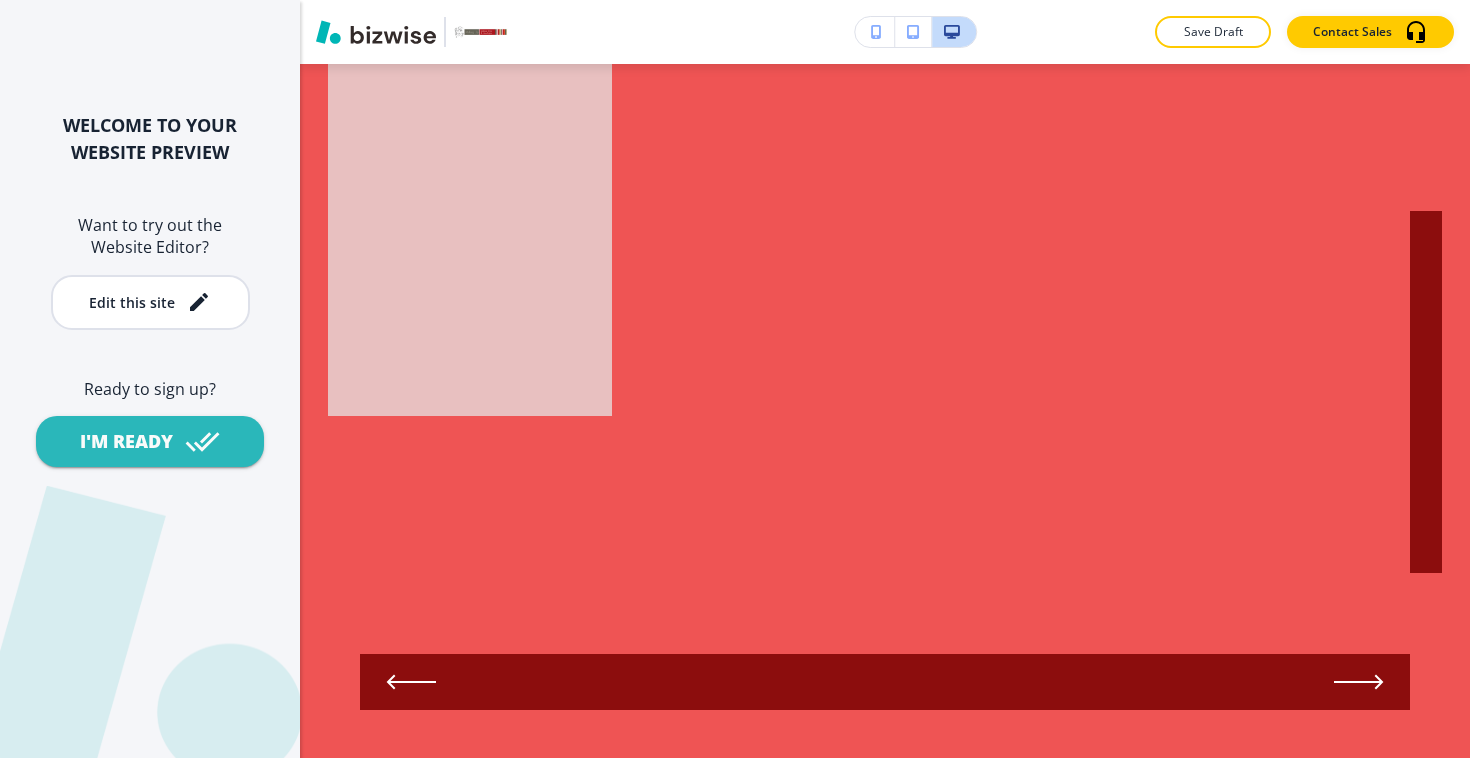click at bounding box center (885, 682) 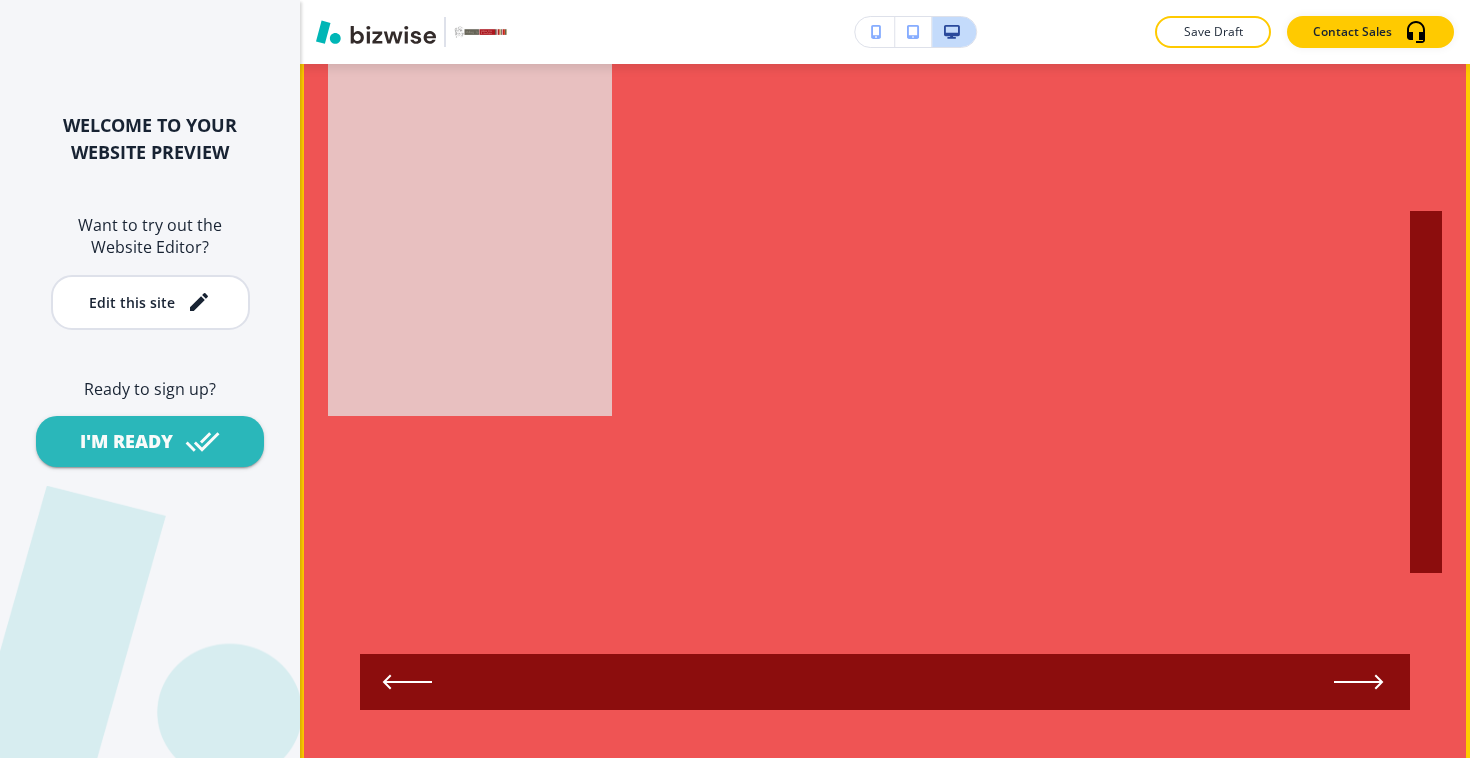 click 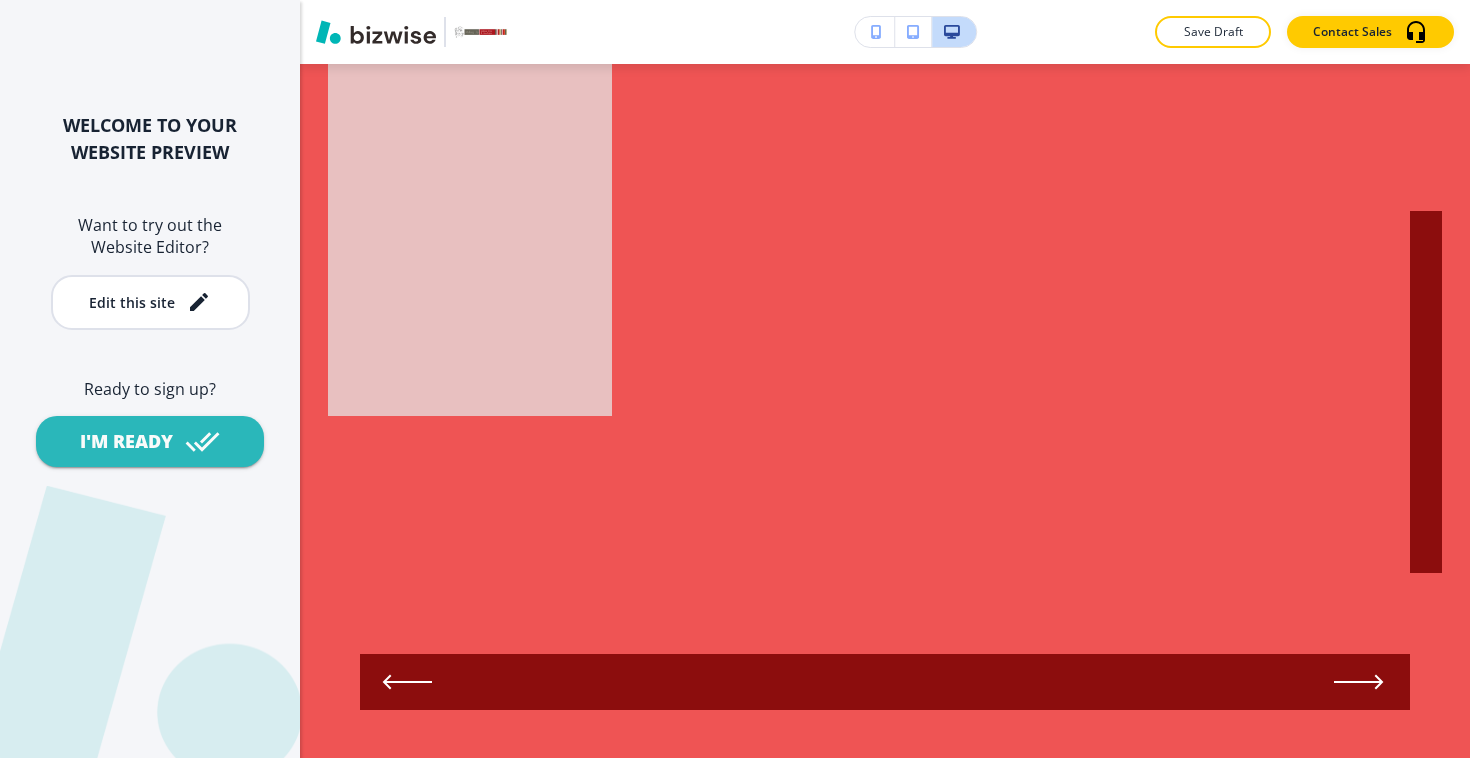 click 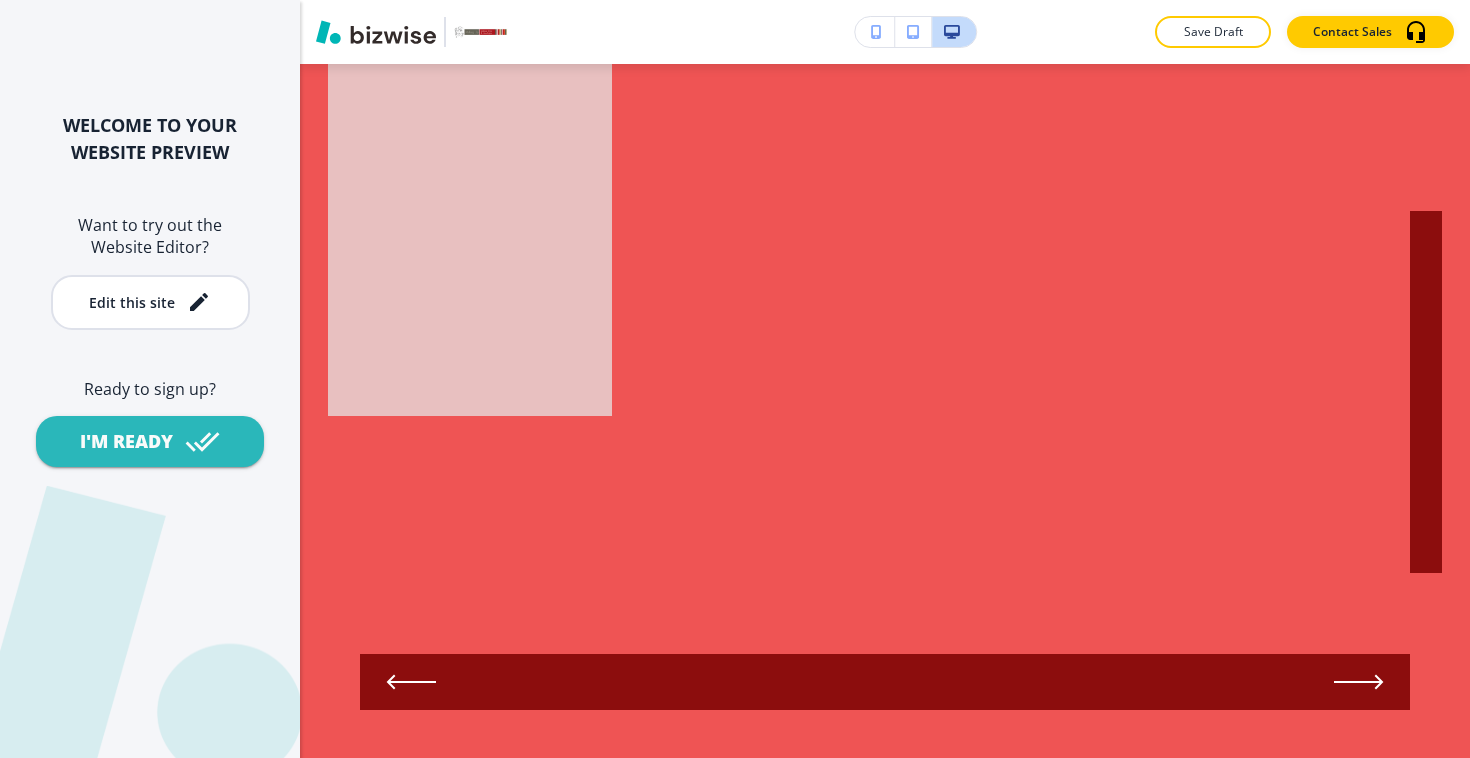 drag, startPoint x: 419, startPoint y: 652, endPoint x: 470, endPoint y: 654, distance: 51.0392 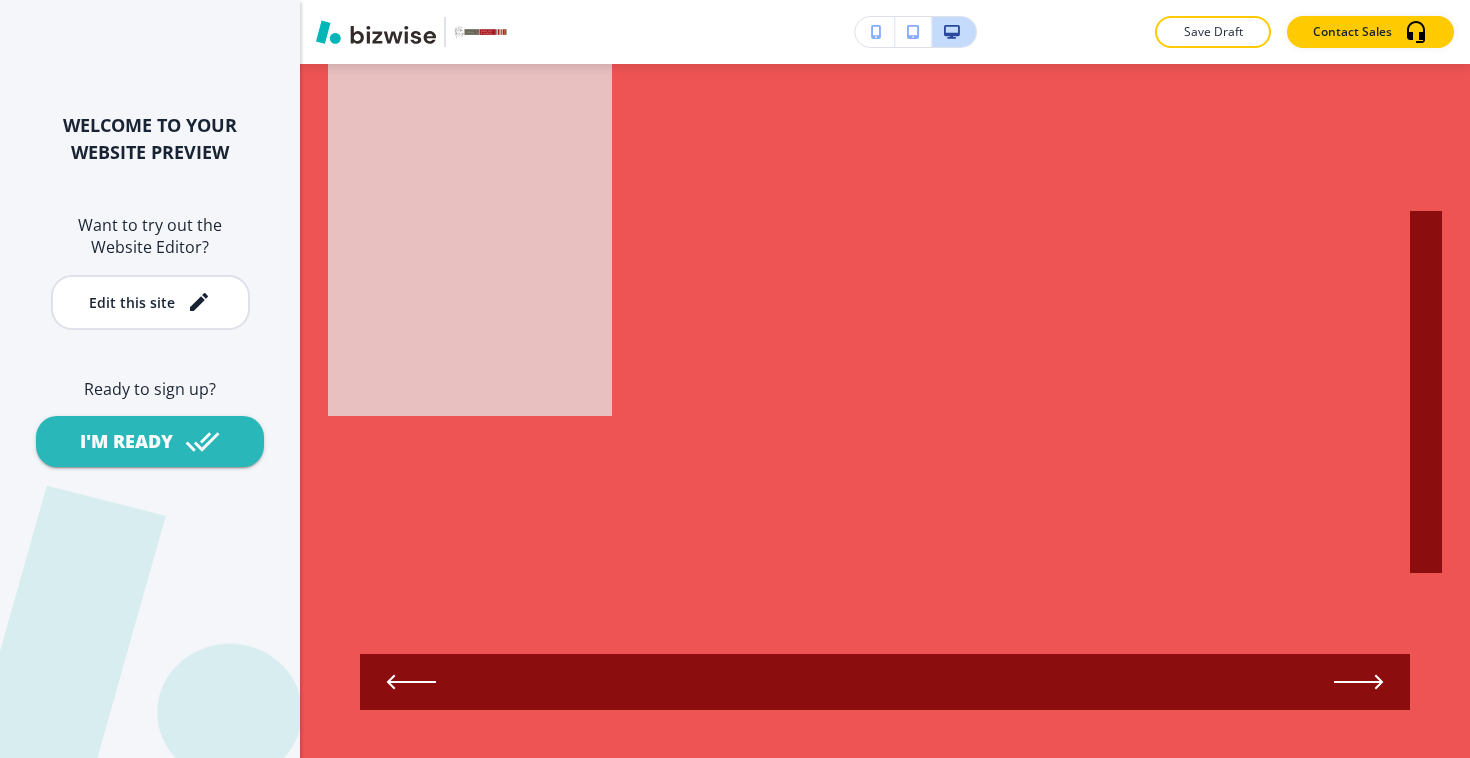 click at bounding box center [885, 682] 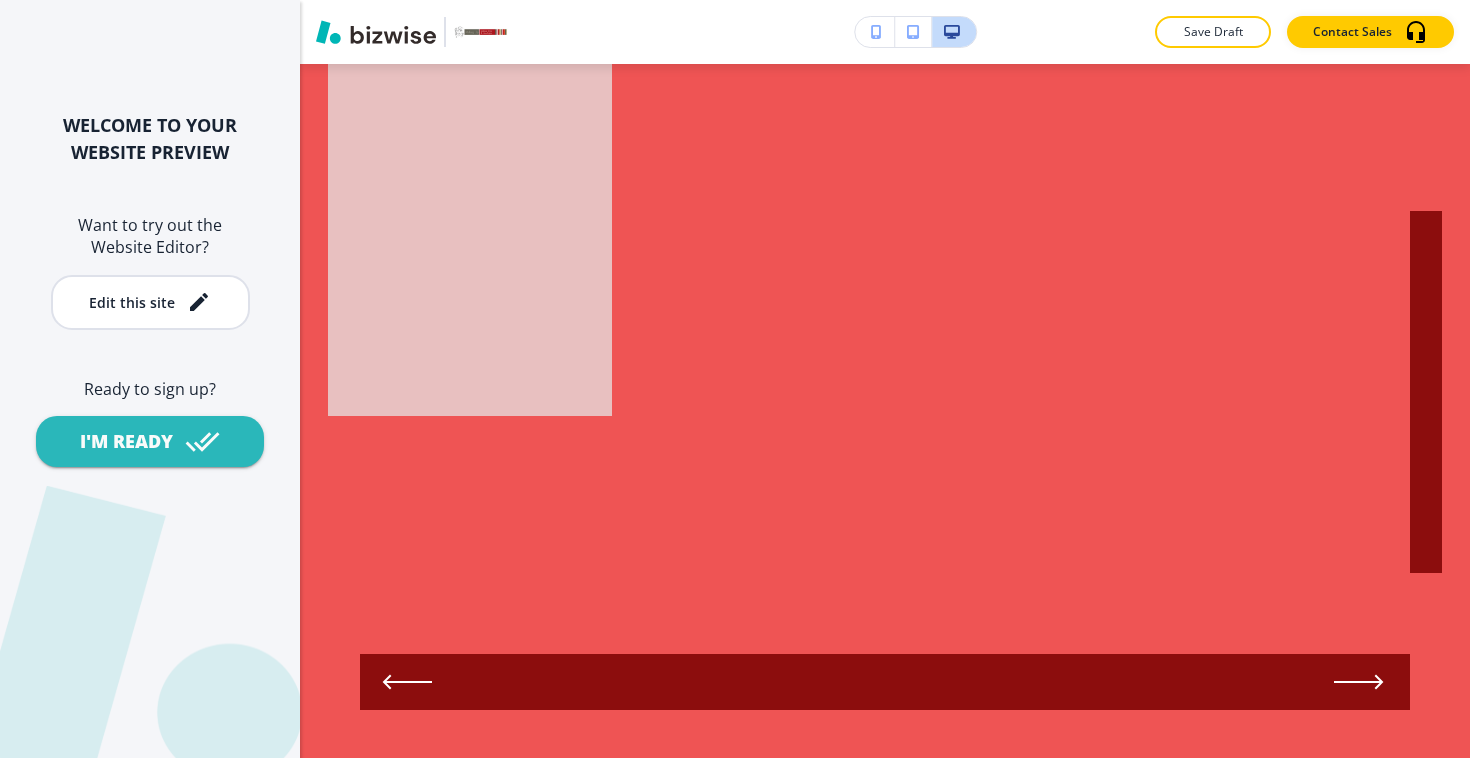 click 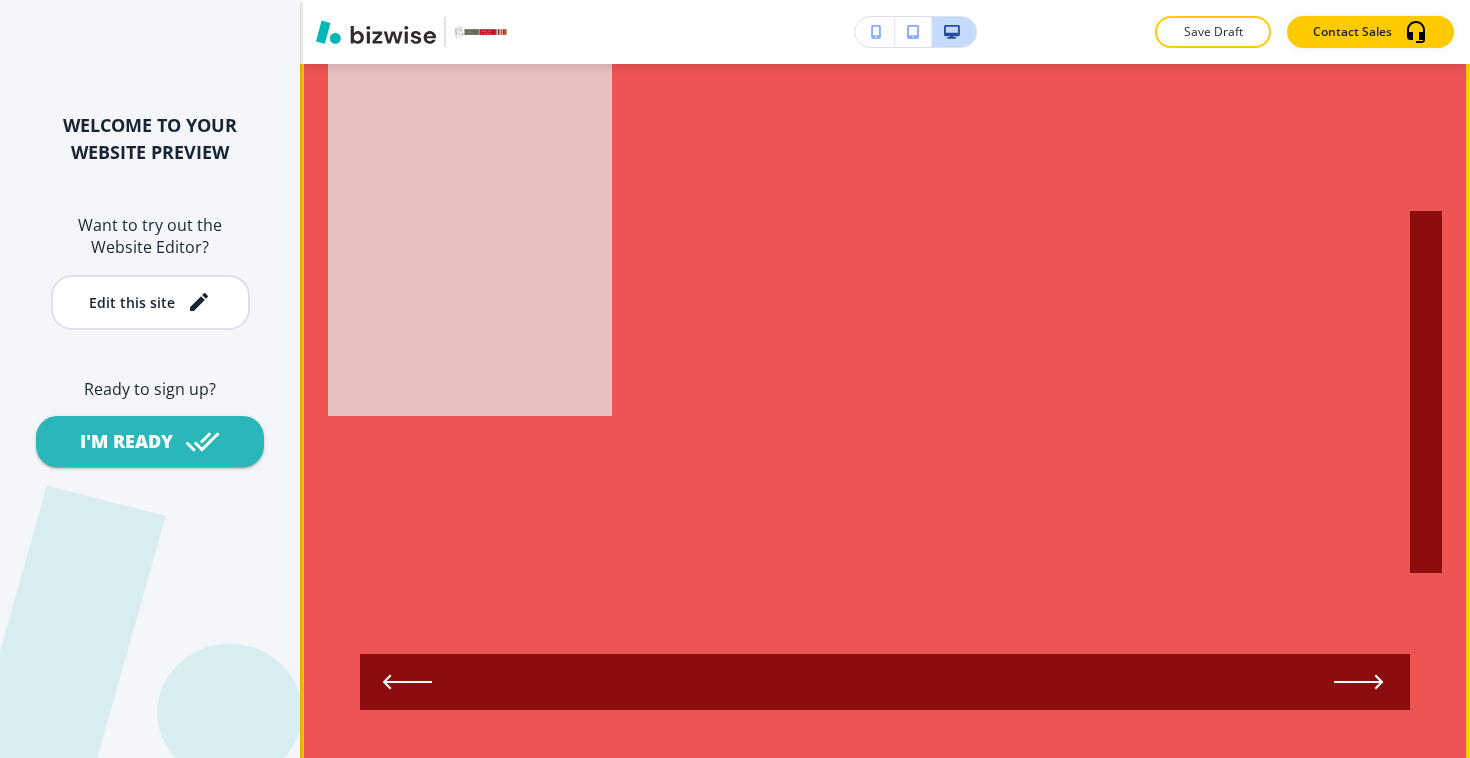 click 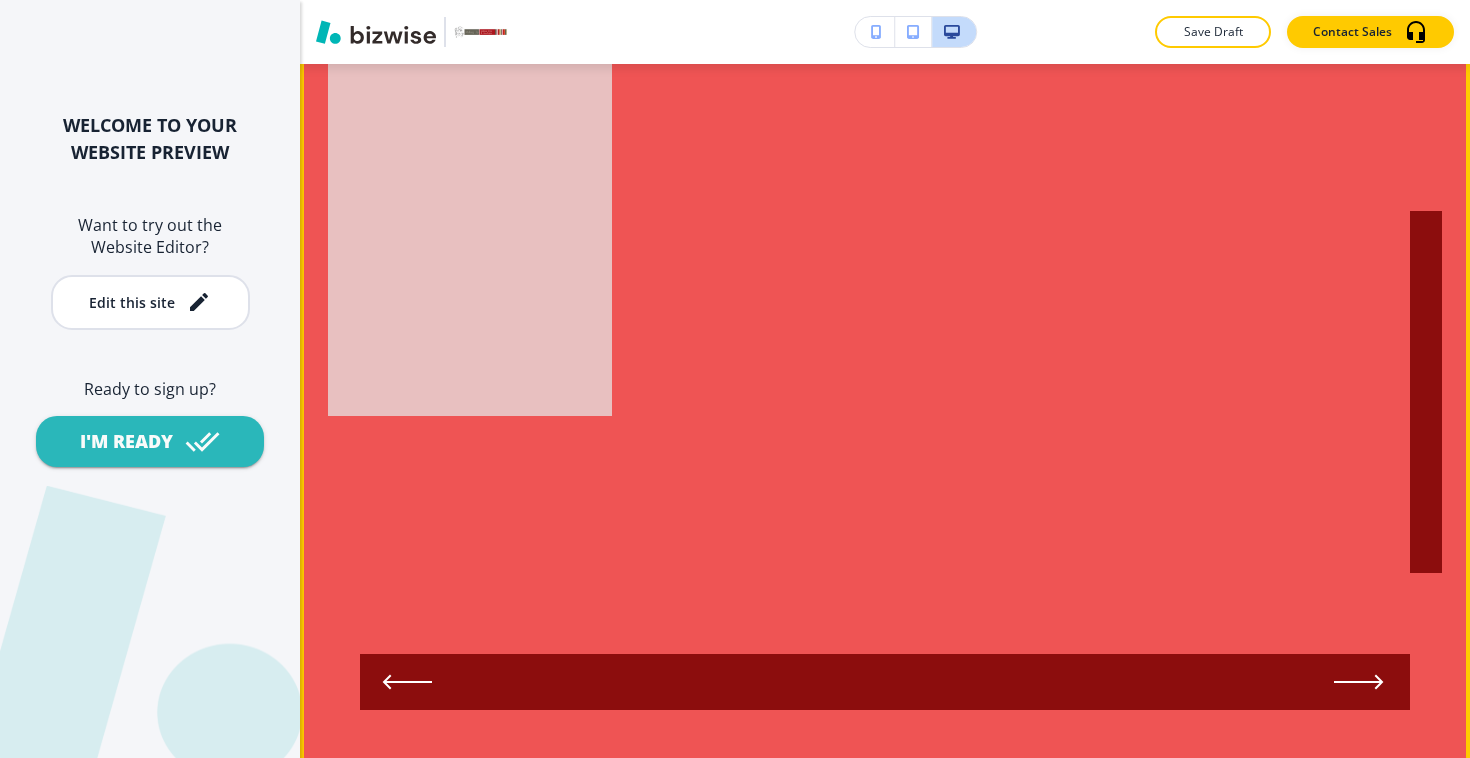 click 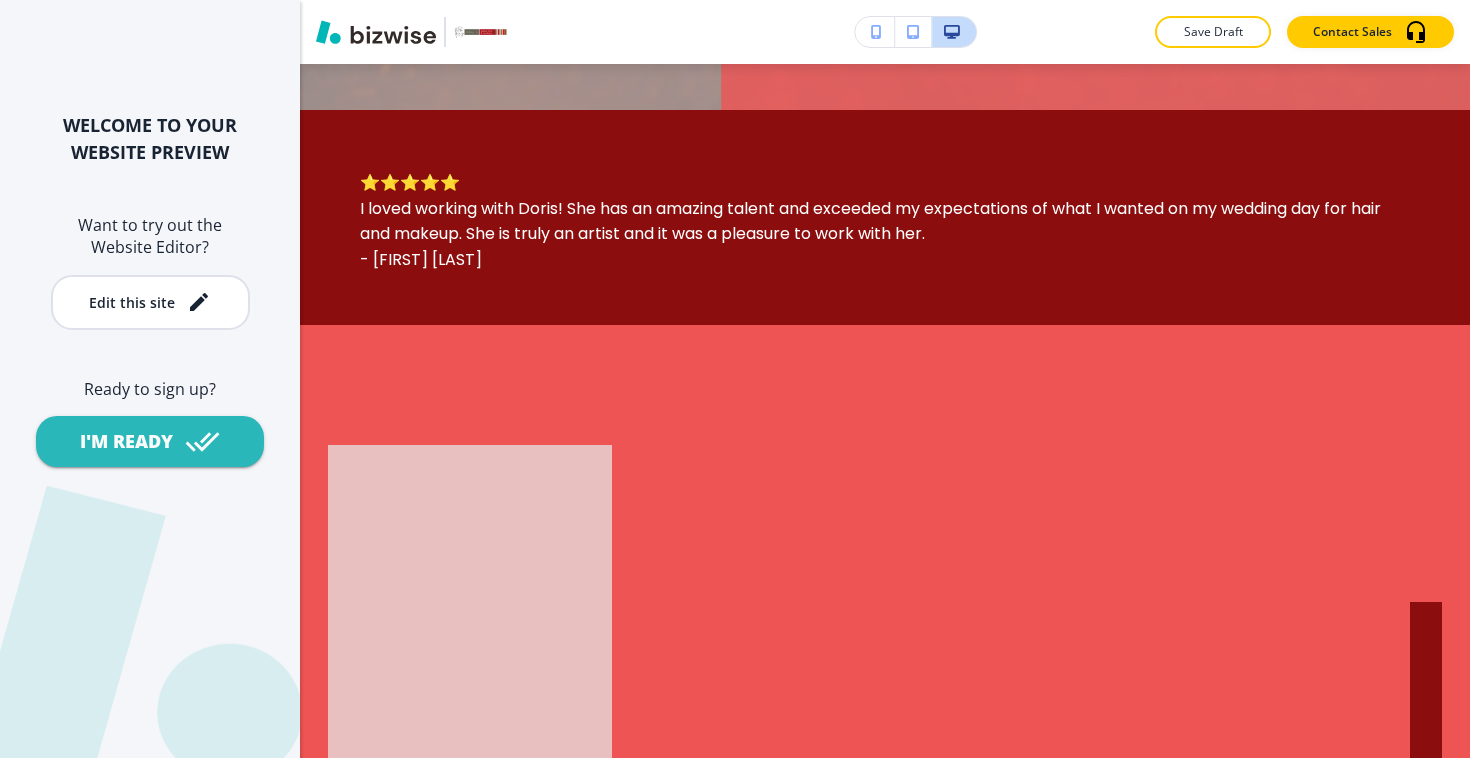 scroll, scrollTop: 0, scrollLeft: 0, axis: both 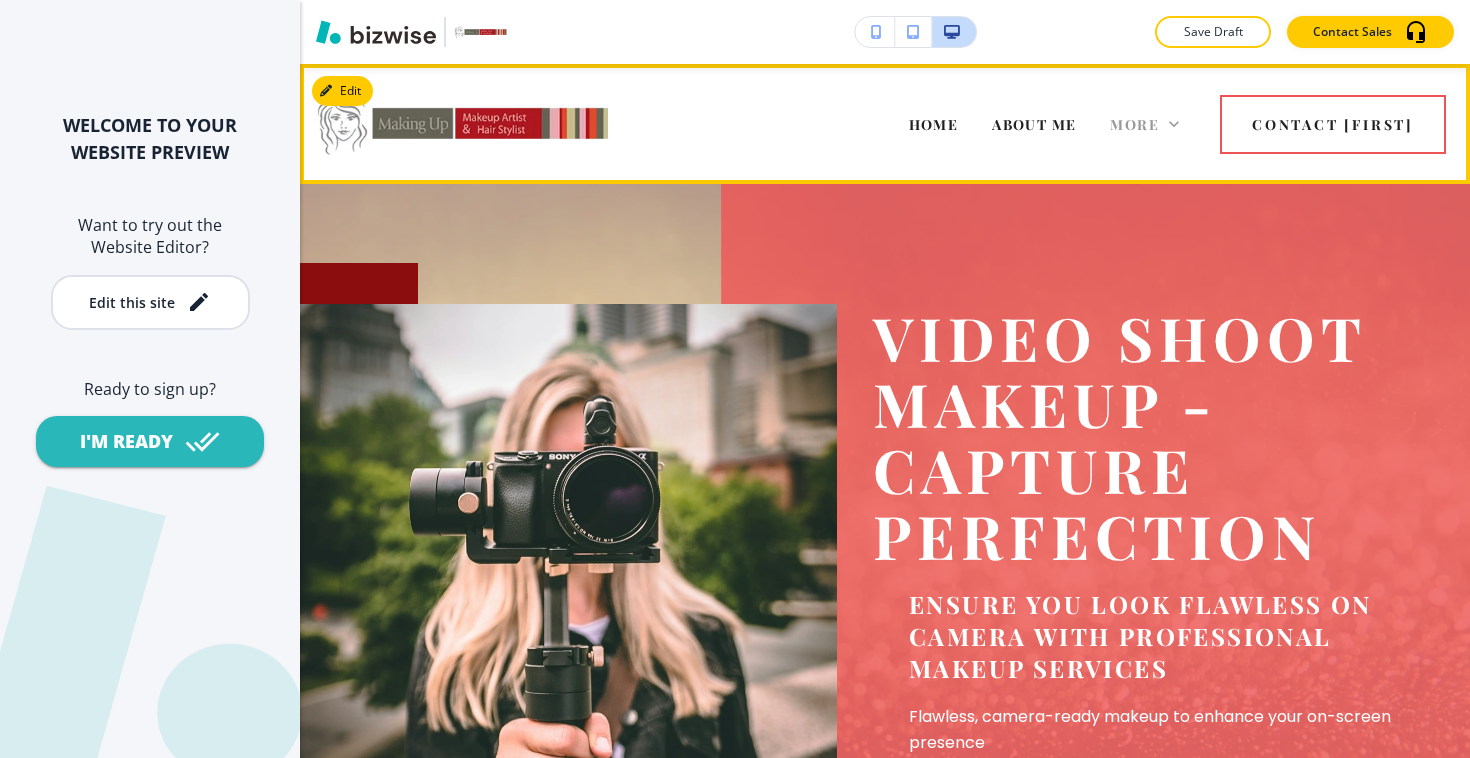 click on "More" at bounding box center (1134, 124) 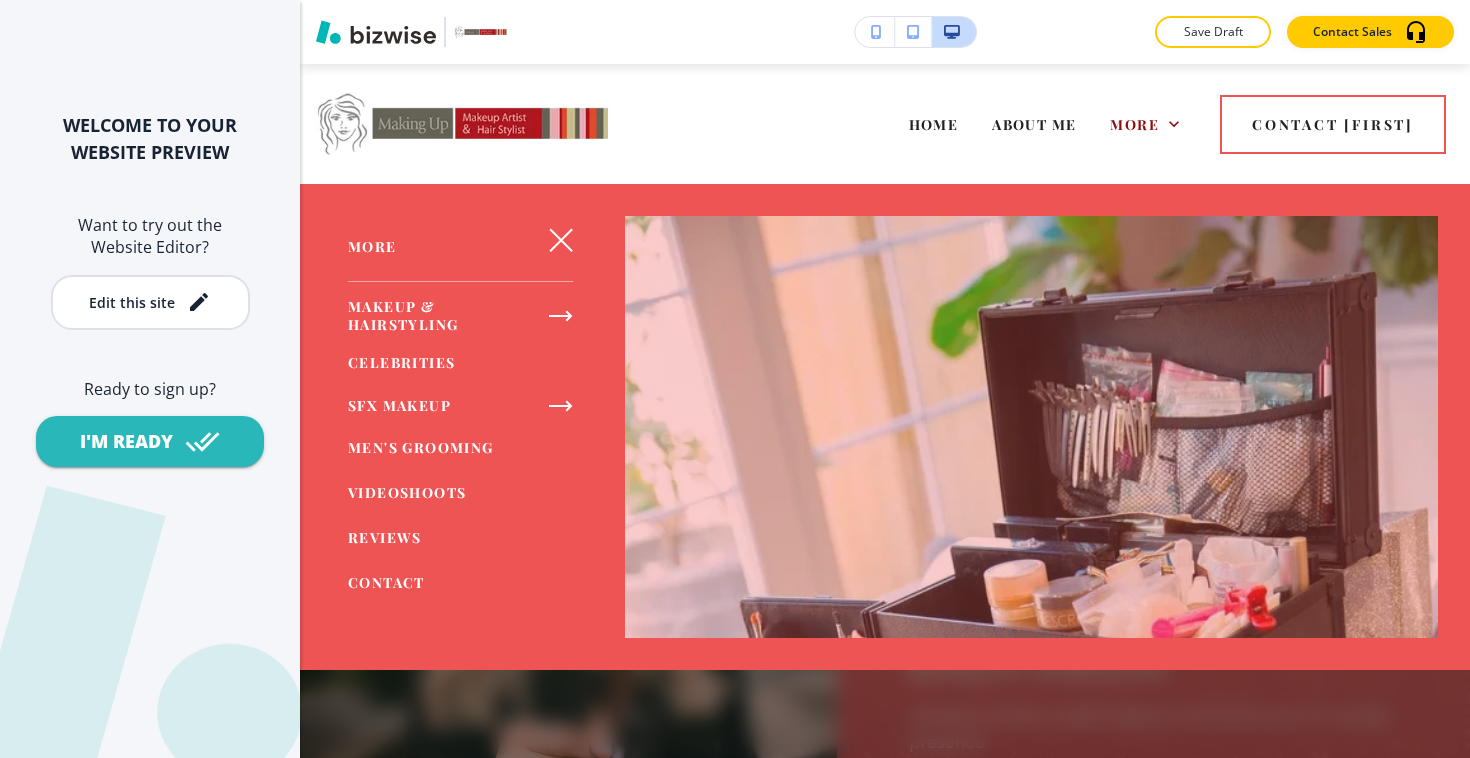 click on "REVIEWS" at bounding box center (385, 537) 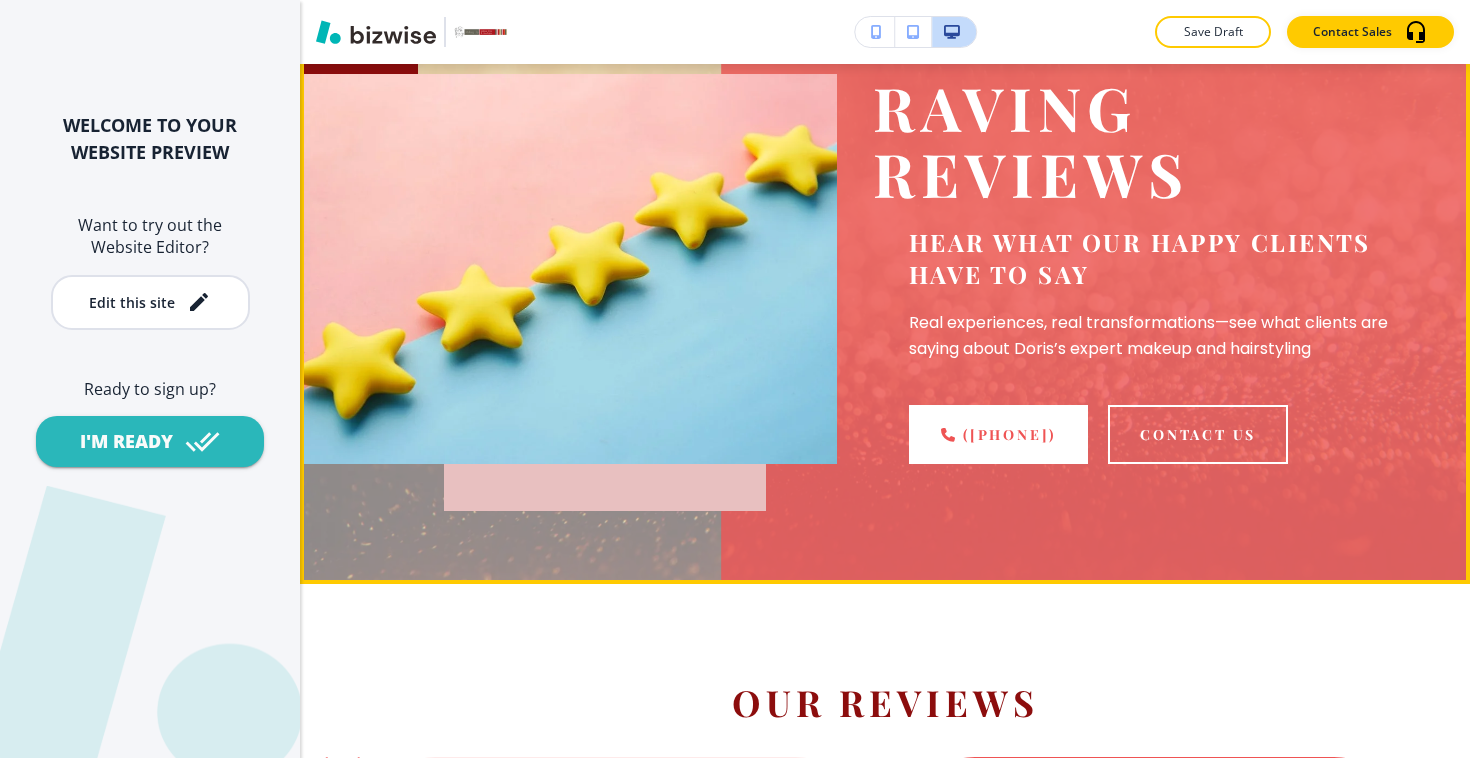 scroll, scrollTop: 0, scrollLeft: 0, axis: both 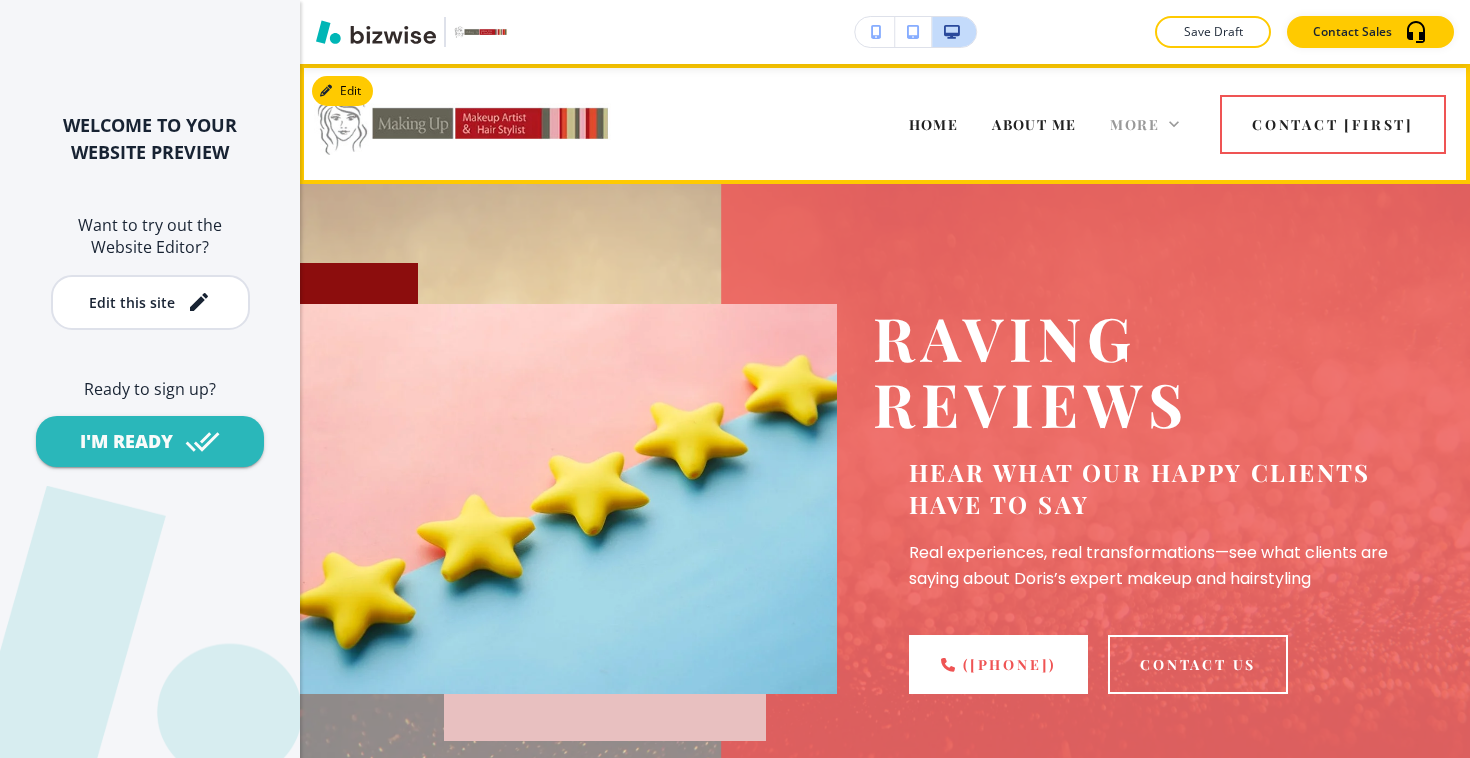 click on "More" at bounding box center [1144, 124] 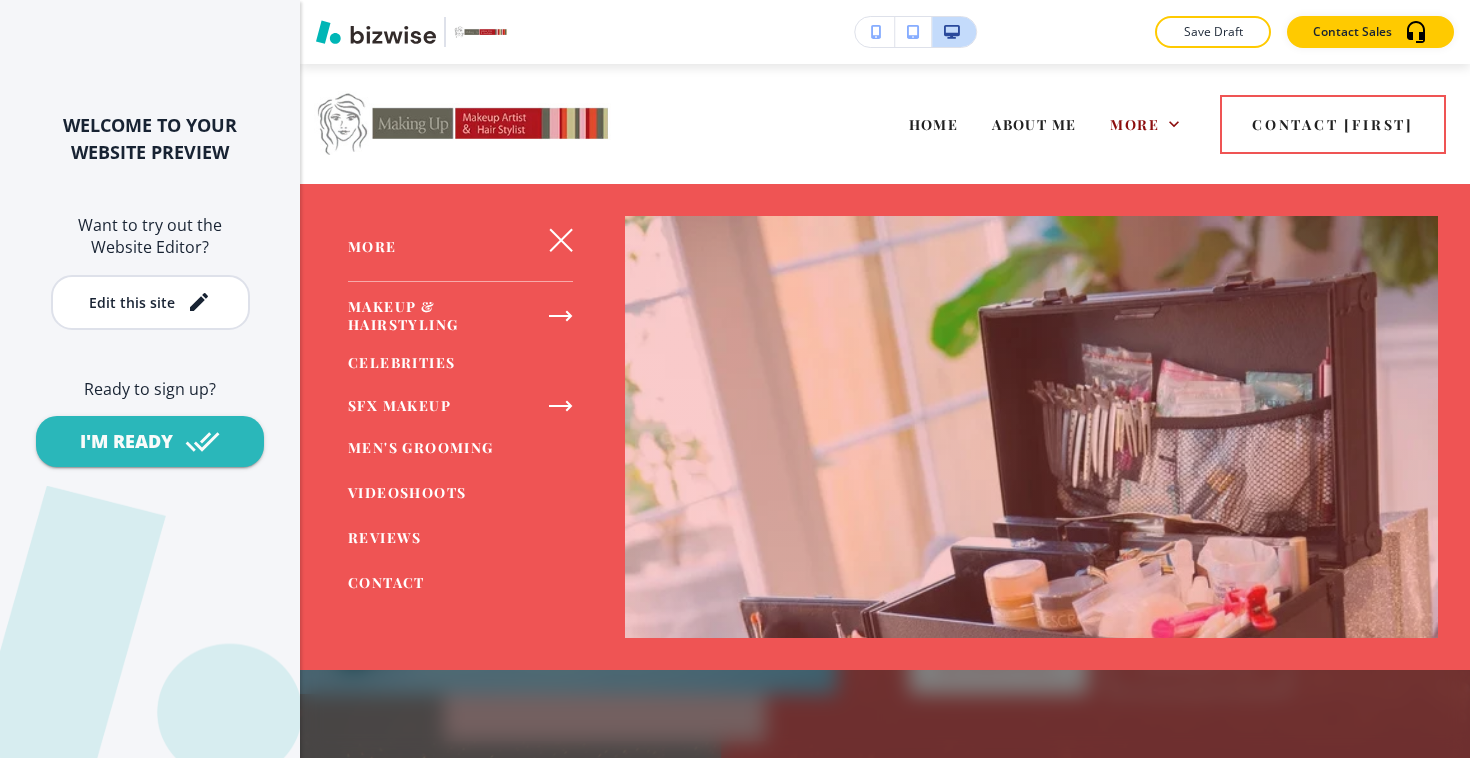 click on "SFX MAKEUP" at bounding box center [399, 405] 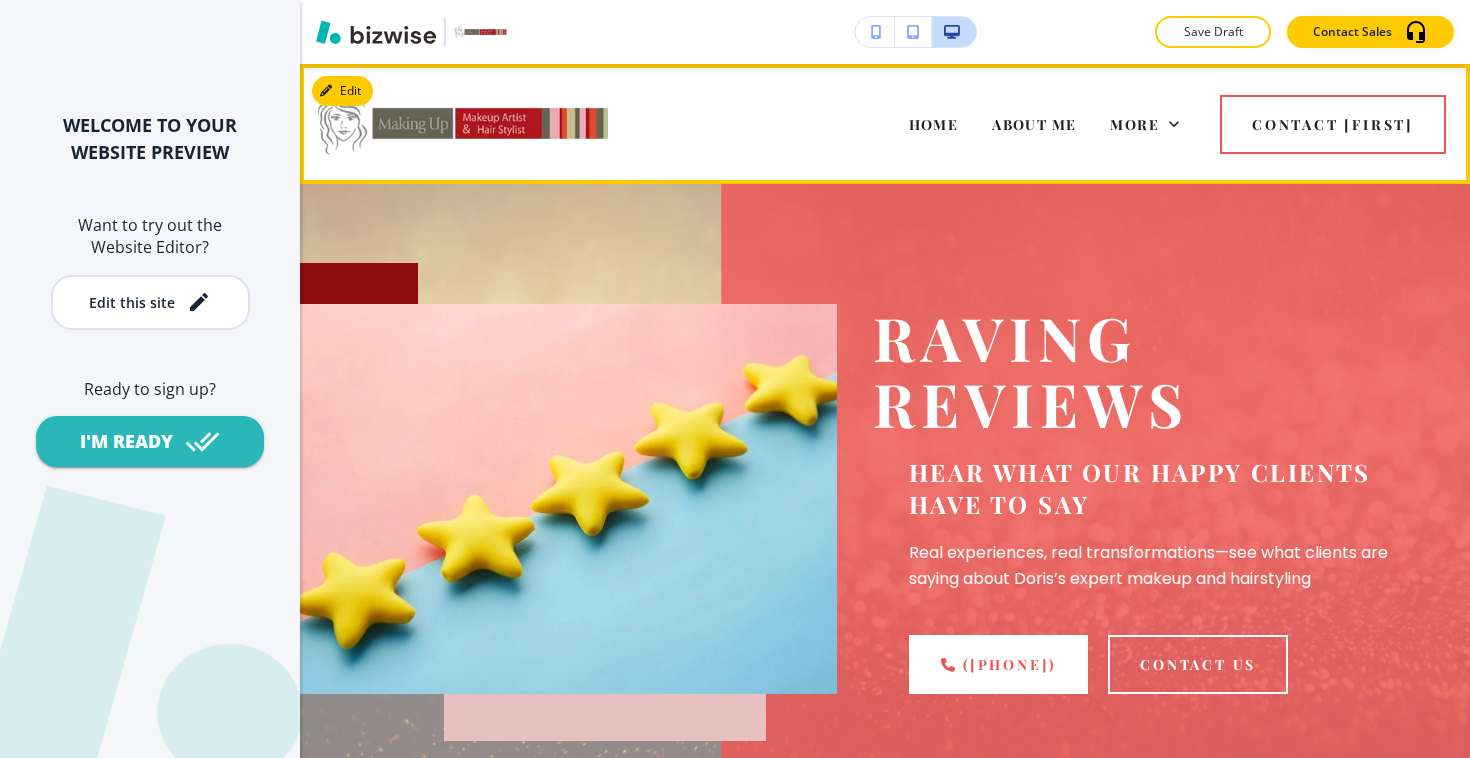 click on "More" at bounding box center (1144, 124) 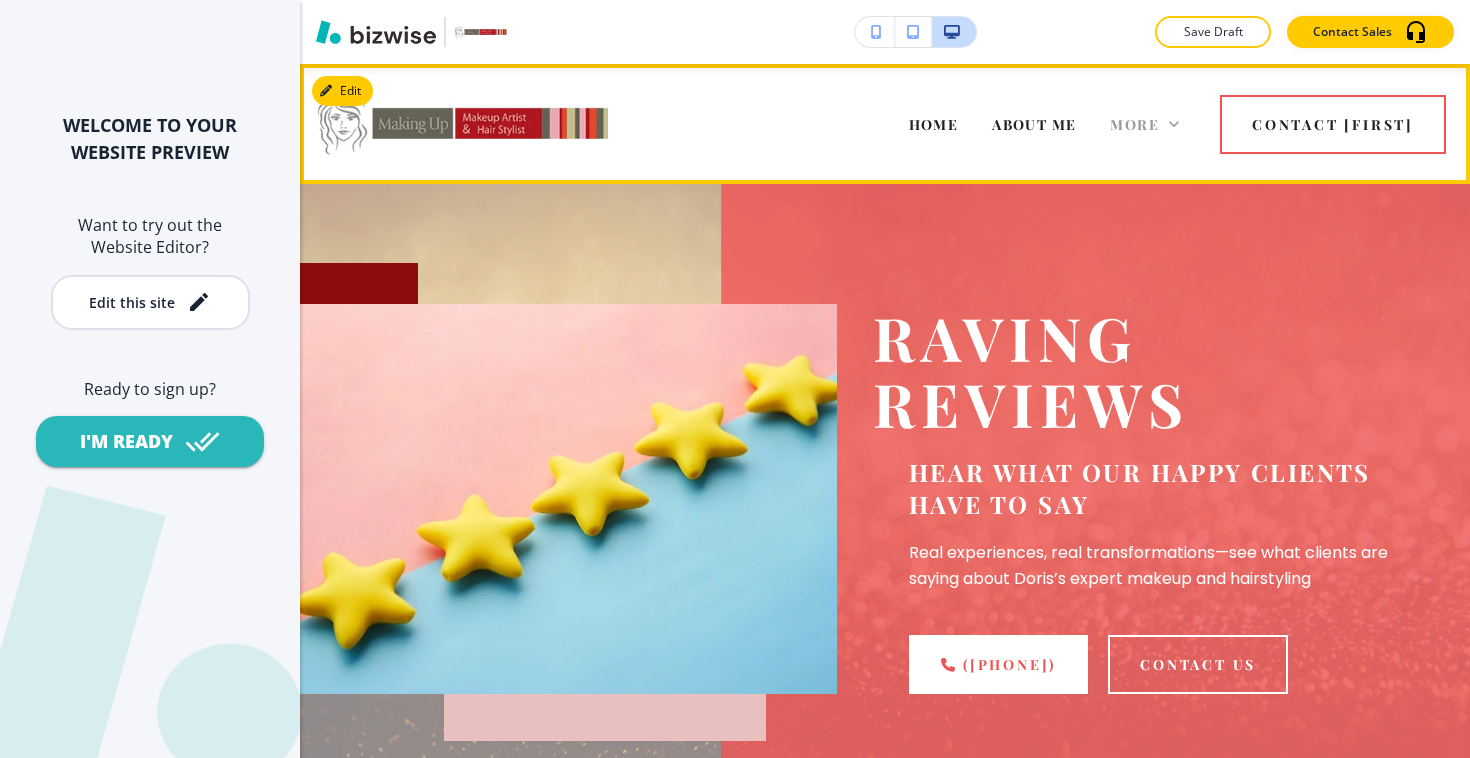 click on "More" at bounding box center (1134, 124) 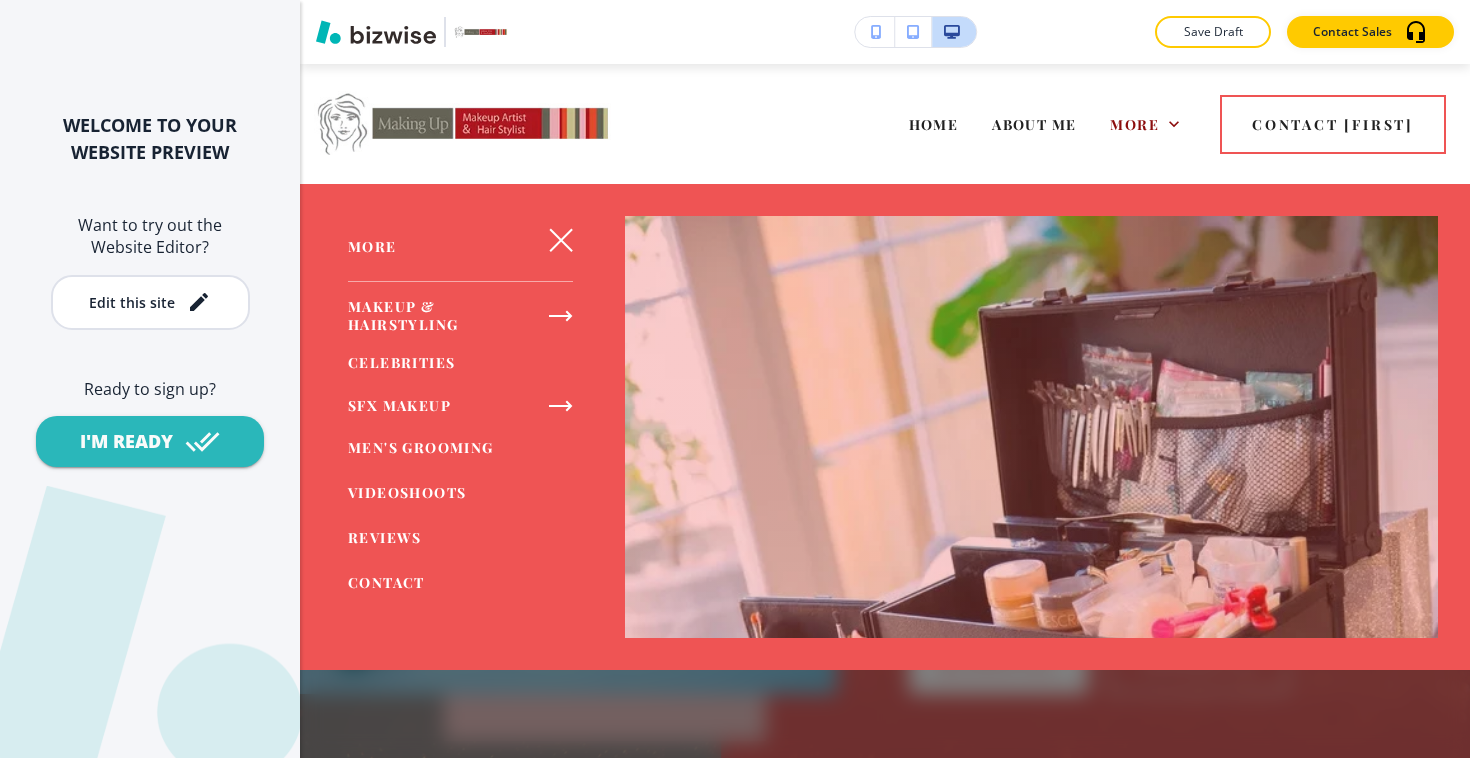 click 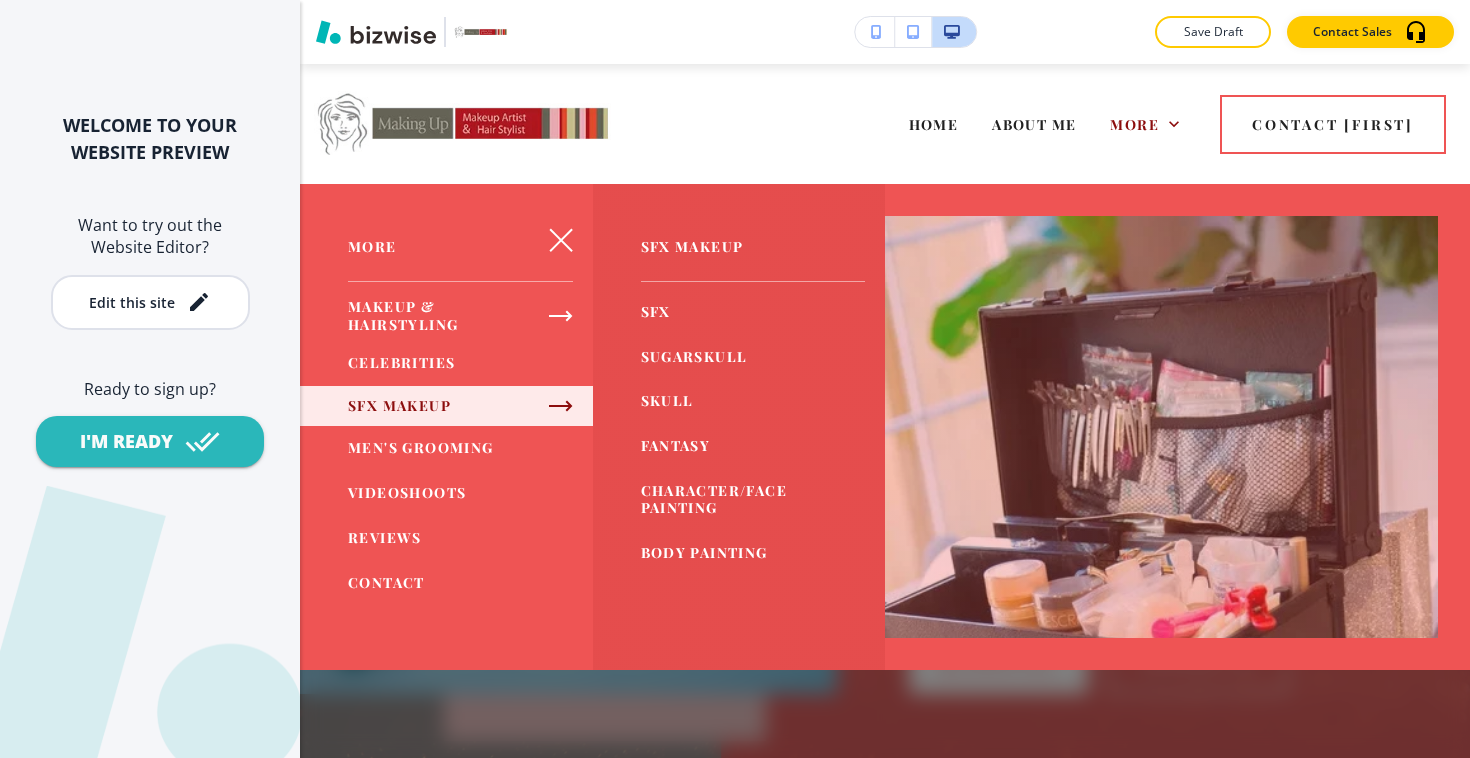 click on "SFX MAKEUP" at bounding box center [399, 405] 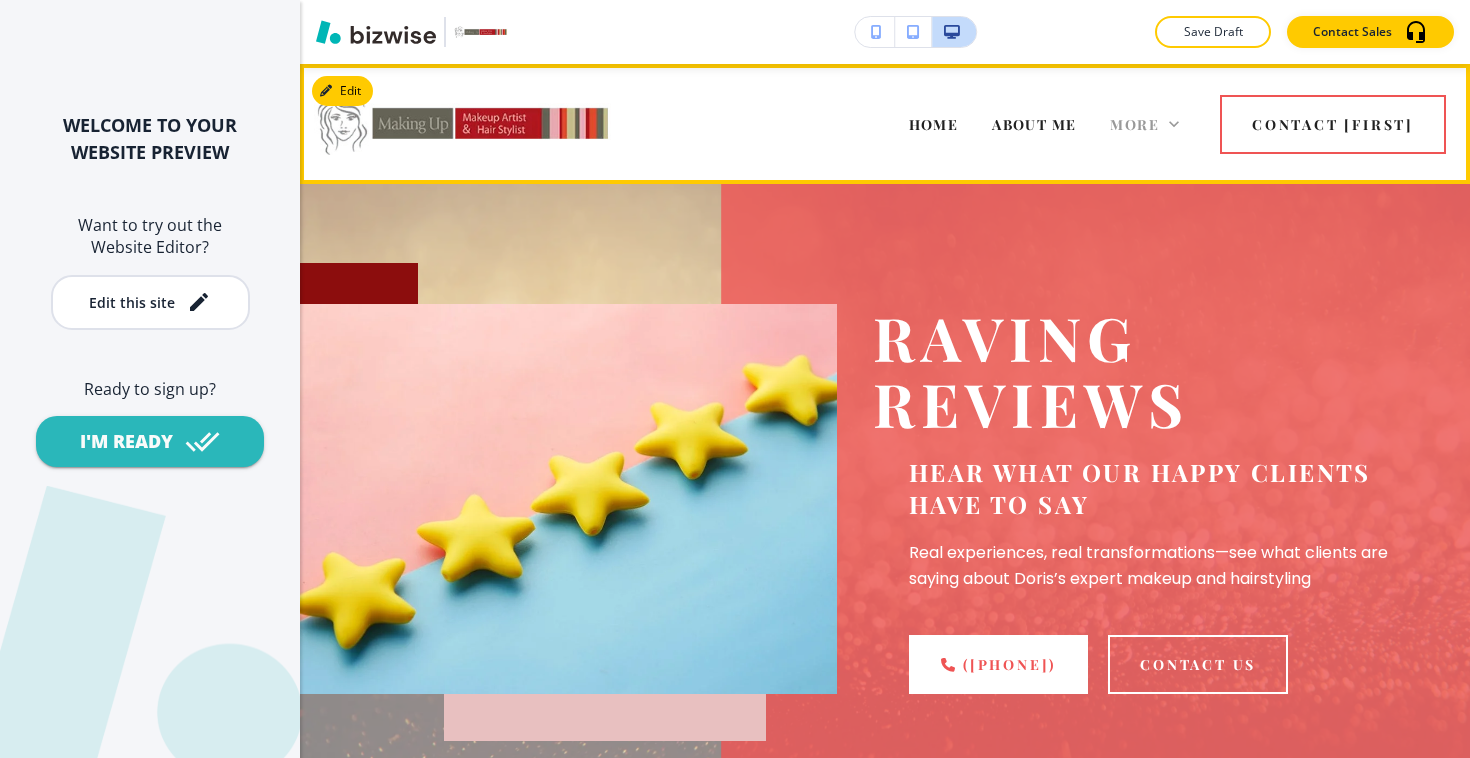 click 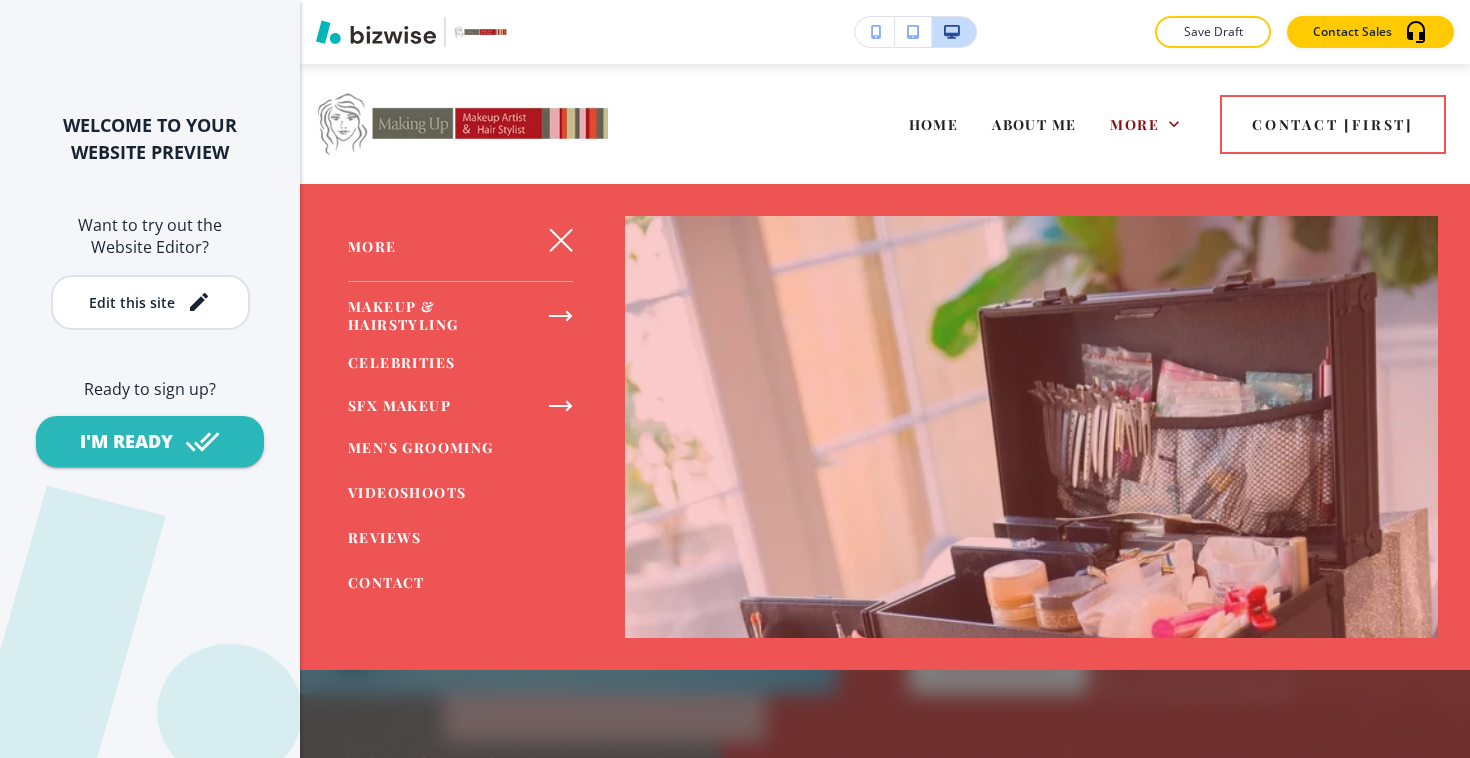click 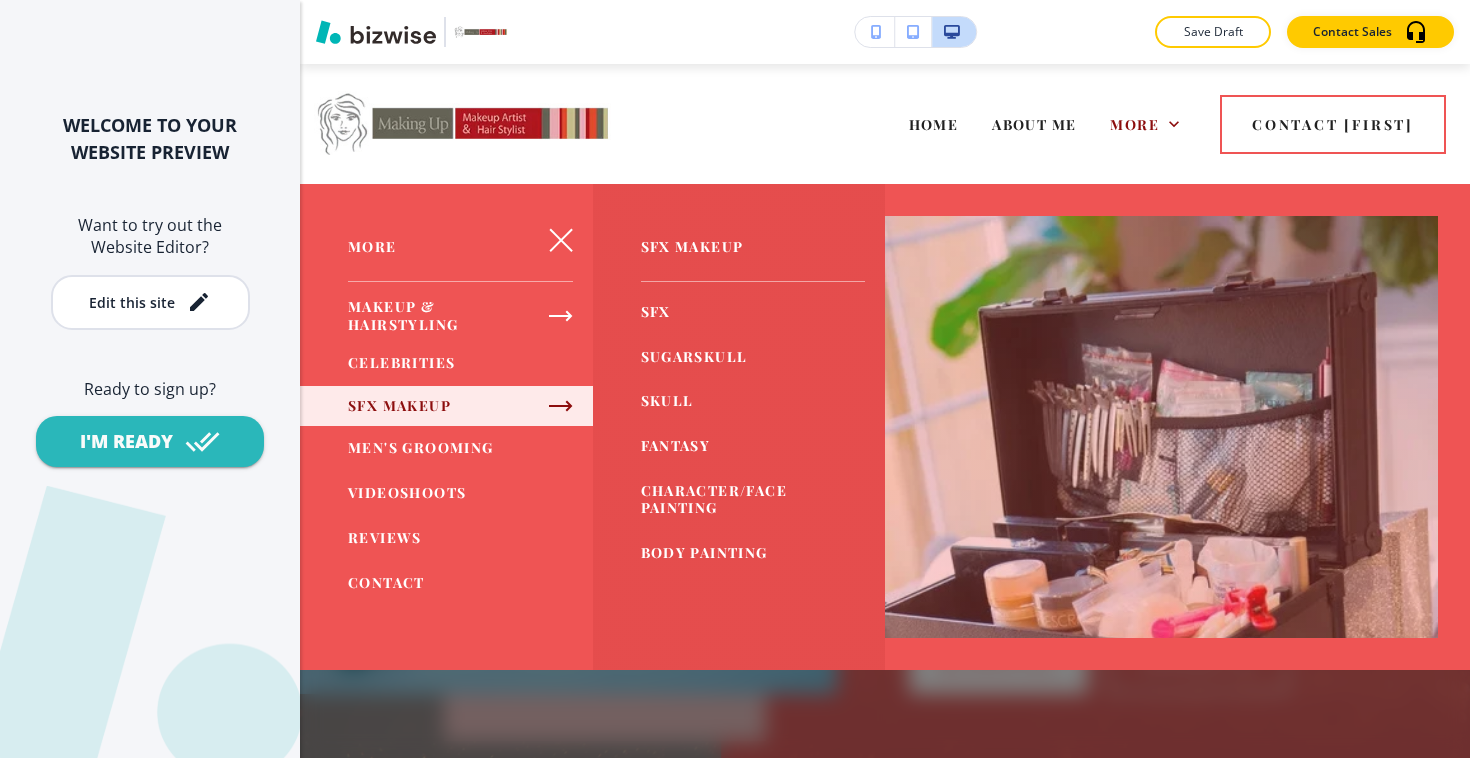 click 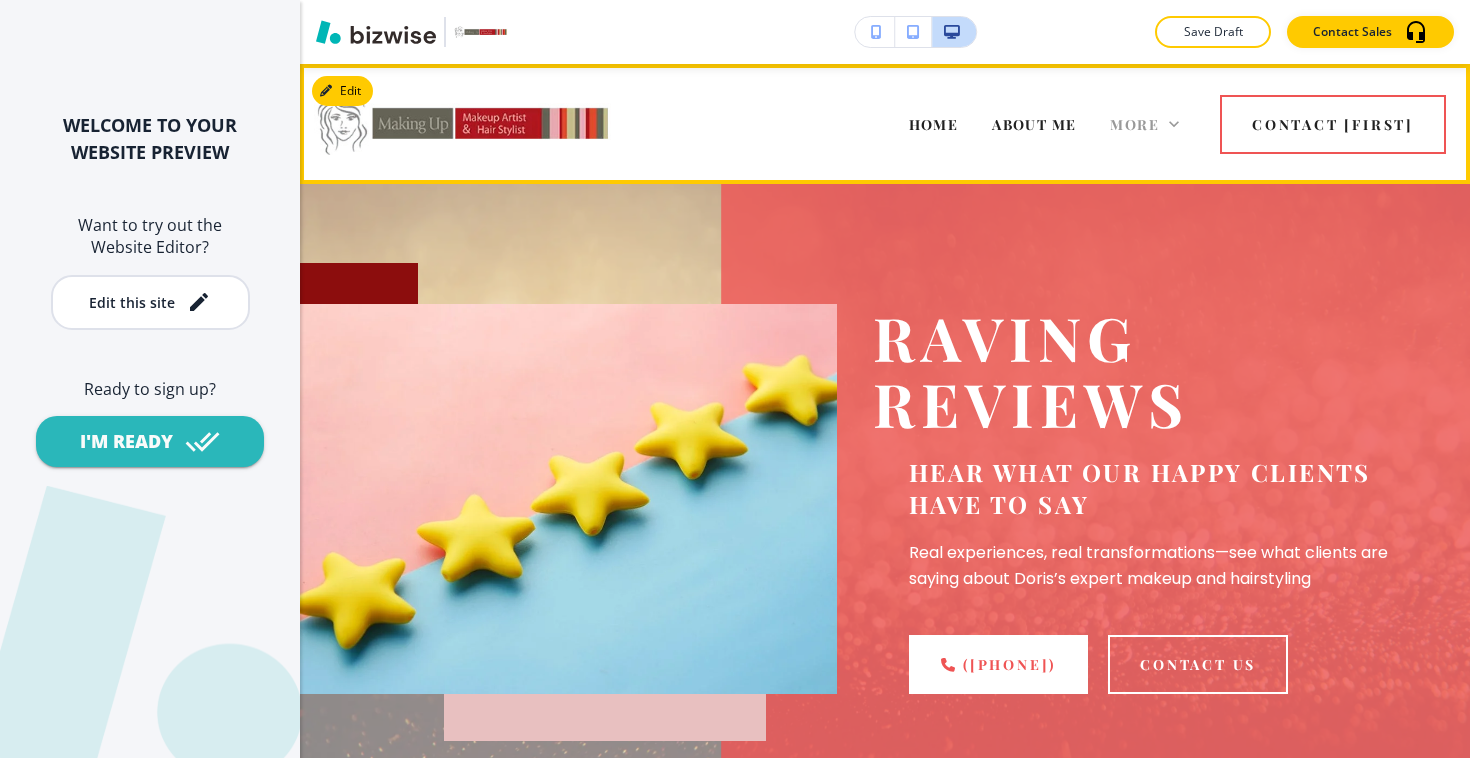 click on "More" at bounding box center (1134, 124) 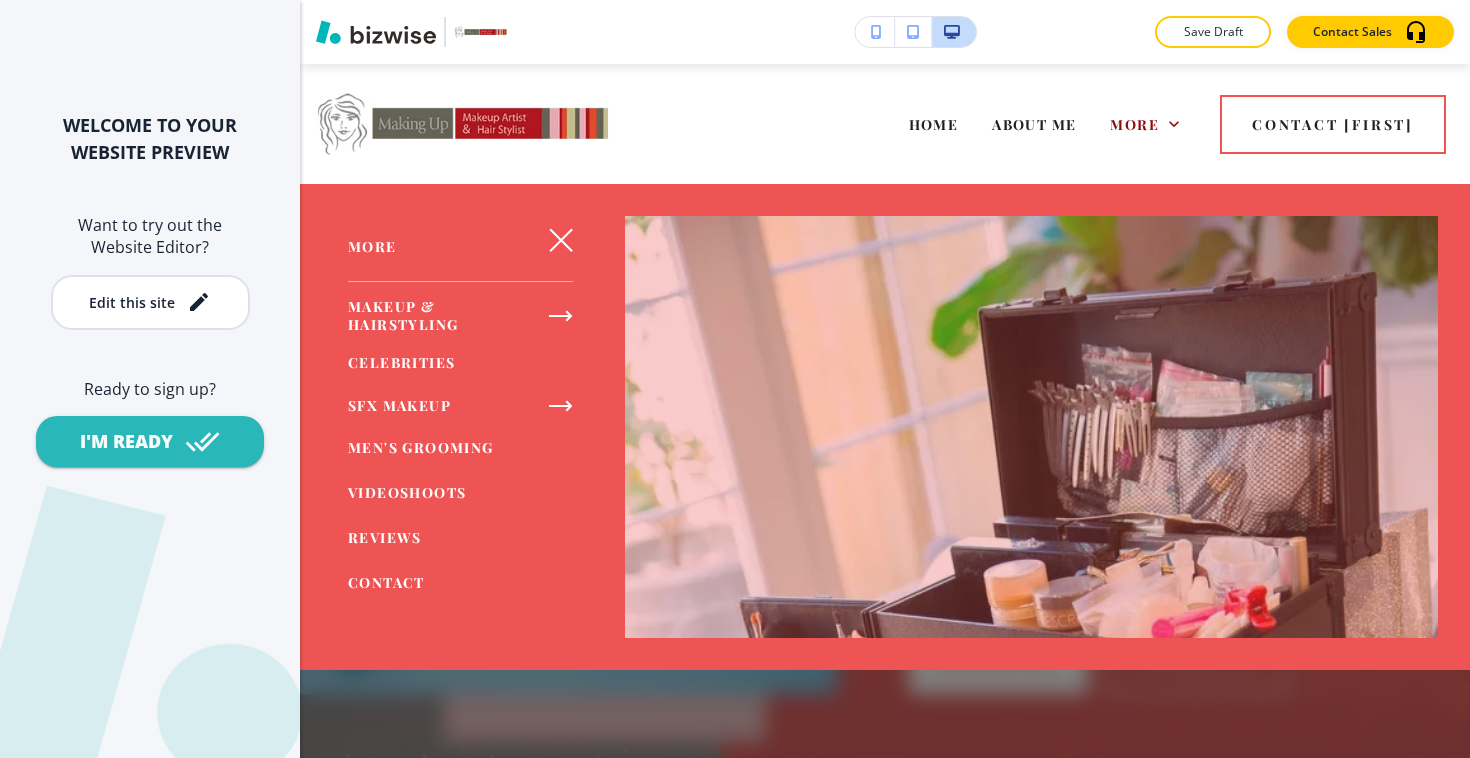 click on "MAKEUP & HAIRSTYLING" at bounding box center (403, 315) 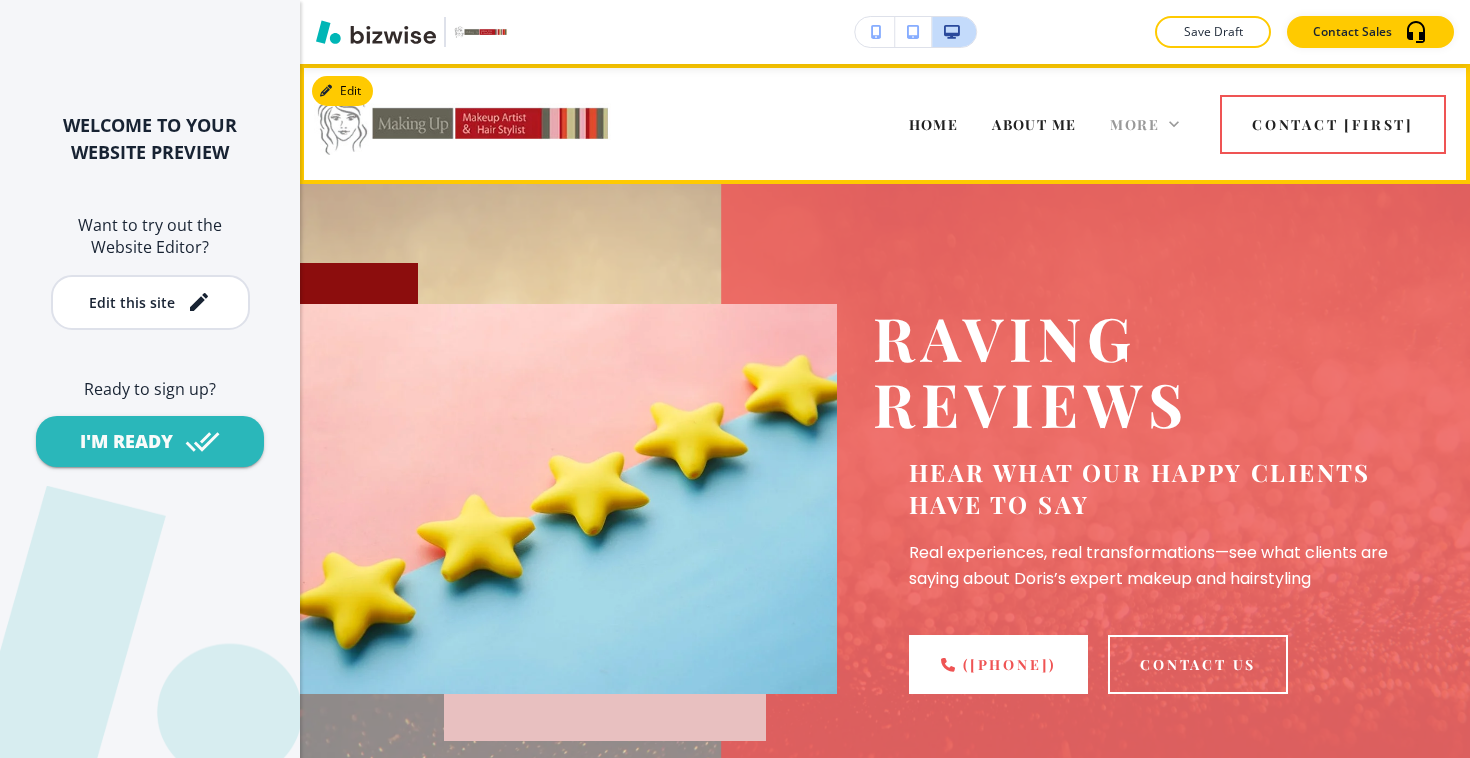 click on "More" at bounding box center [1134, 124] 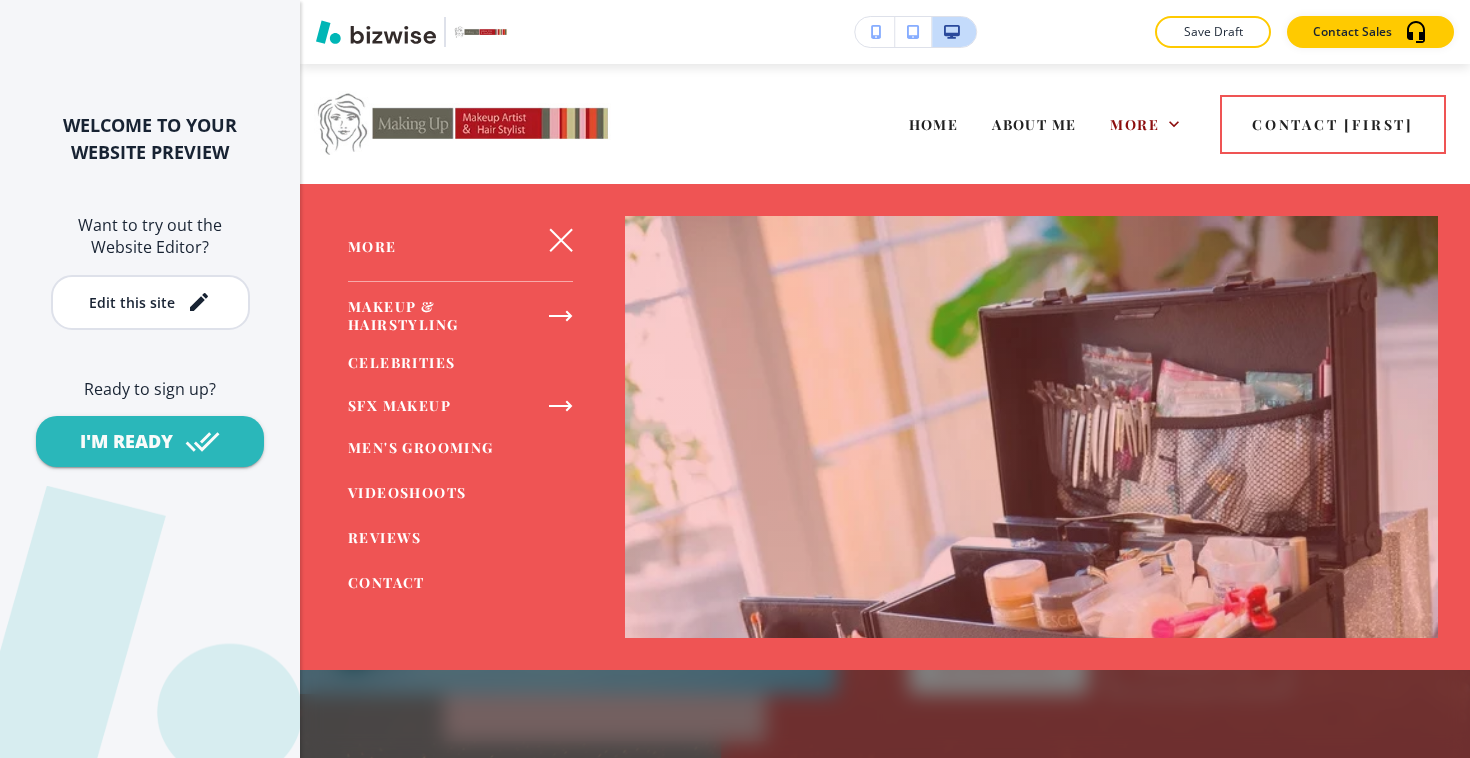 click 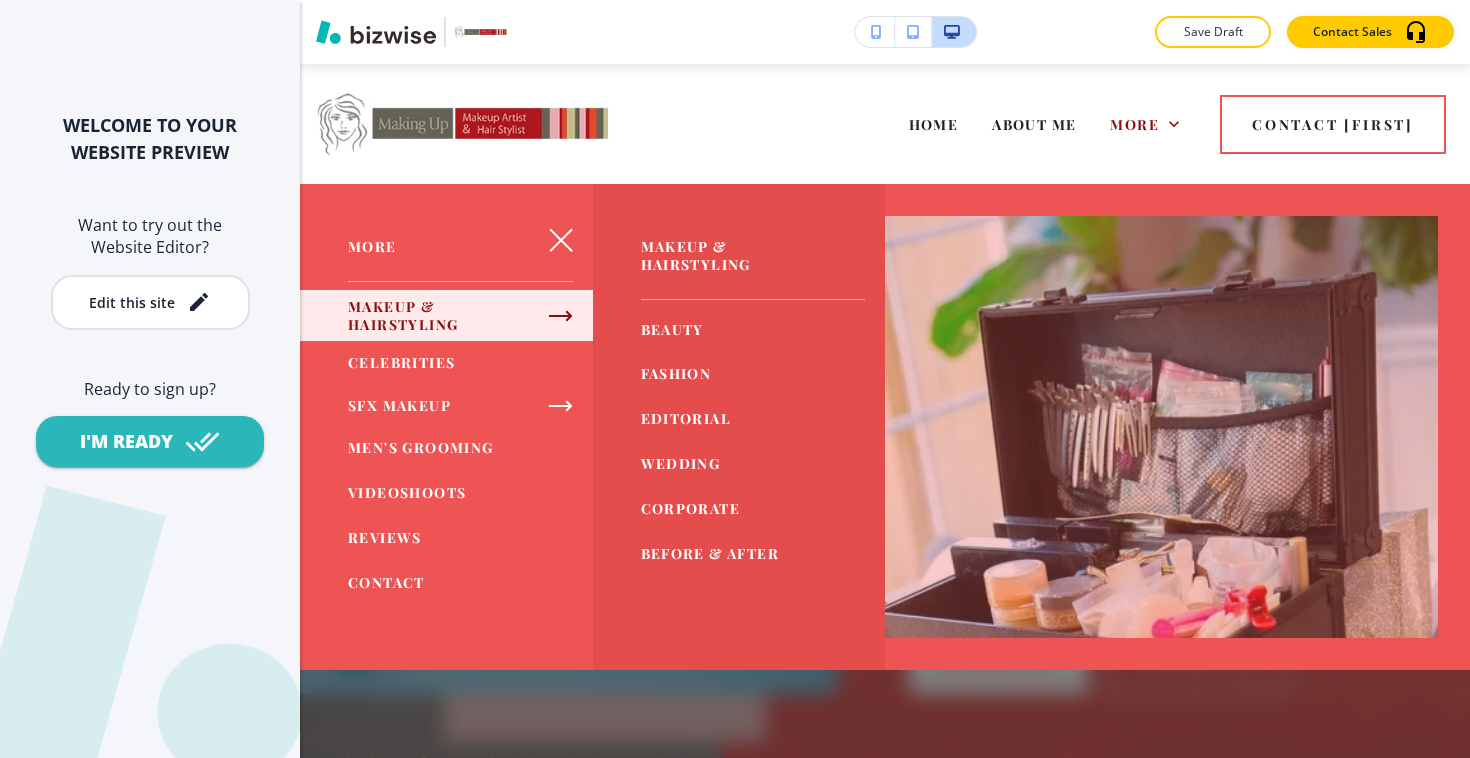 click on "BEFORE & AFTER" at bounding box center (710, 553) 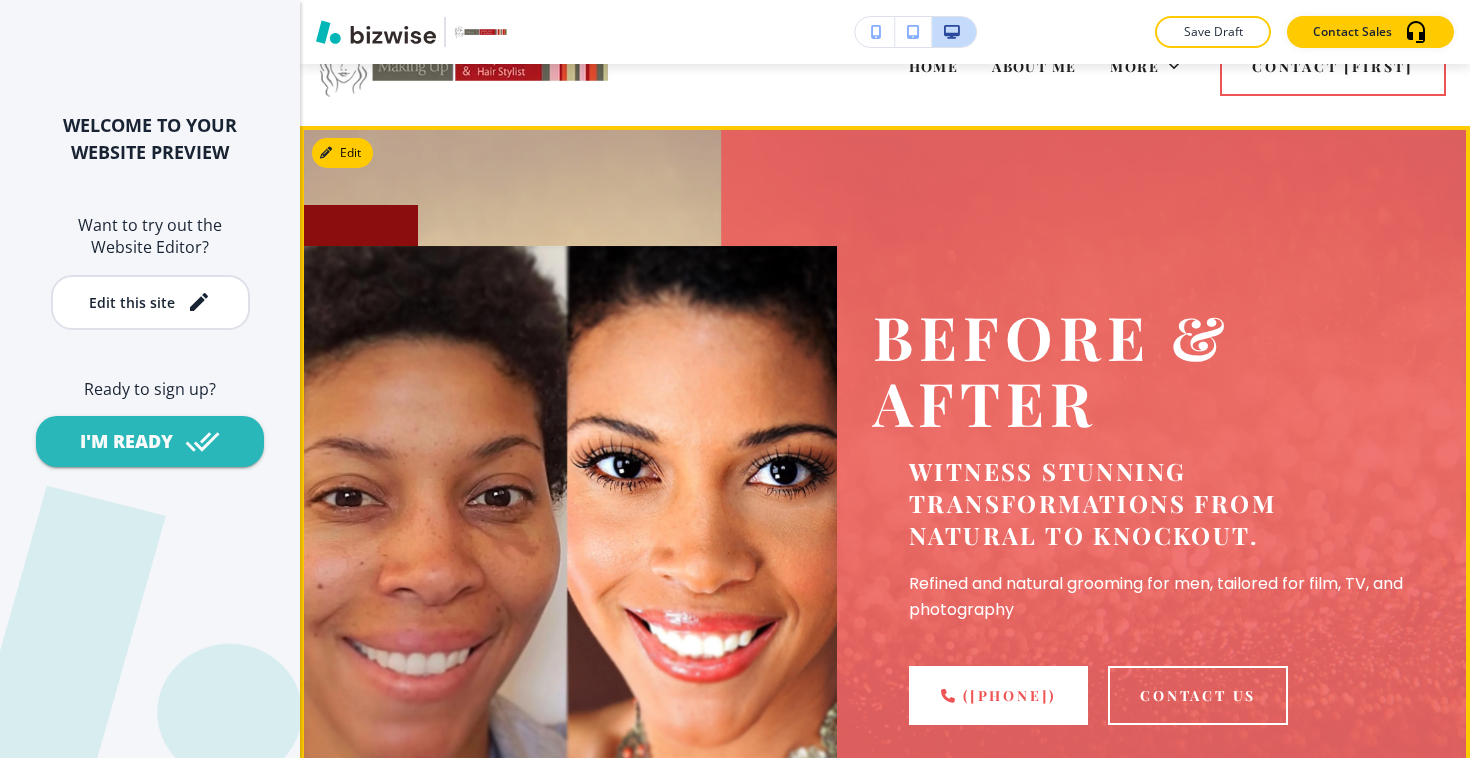 scroll, scrollTop: 0, scrollLeft: 0, axis: both 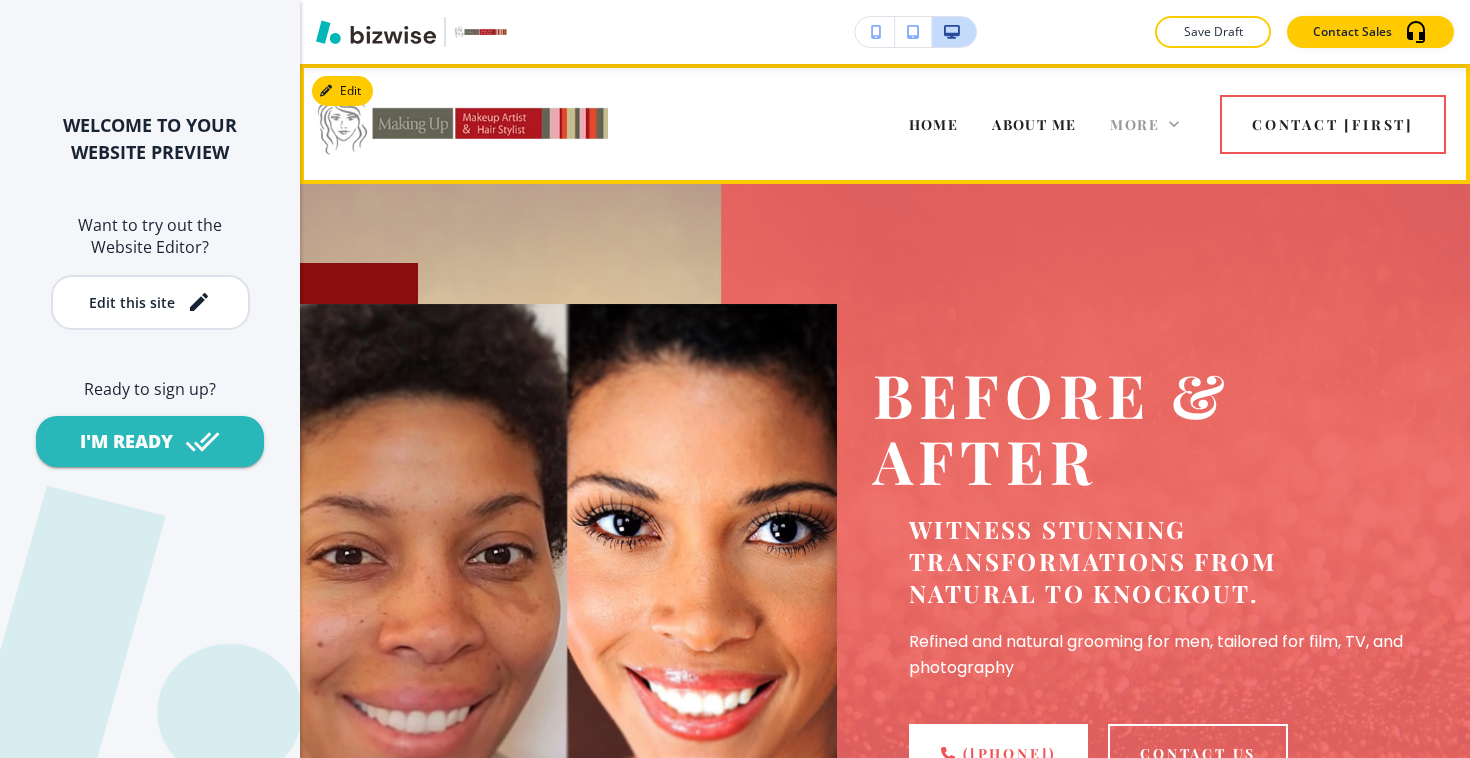 click on "More" at bounding box center (1134, 124) 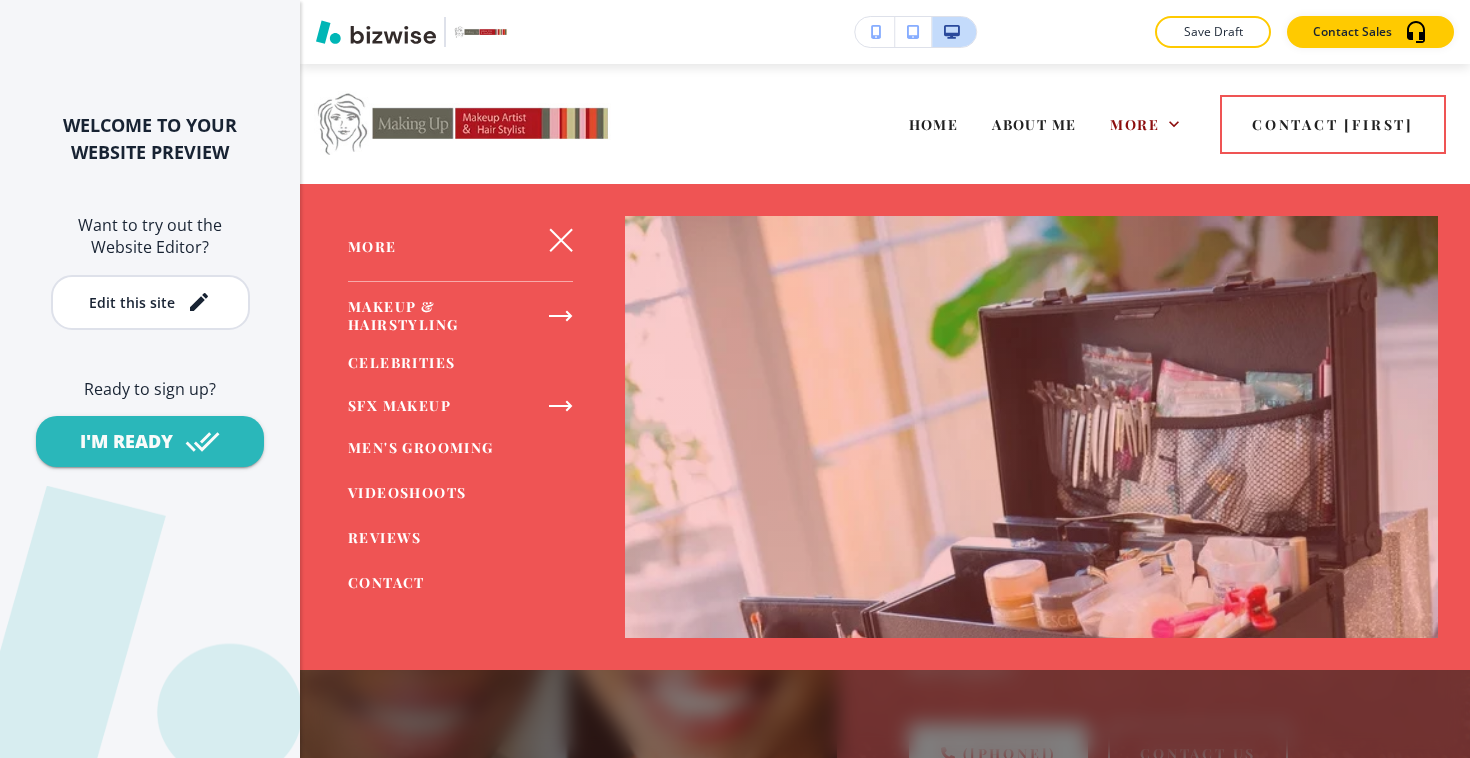 click 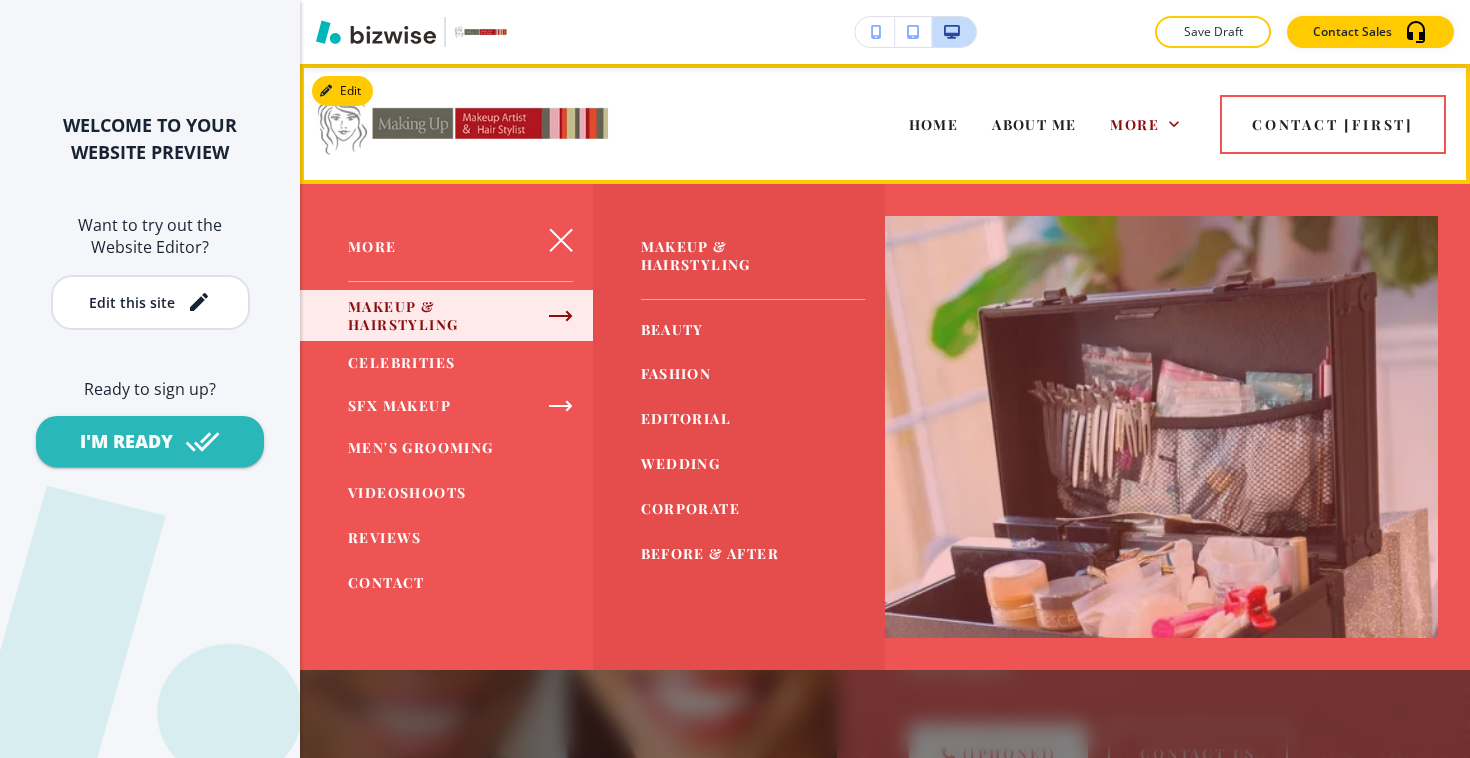 click on "HOME ABOUT ME MAKEUP & HAIRSTYLING CELEBRITIES SFX MAKEUP MENS GROOMING VIDEOSHOOTS REVIEWS CONTACT" at bounding box center [873, 124] 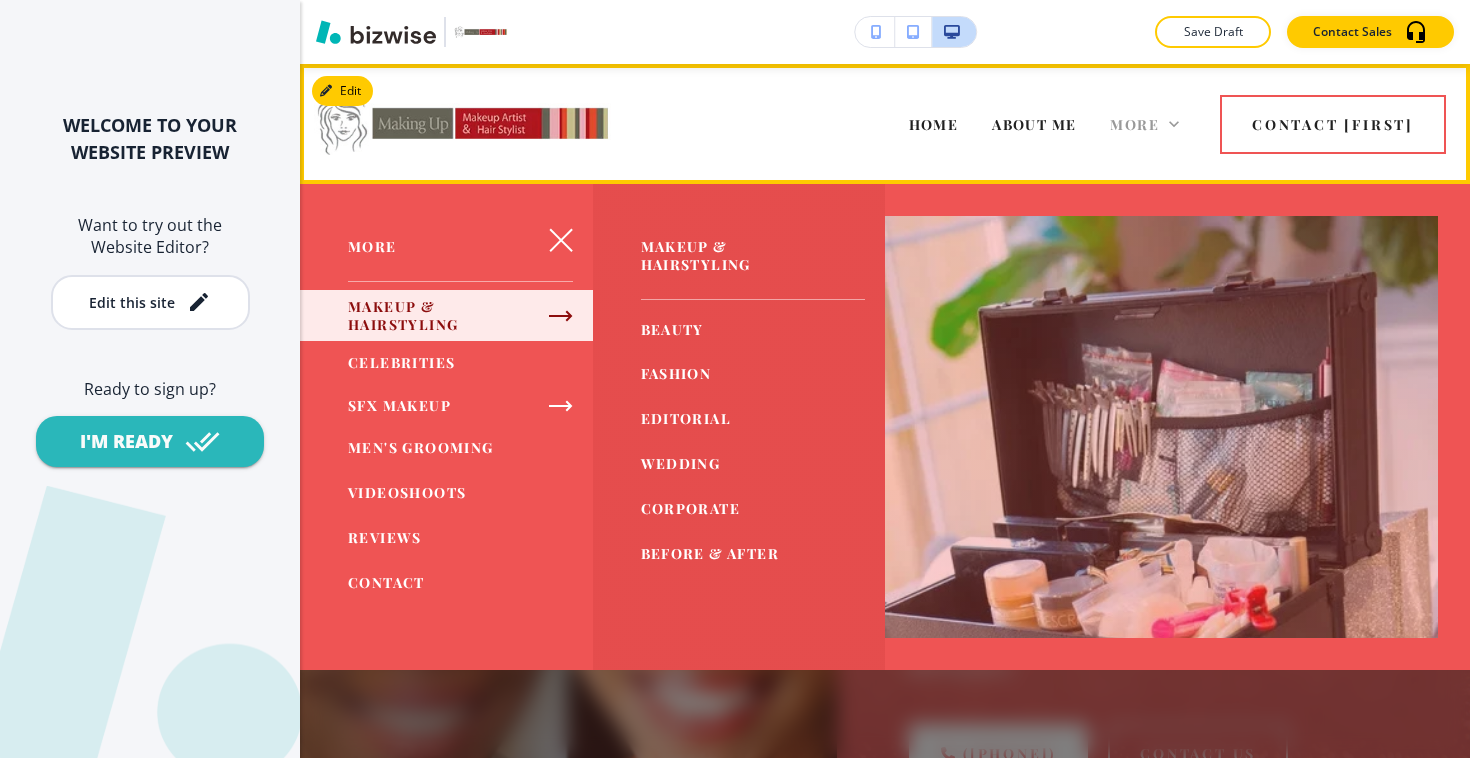 click on "More" at bounding box center (1134, 124) 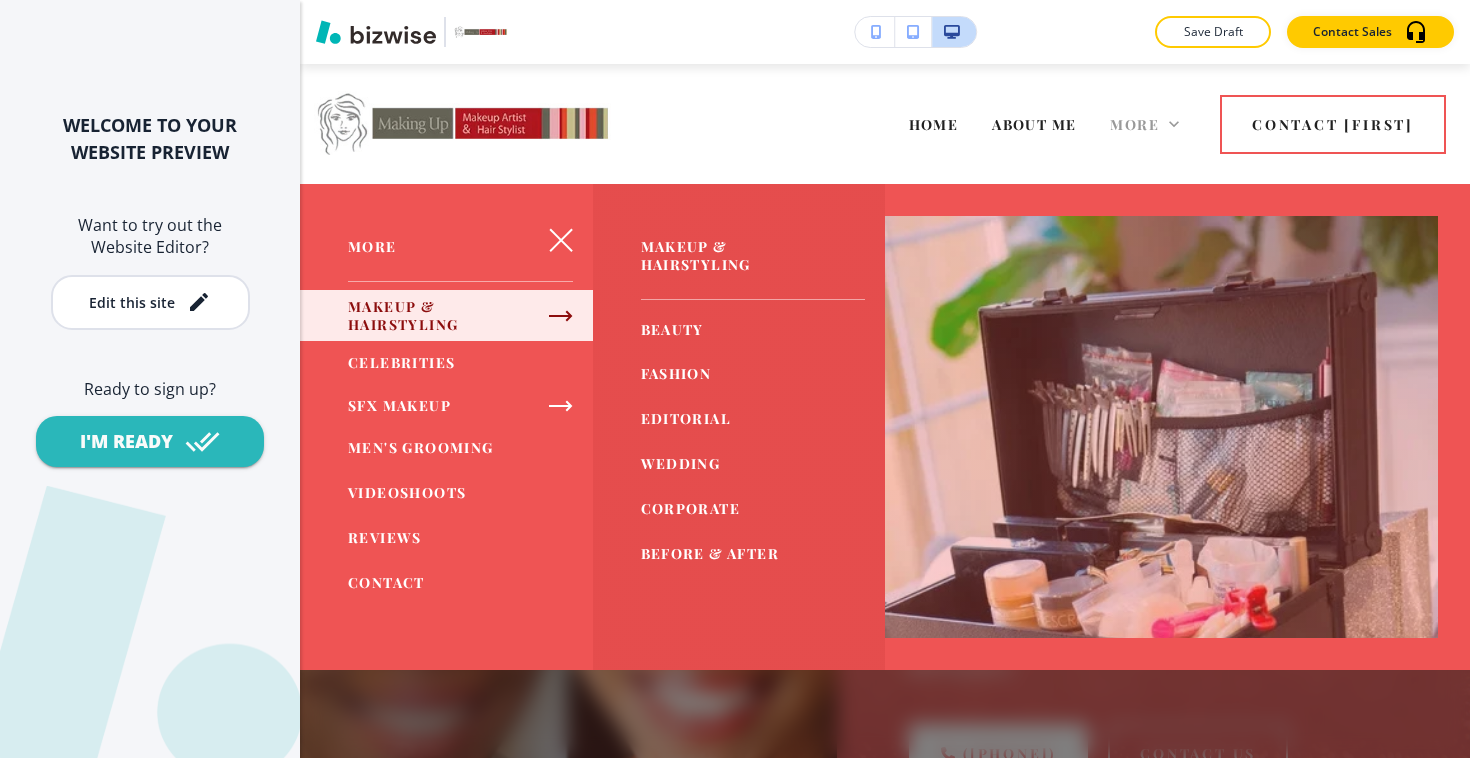 click on "More" at bounding box center [1134, 124] 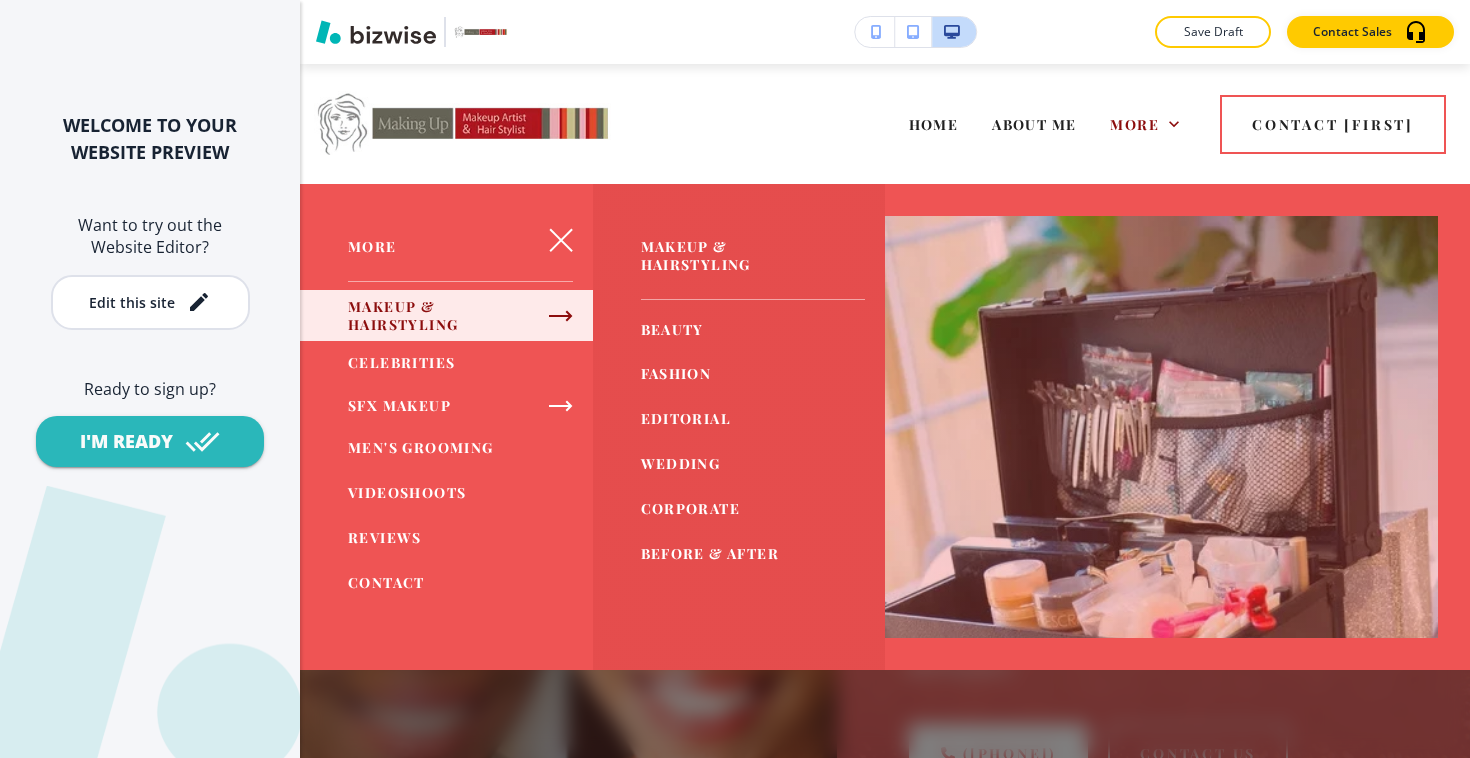 click at bounding box center [885, 471] 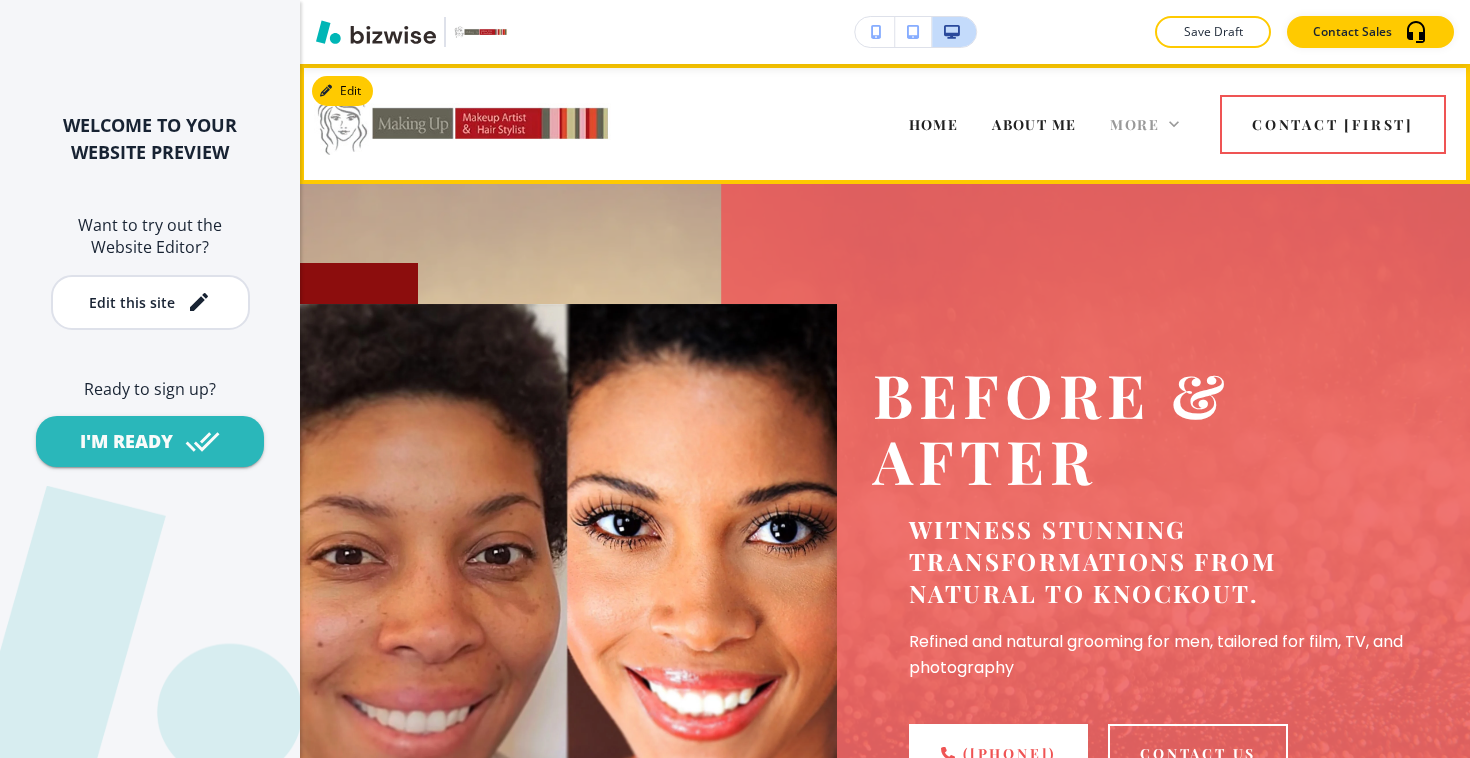 click on "More" at bounding box center (1134, 124) 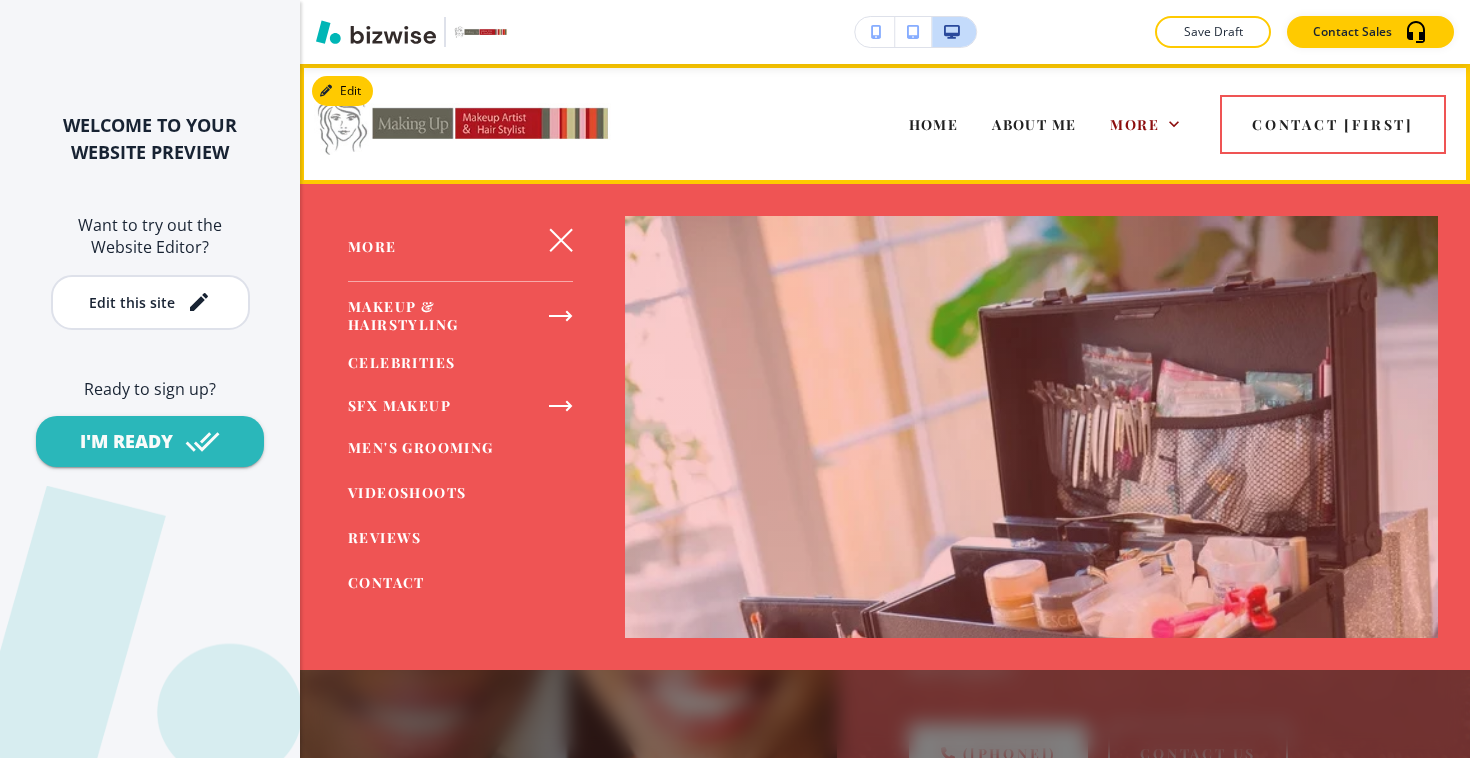 click on "More" at bounding box center [1144, 124] 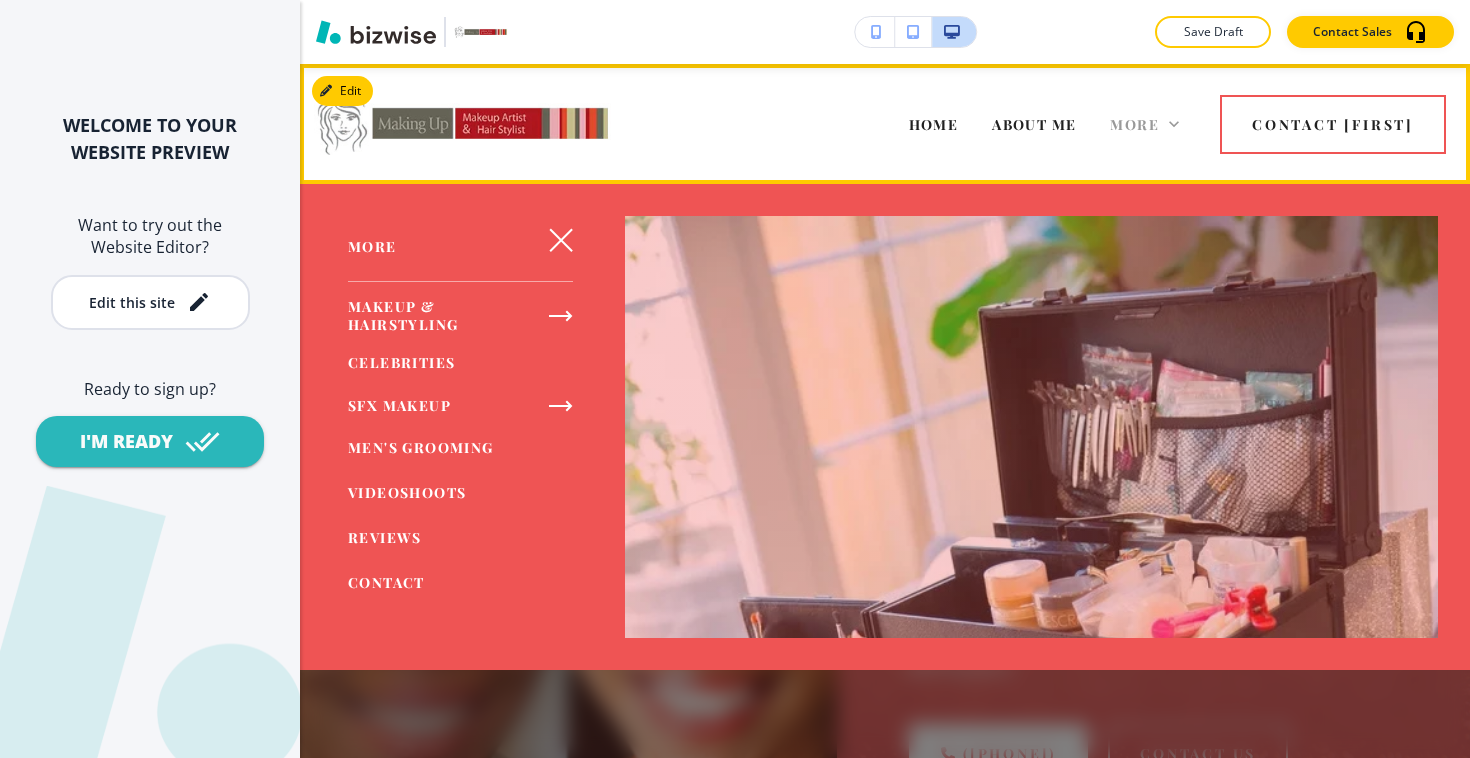 click on "More" at bounding box center [1134, 124] 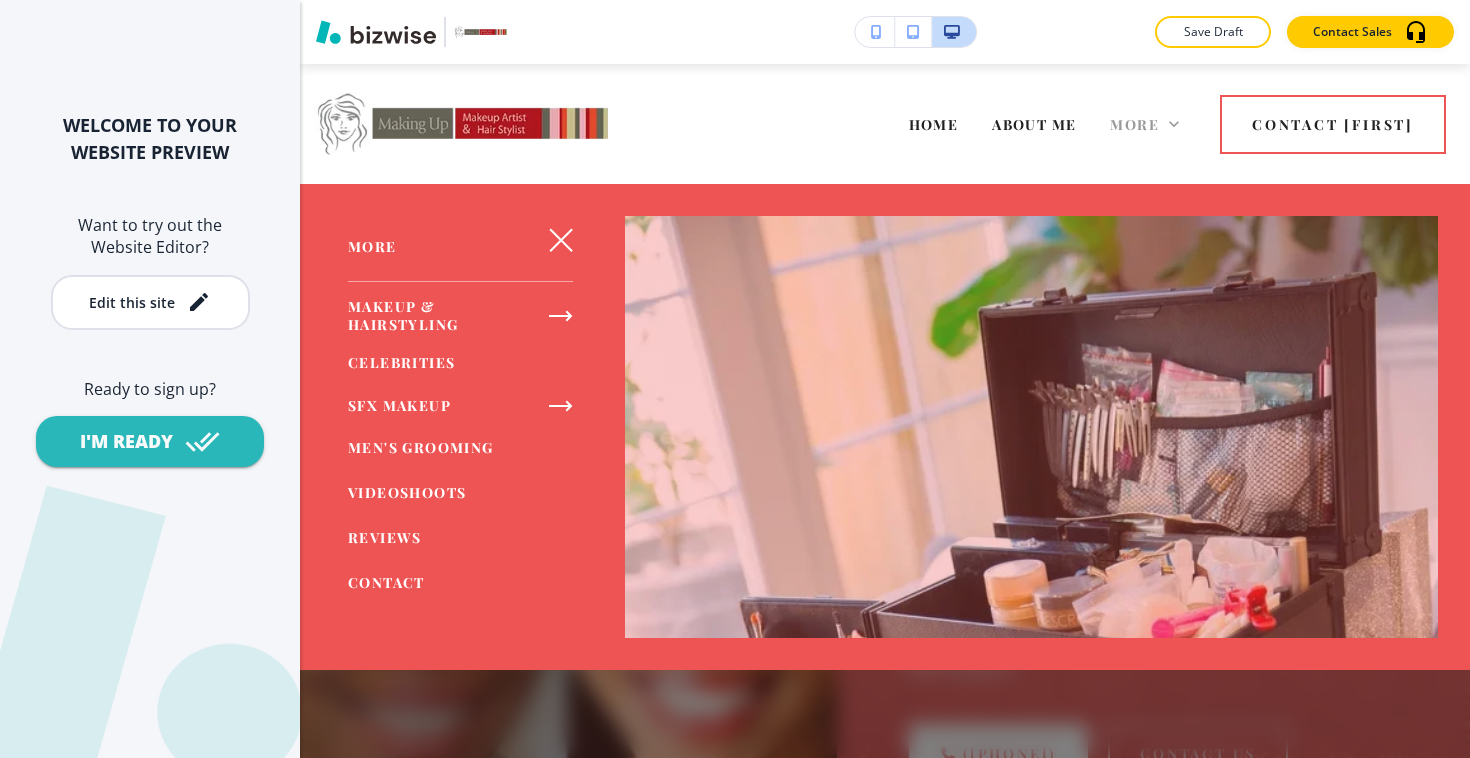 click on "More" at bounding box center (1134, 124) 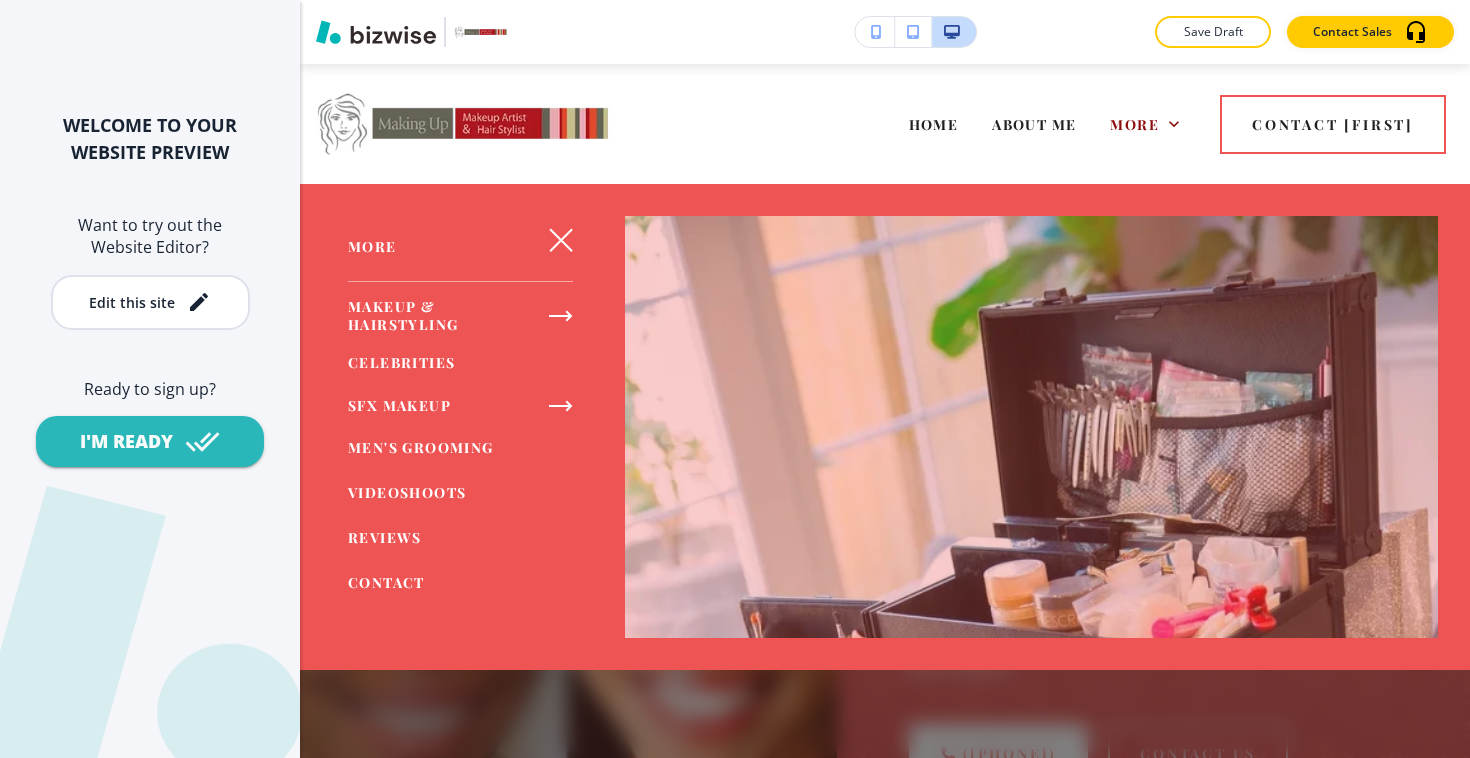 click on "VIDEOSHOOTS" at bounding box center (407, 492) 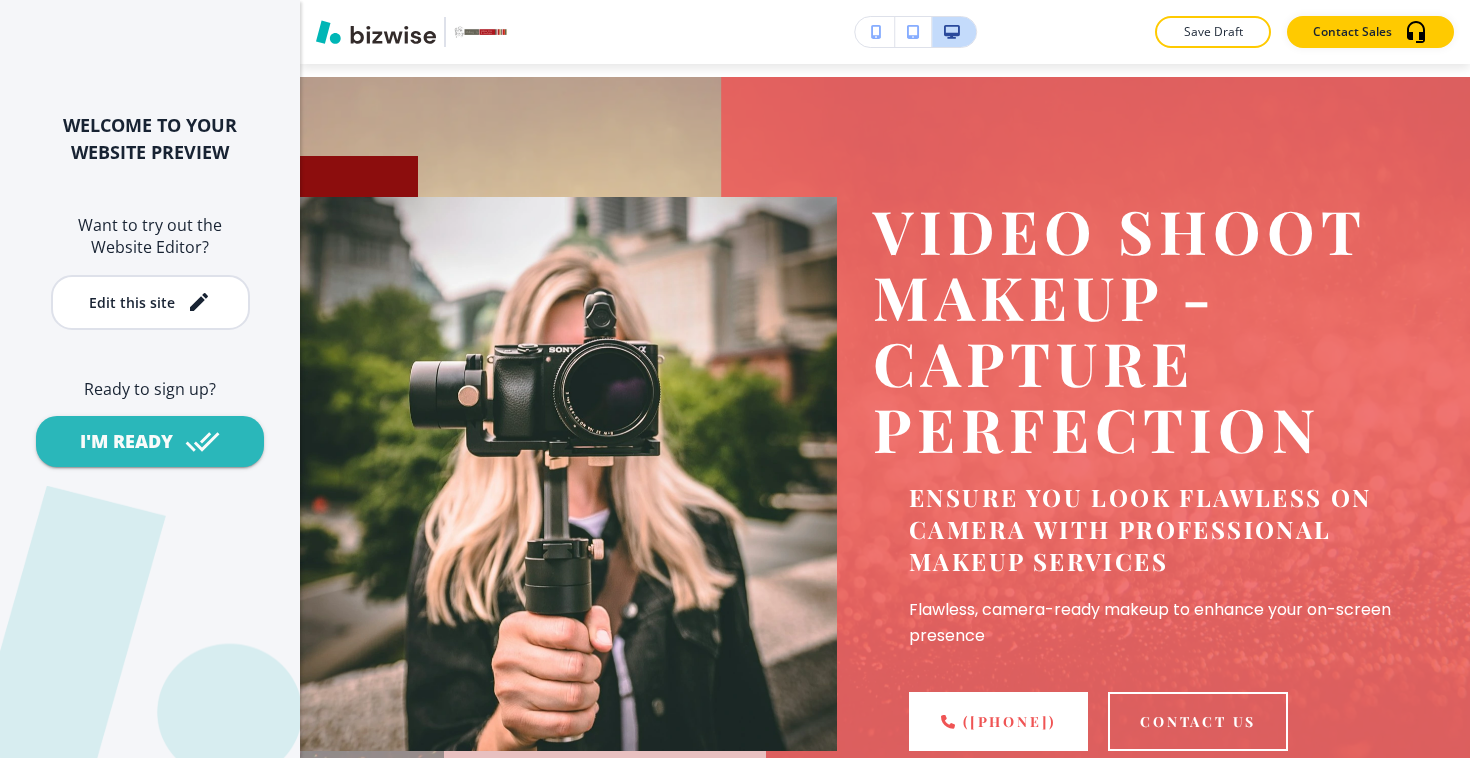 scroll, scrollTop: 0, scrollLeft: 0, axis: both 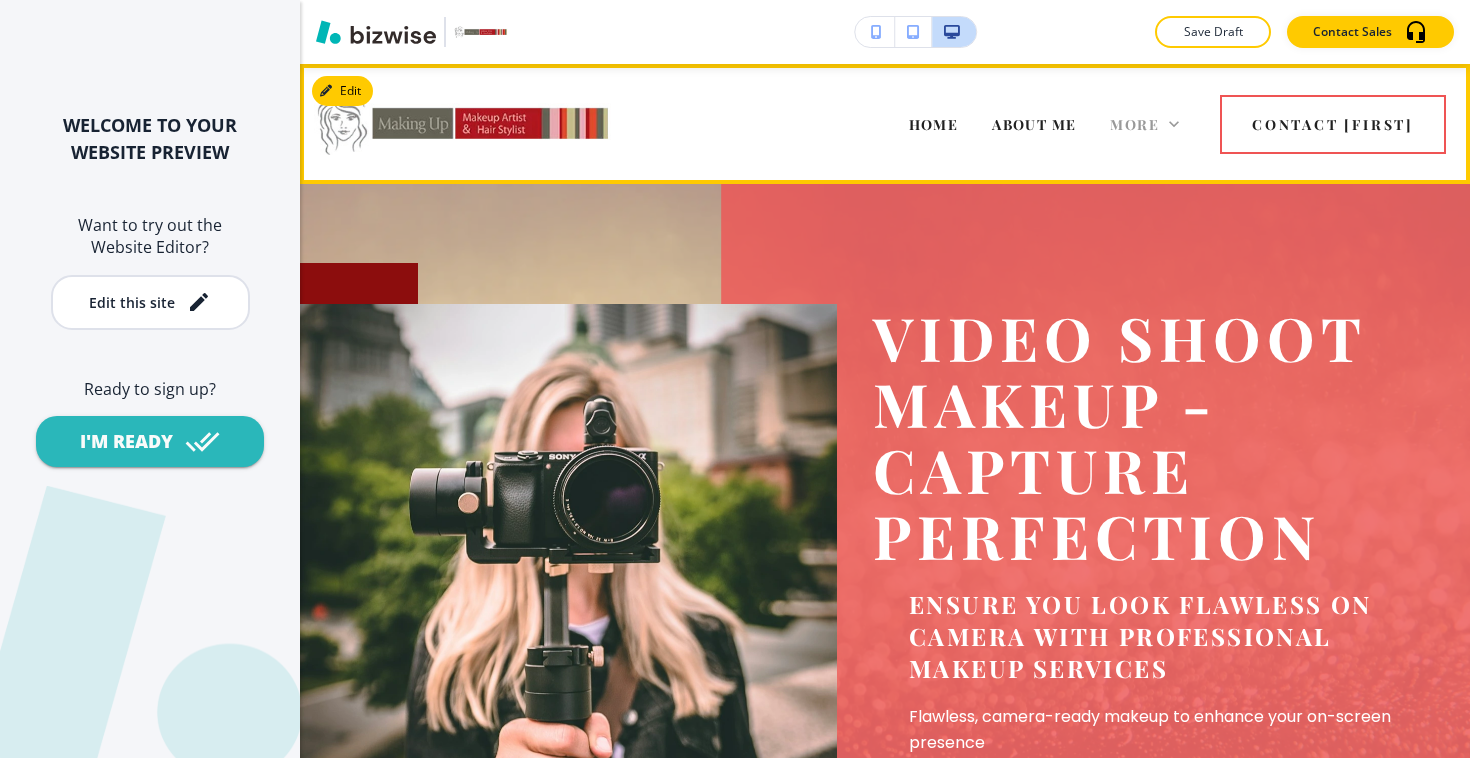 click on "More" at bounding box center [1134, 124] 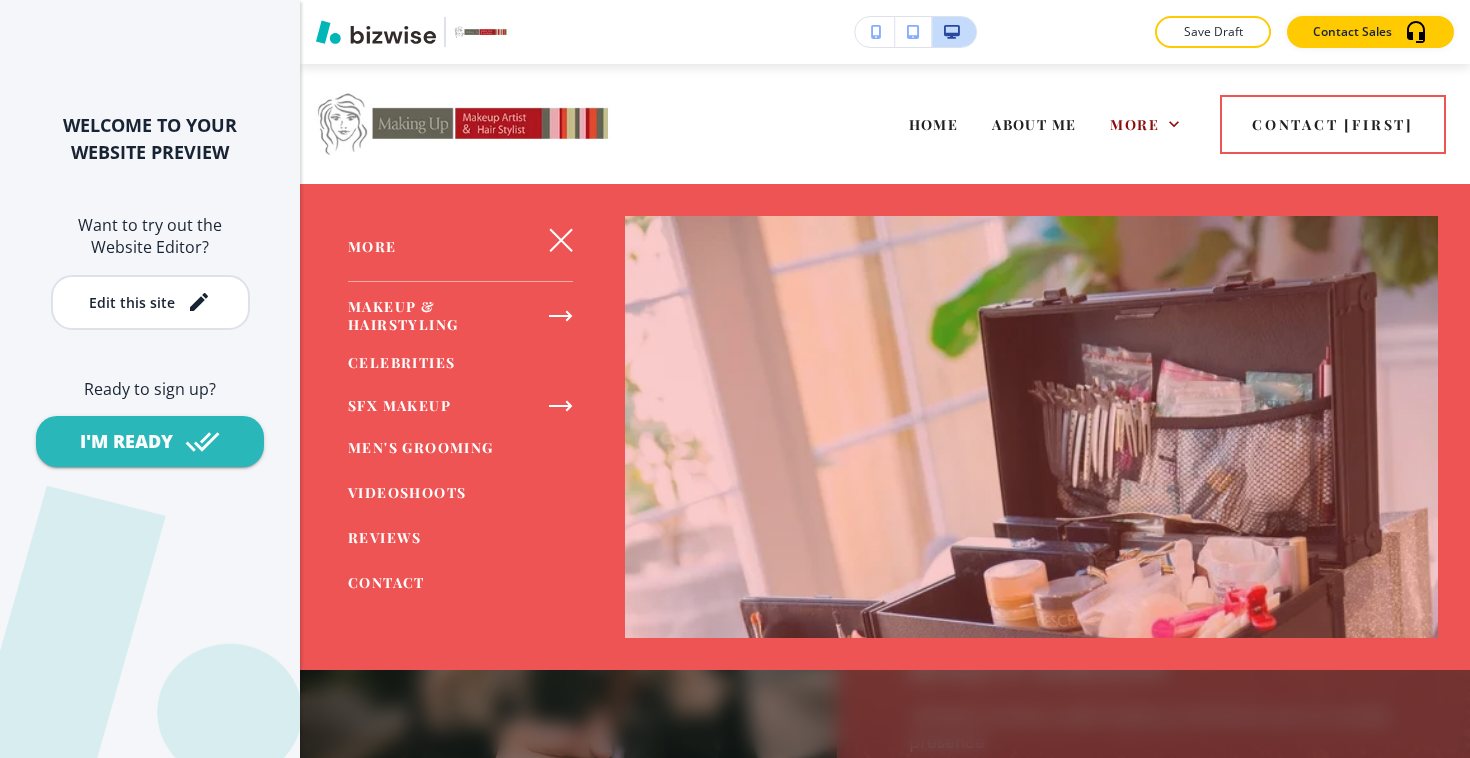 click 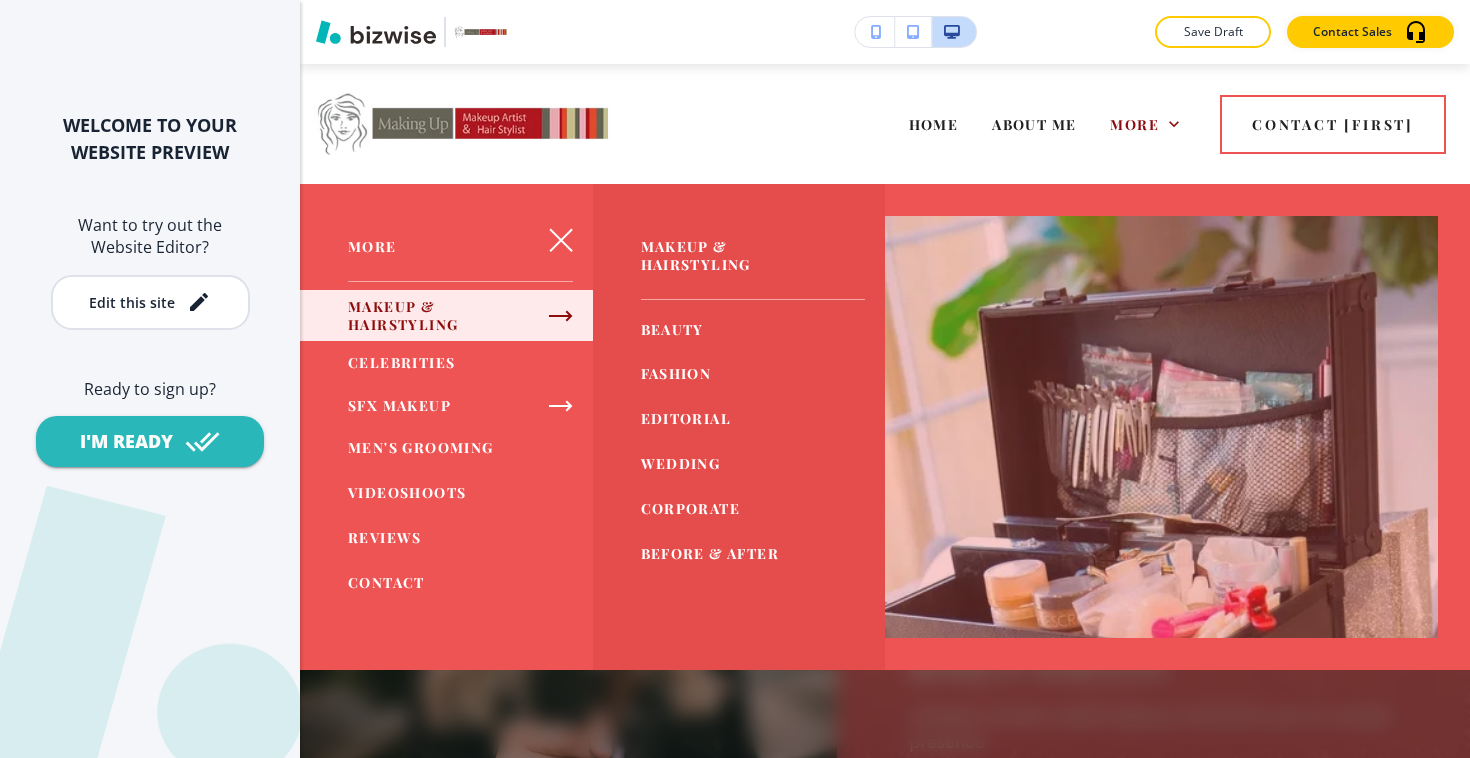click on "BEFORE & AFTER" at bounding box center (710, 553) 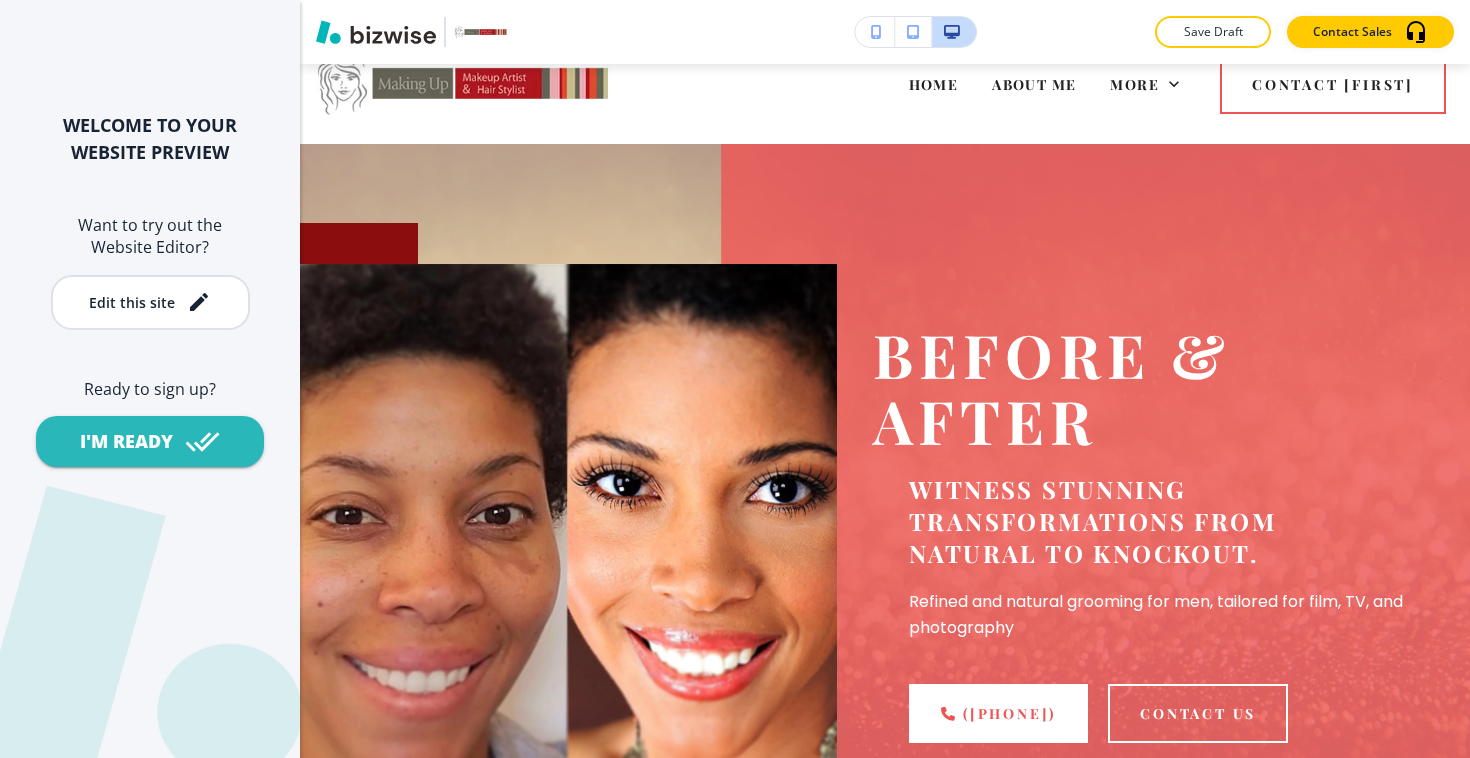 scroll, scrollTop: 0, scrollLeft: 0, axis: both 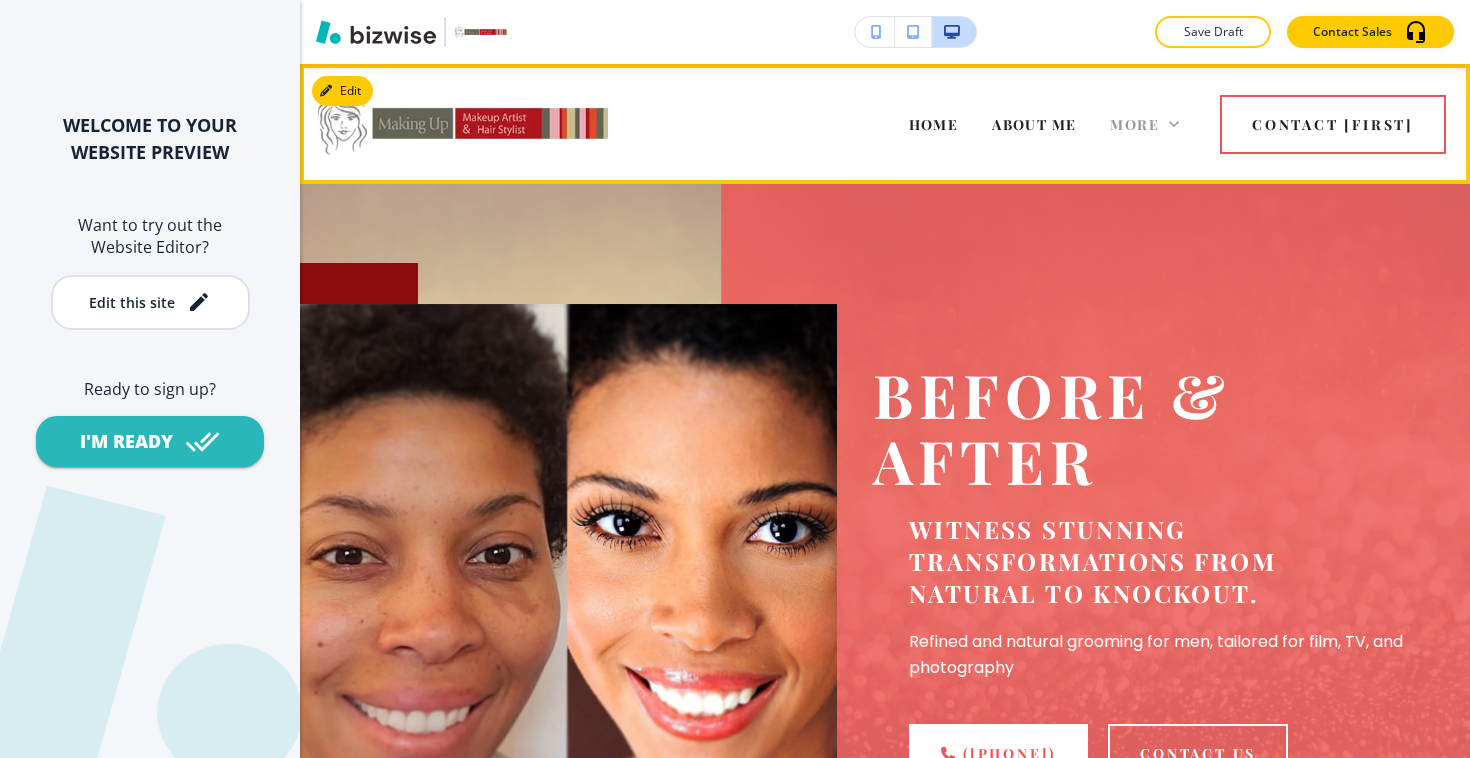 click on "More" at bounding box center [1134, 124] 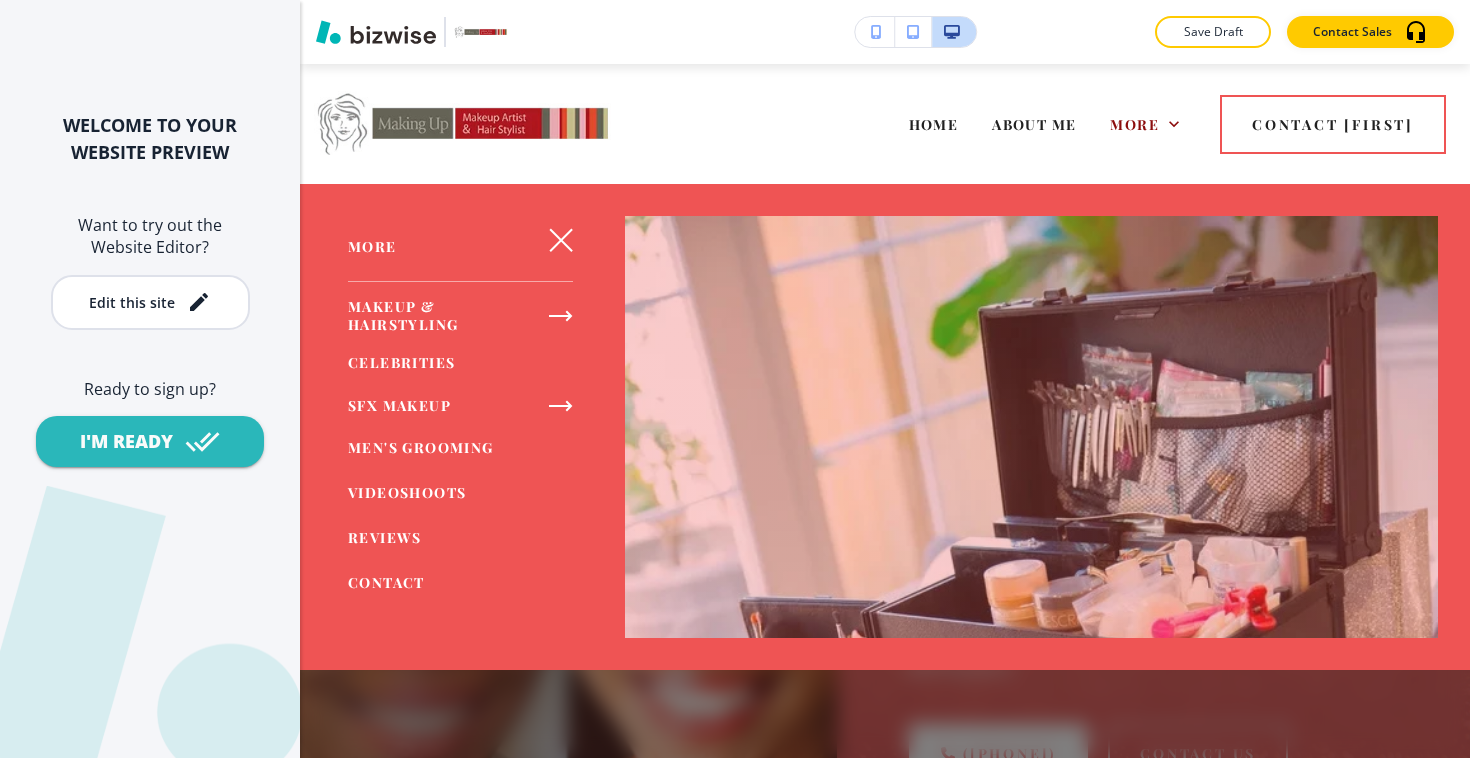 click on "HOME ABOUT ME MAKEUP & HAIRSTYLING CELEBRITIES SFX MAKEUP MENS GROOMING VIDEOSHOOTS REVIEWS CONTACT" at bounding box center (873, 124) 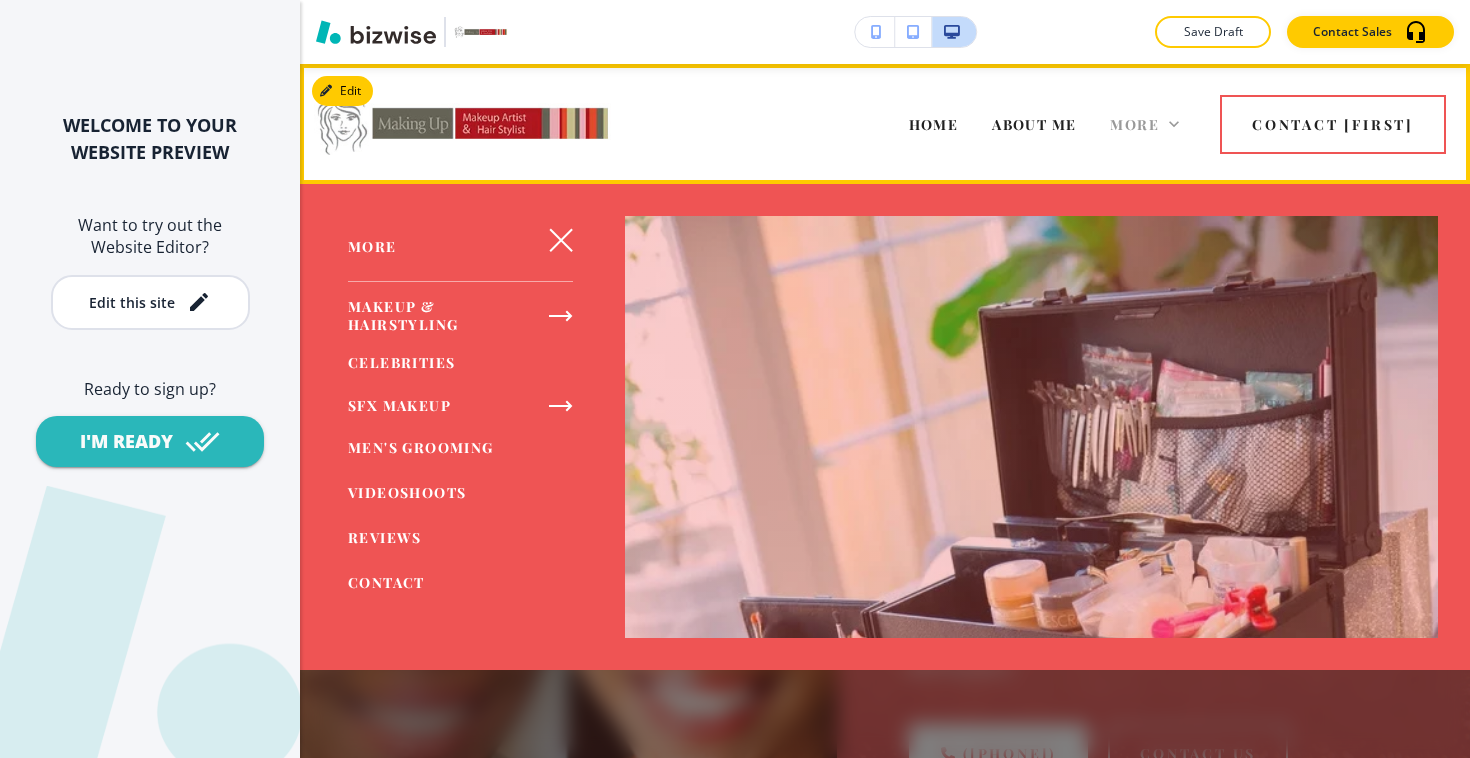 click on "More" at bounding box center (1134, 124) 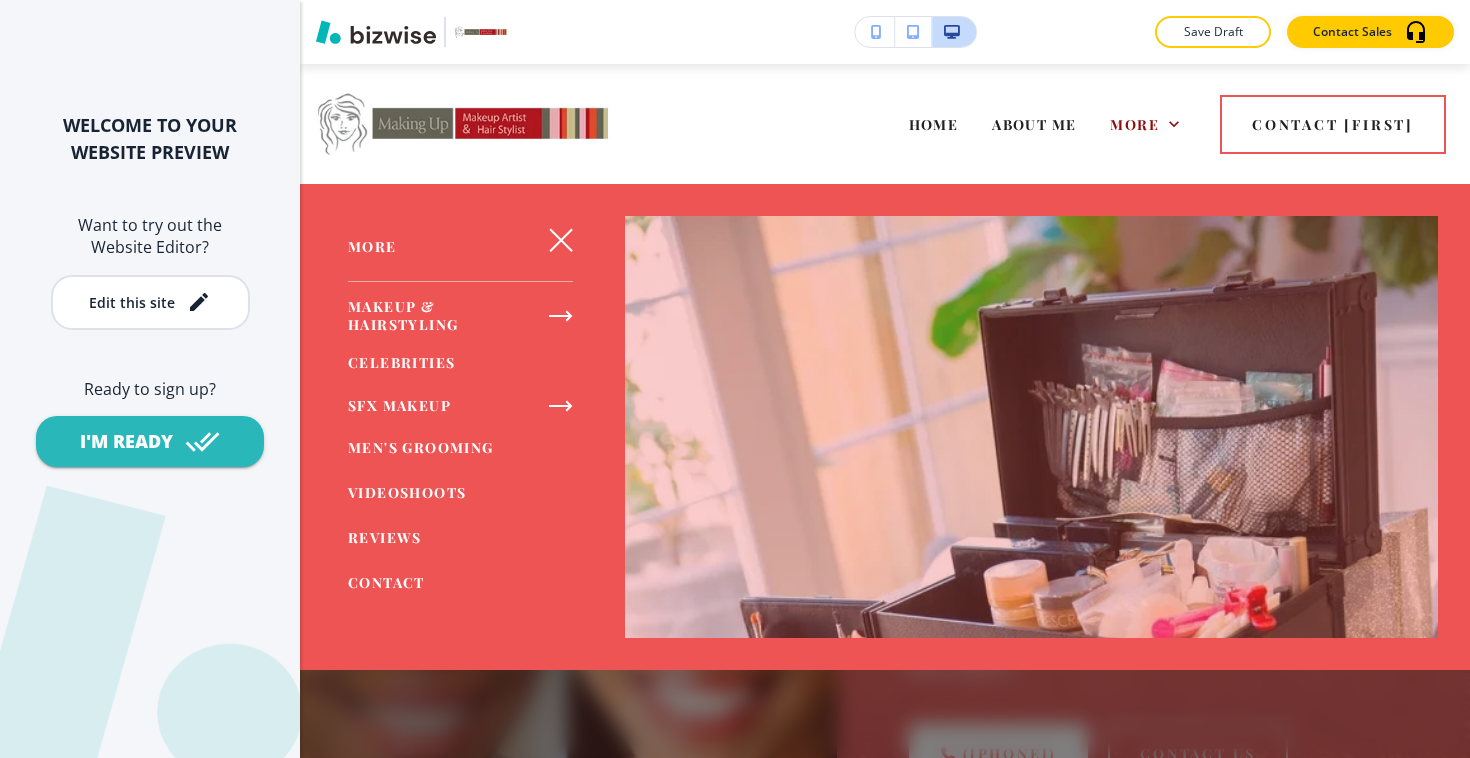 click 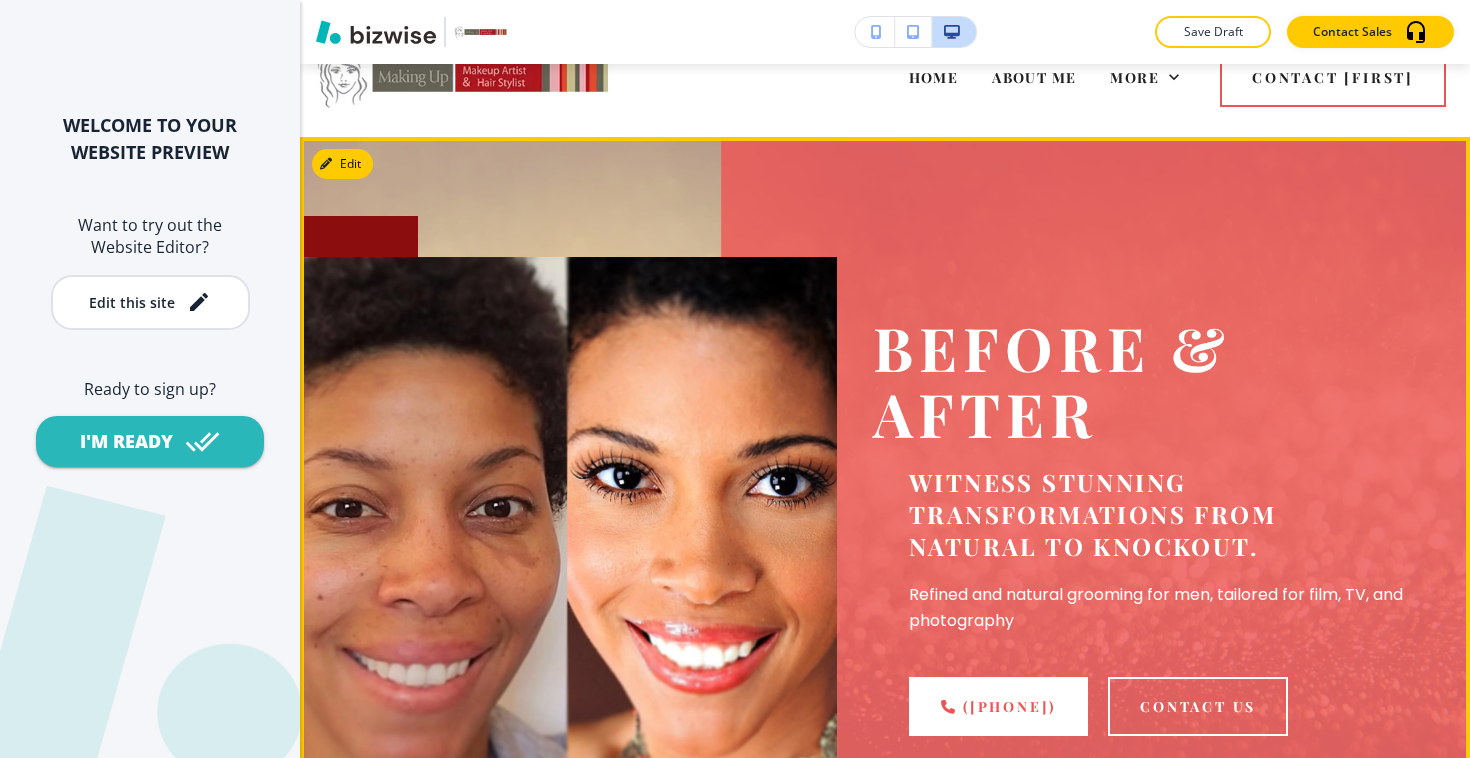 scroll, scrollTop: 0, scrollLeft: 0, axis: both 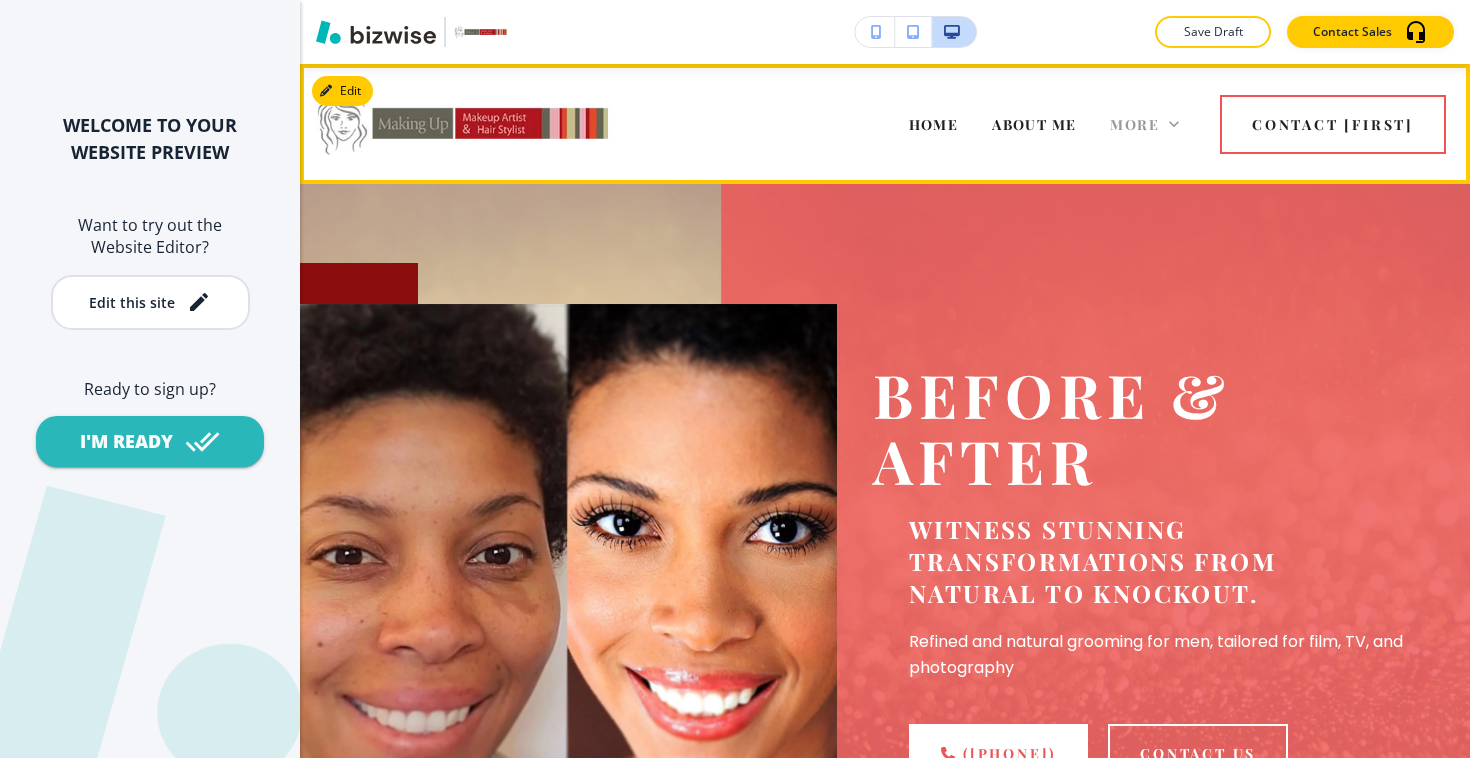 click on "More" at bounding box center [1134, 124] 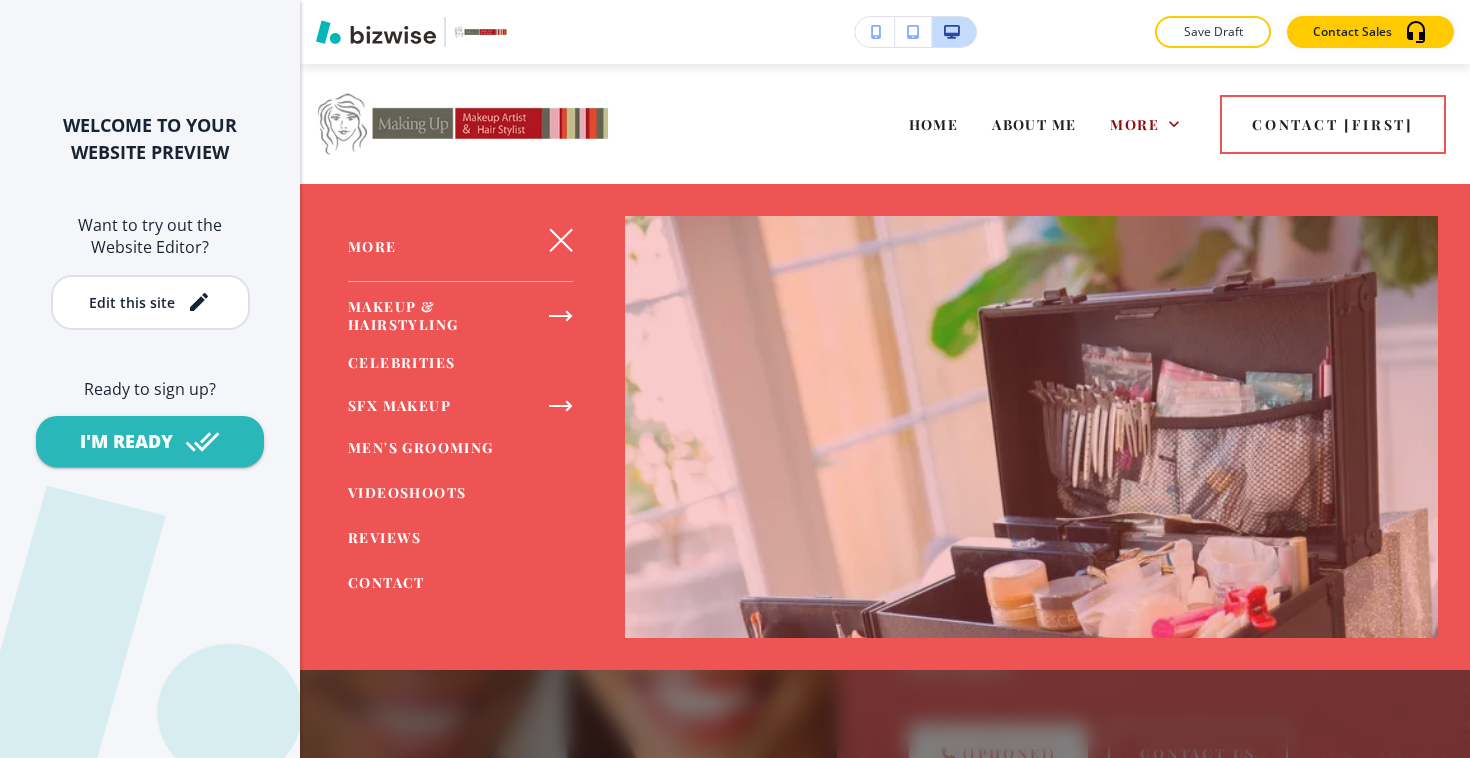 click 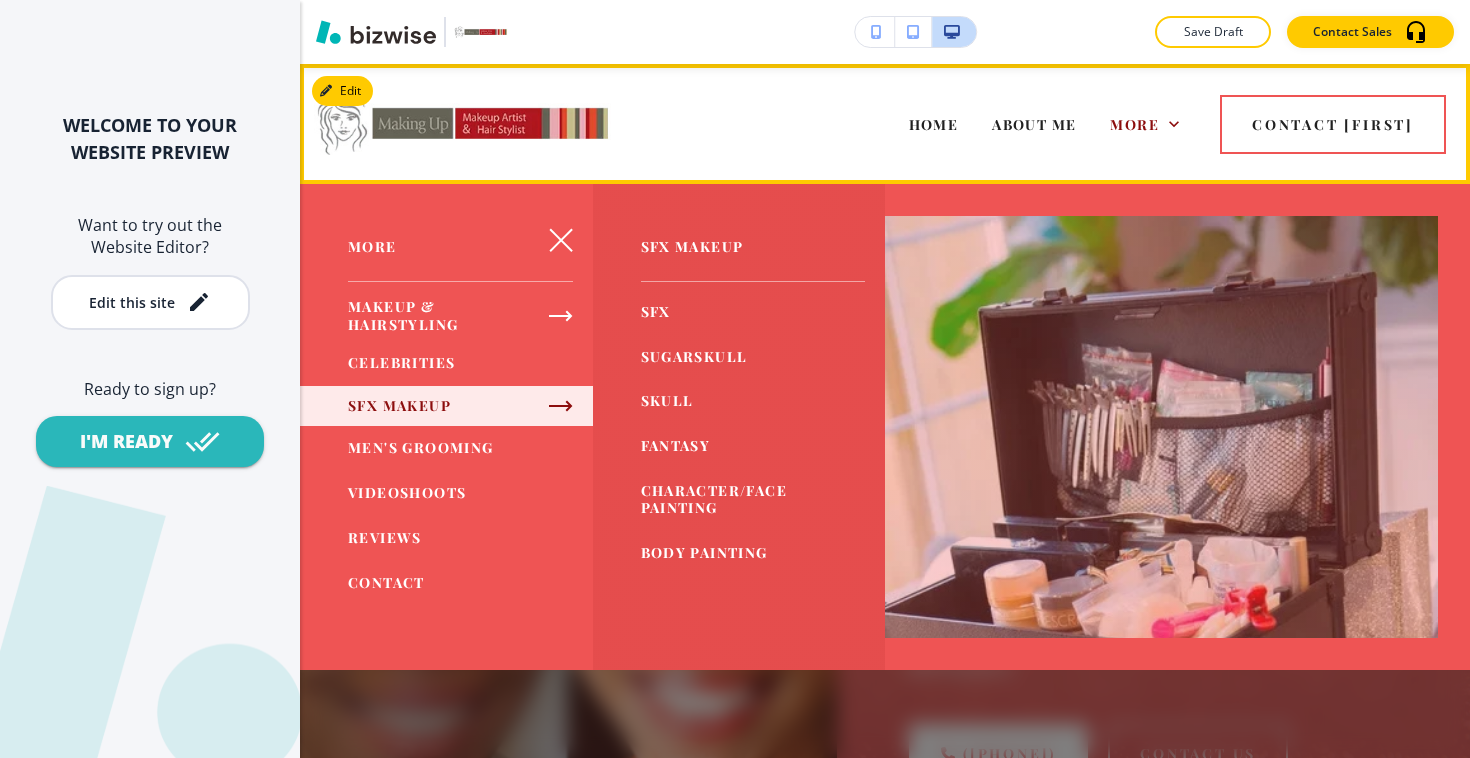 click on "HOME ABOUT ME MAKEUP & HAIRSTYLING CELEBRITIES SFX MAKEUP MENS GROOMING VIDEOSHOOTS REVIEWS CONTACT" at bounding box center [873, 124] 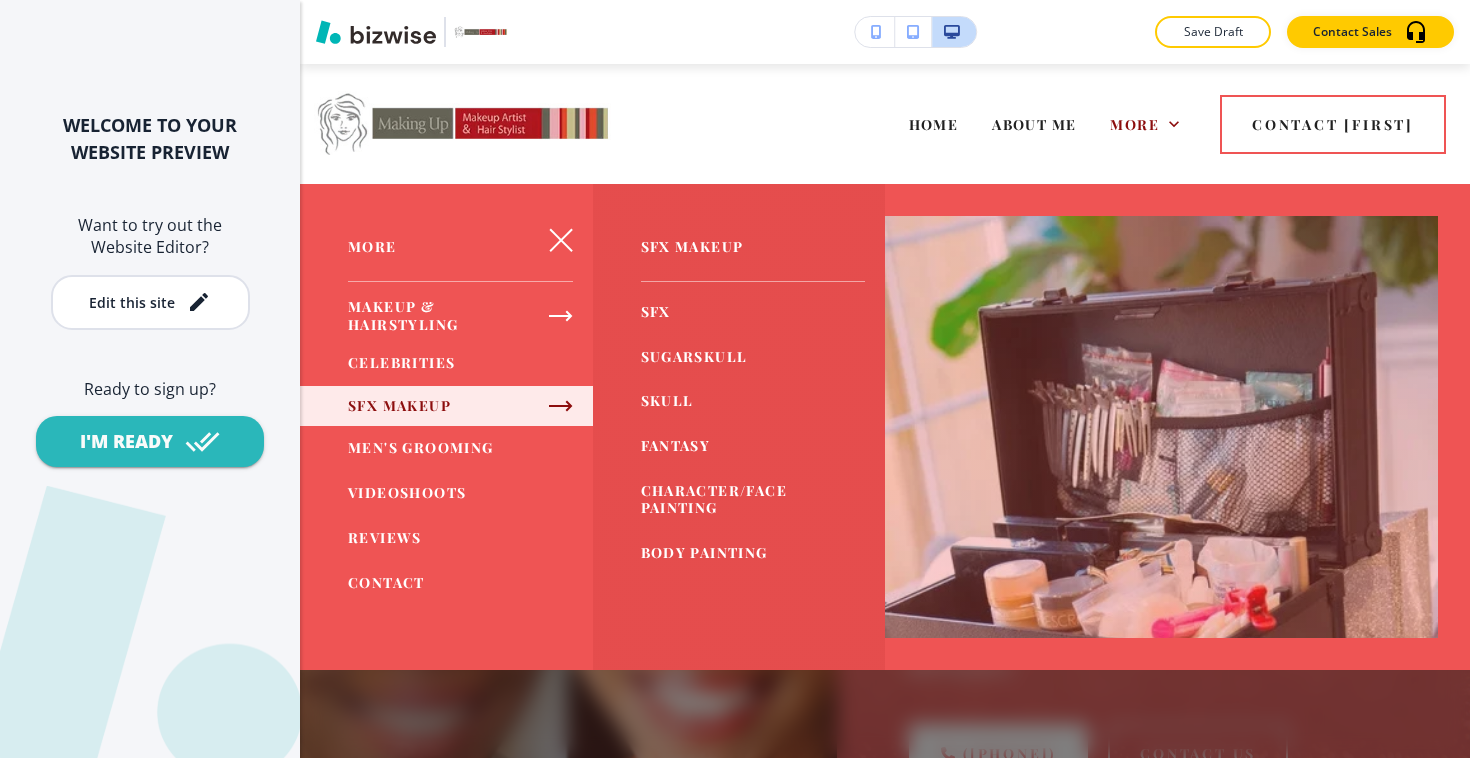 click 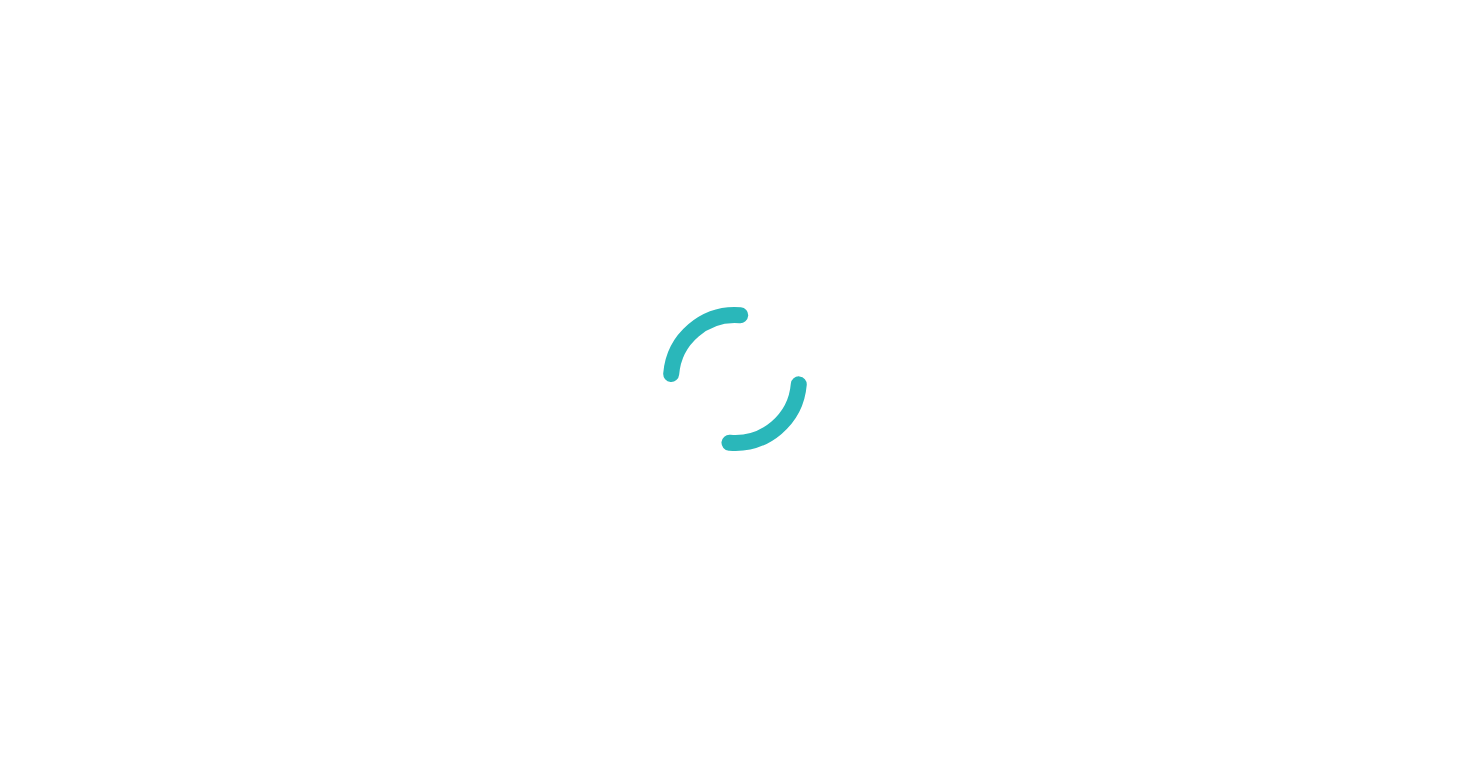 scroll, scrollTop: 0, scrollLeft: 0, axis: both 